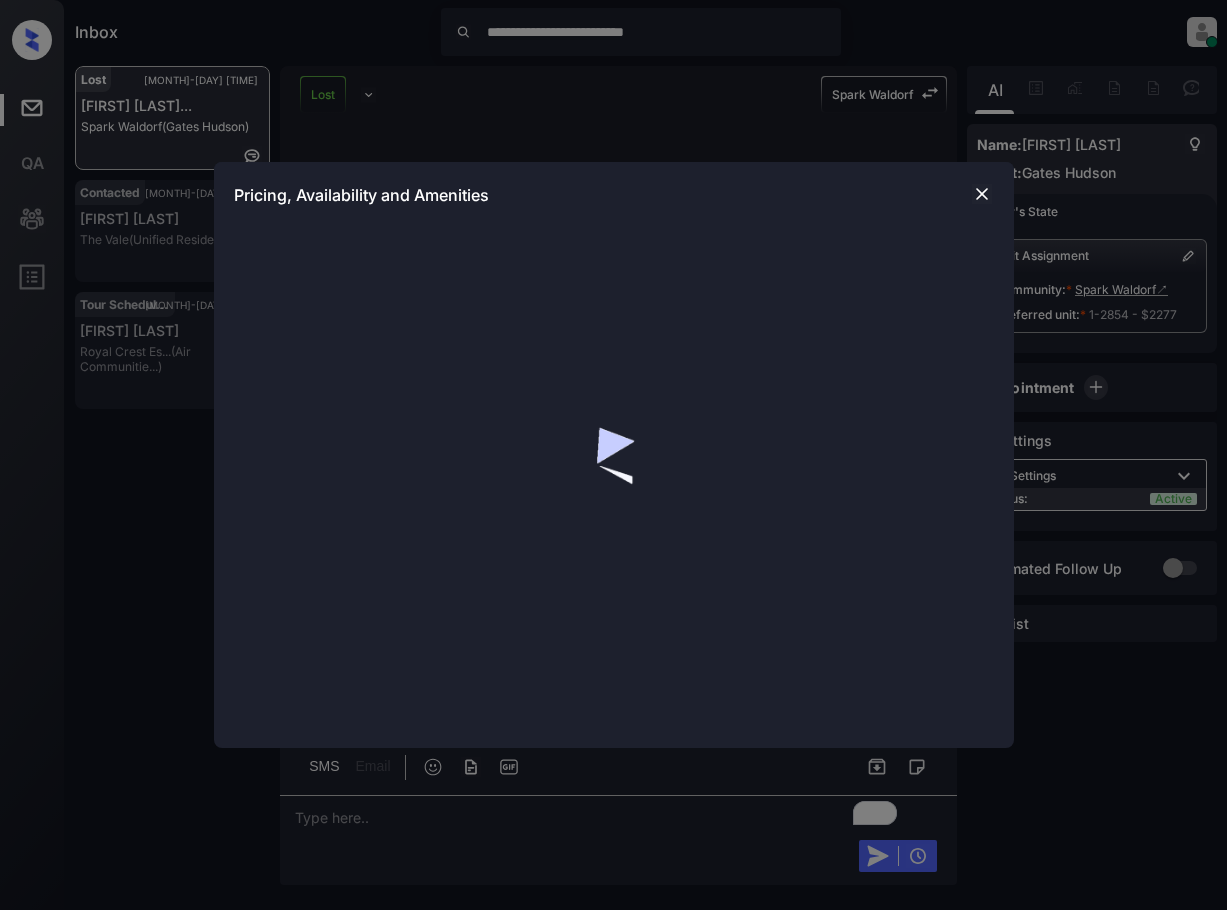 scroll, scrollTop: 0, scrollLeft: 0, axis: both 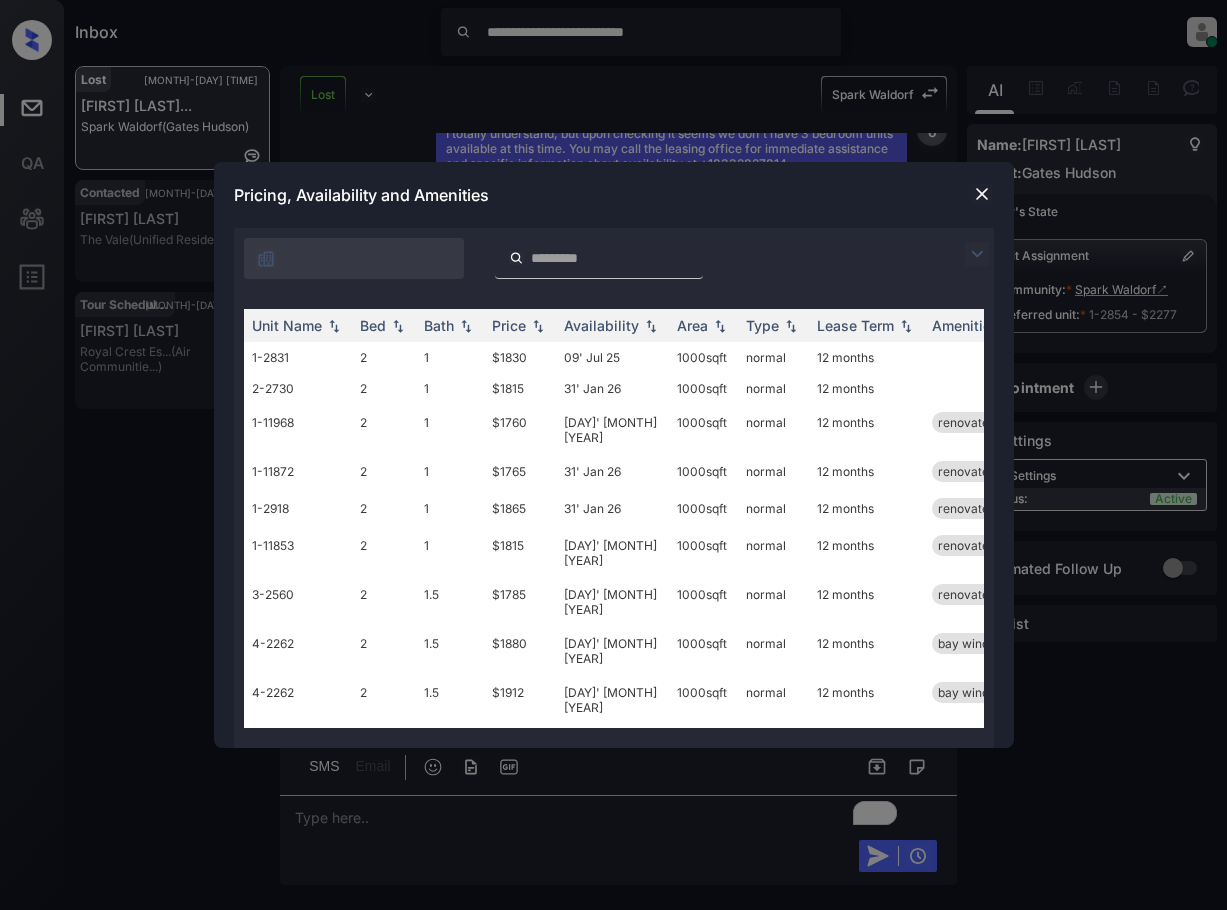 click at bounding box center (977, 254) 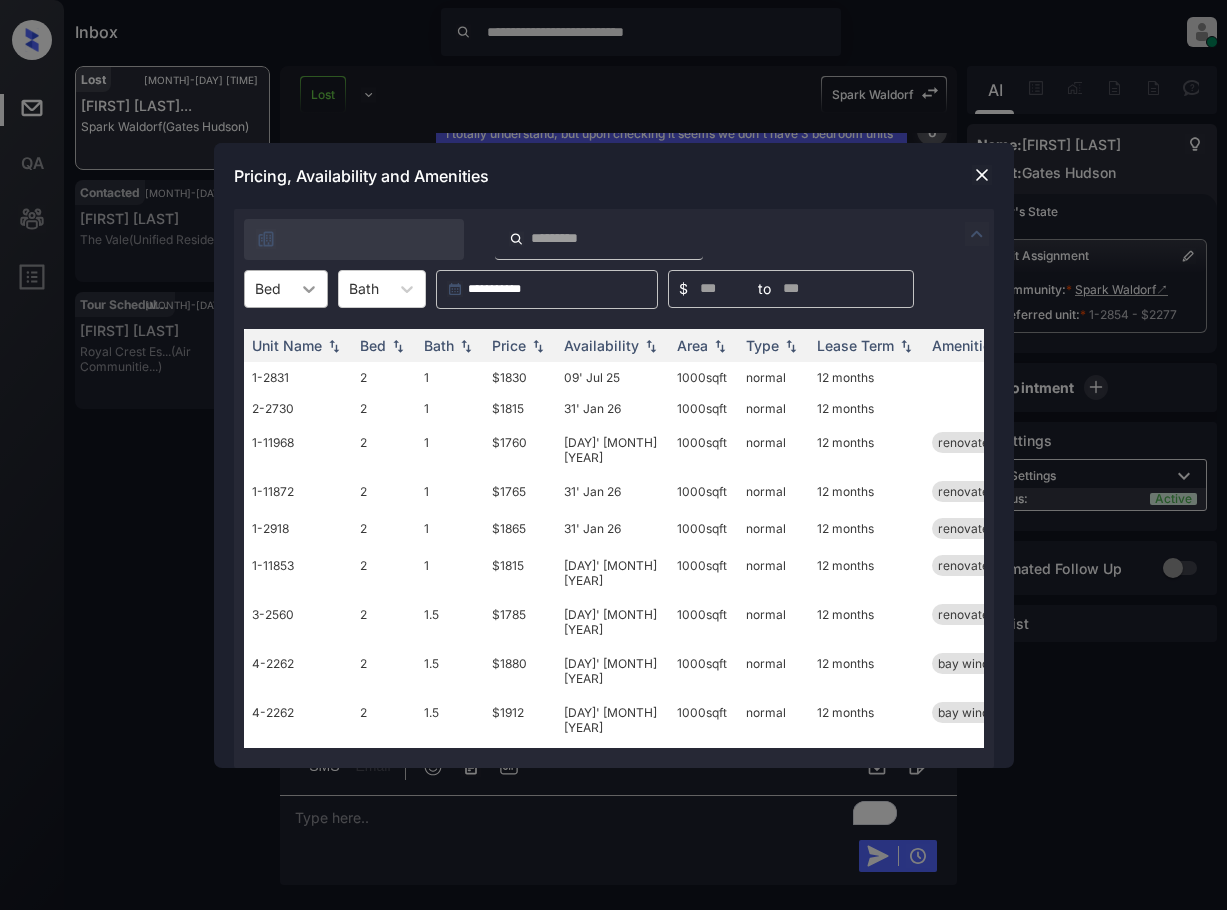 click 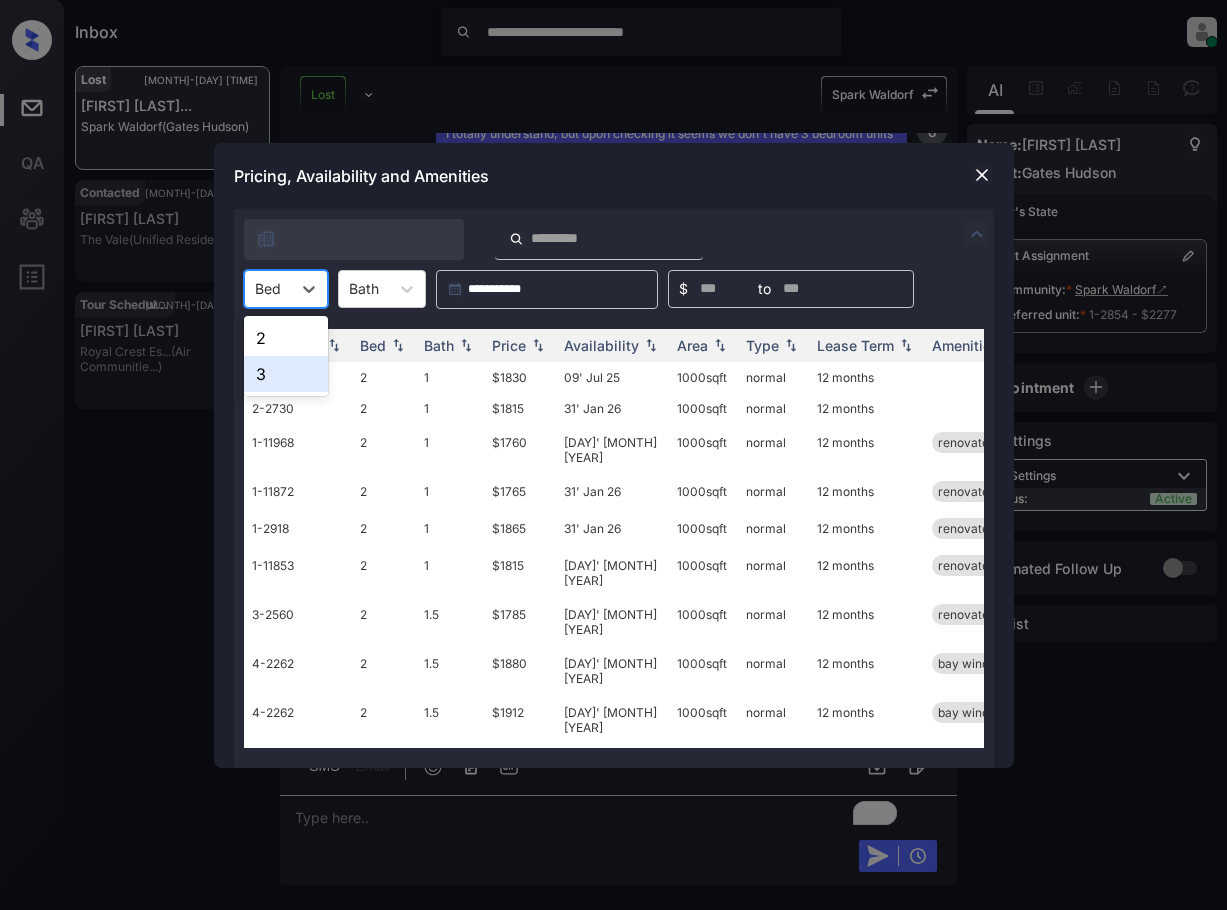 click on "3" at bounding box center [286, 374] 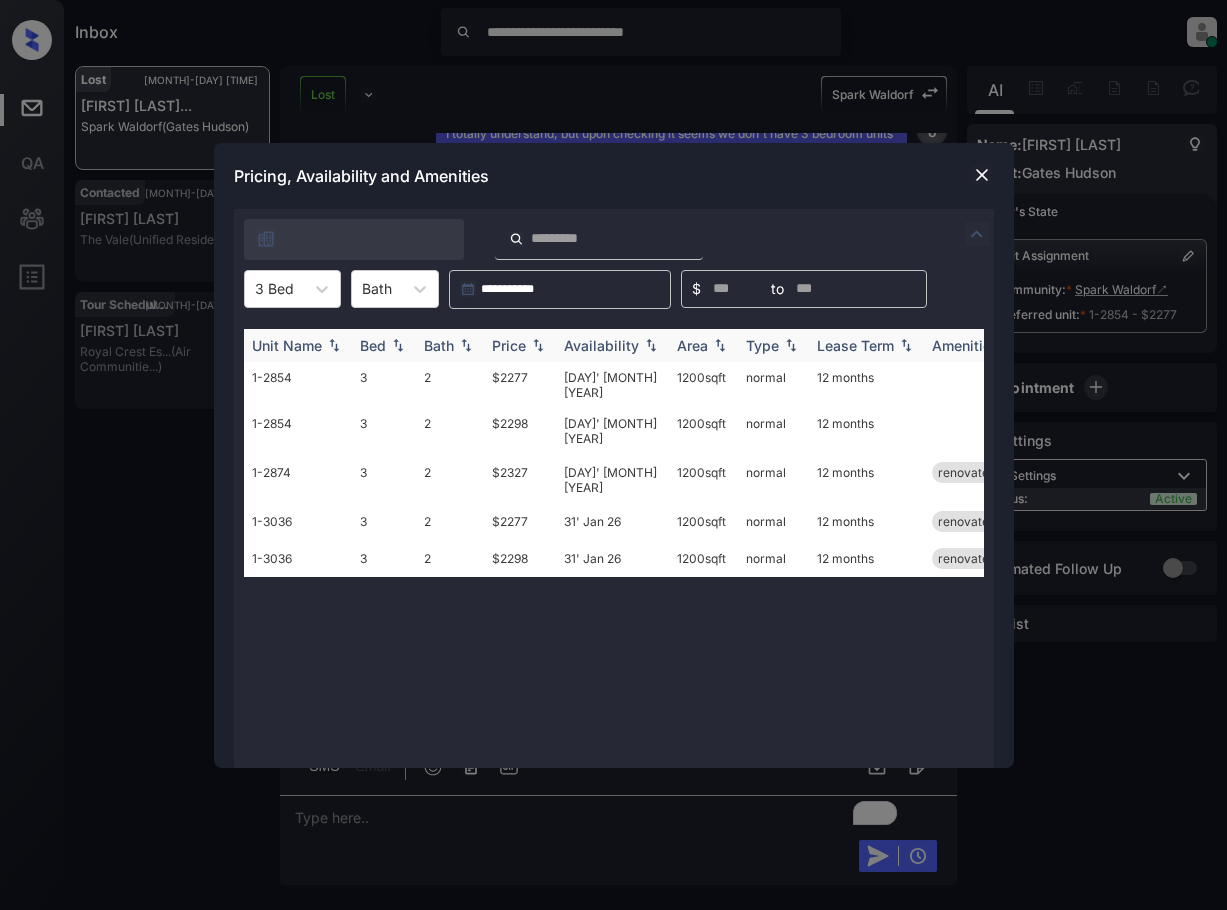 click on "Price" at bounding box center (509, 345) 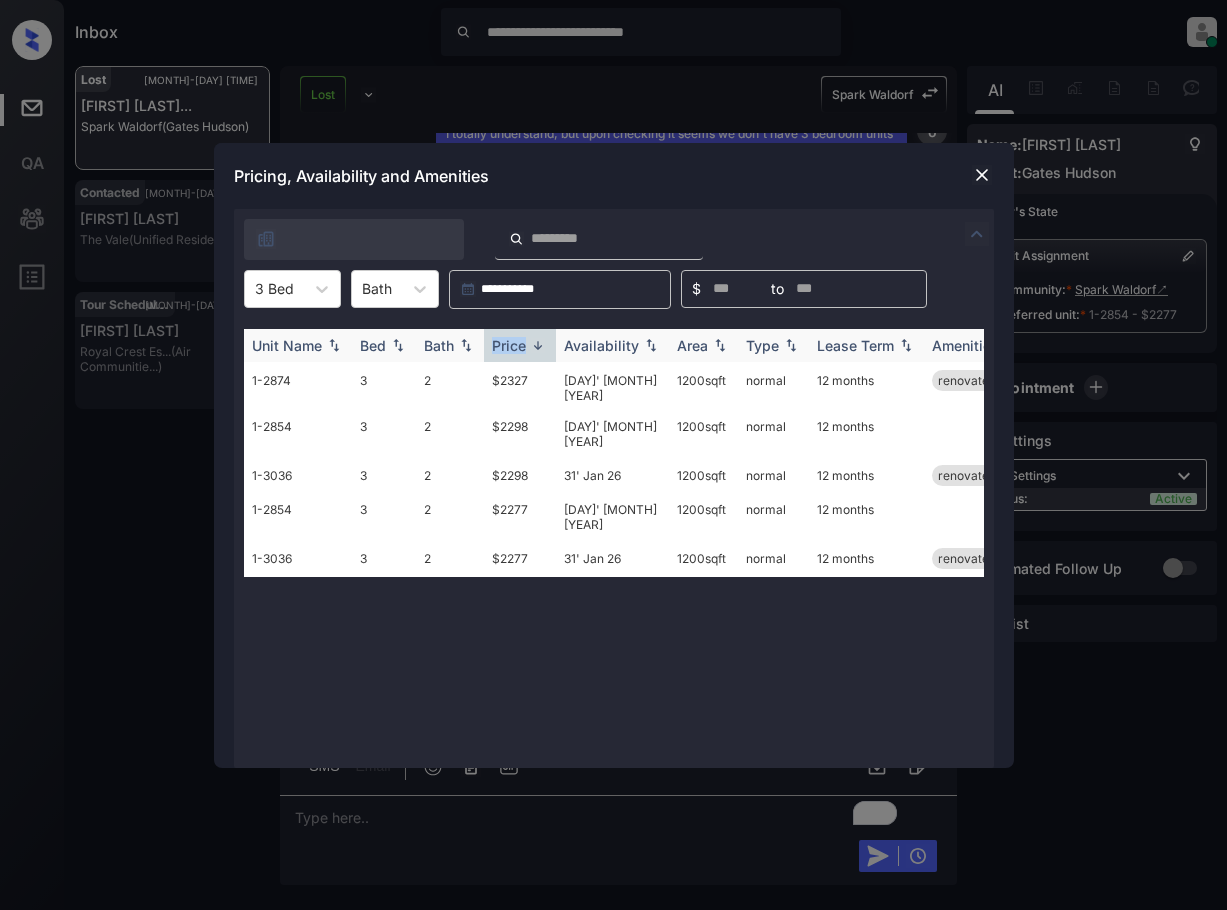 click on "Price" at bounding box center [509, 345] 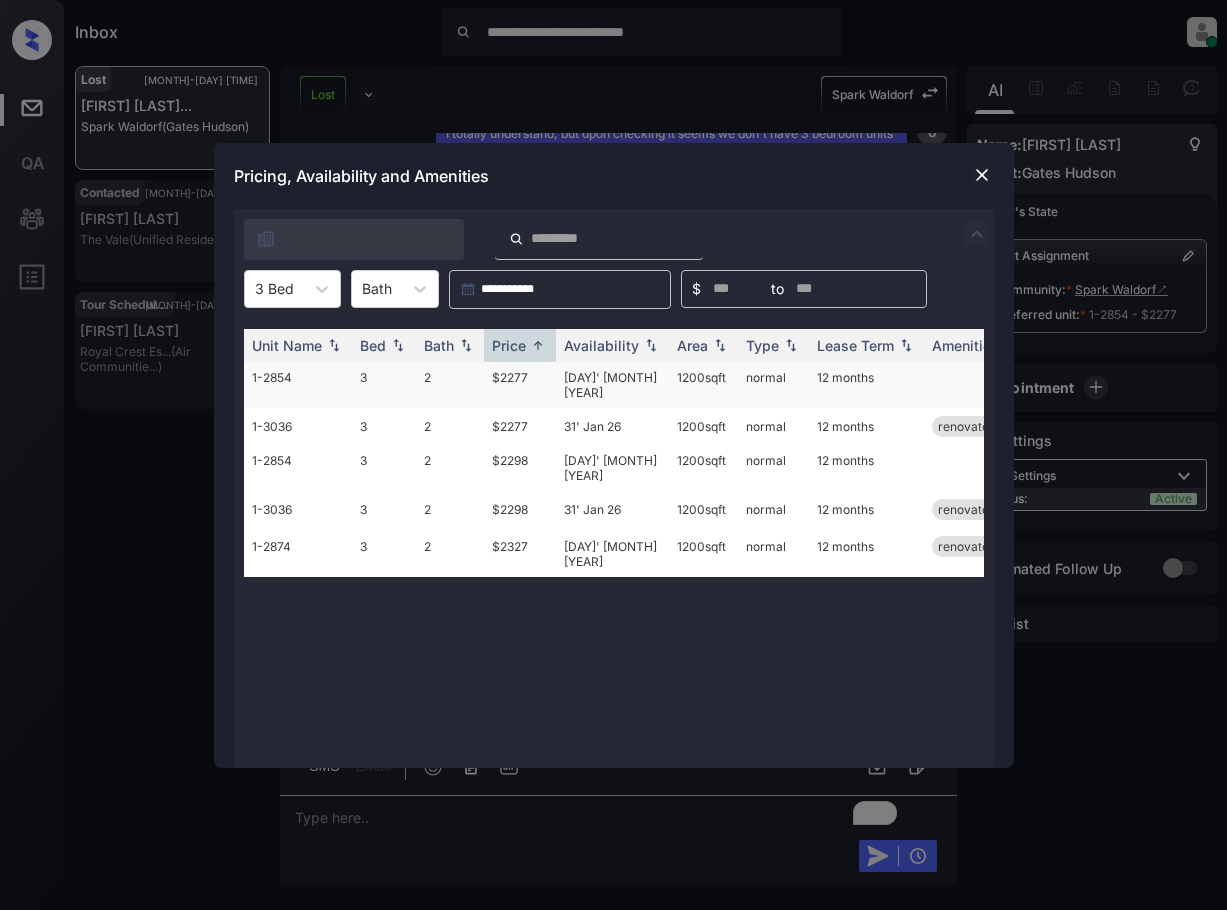 click on "$2277" at bounding box center (520, 385) 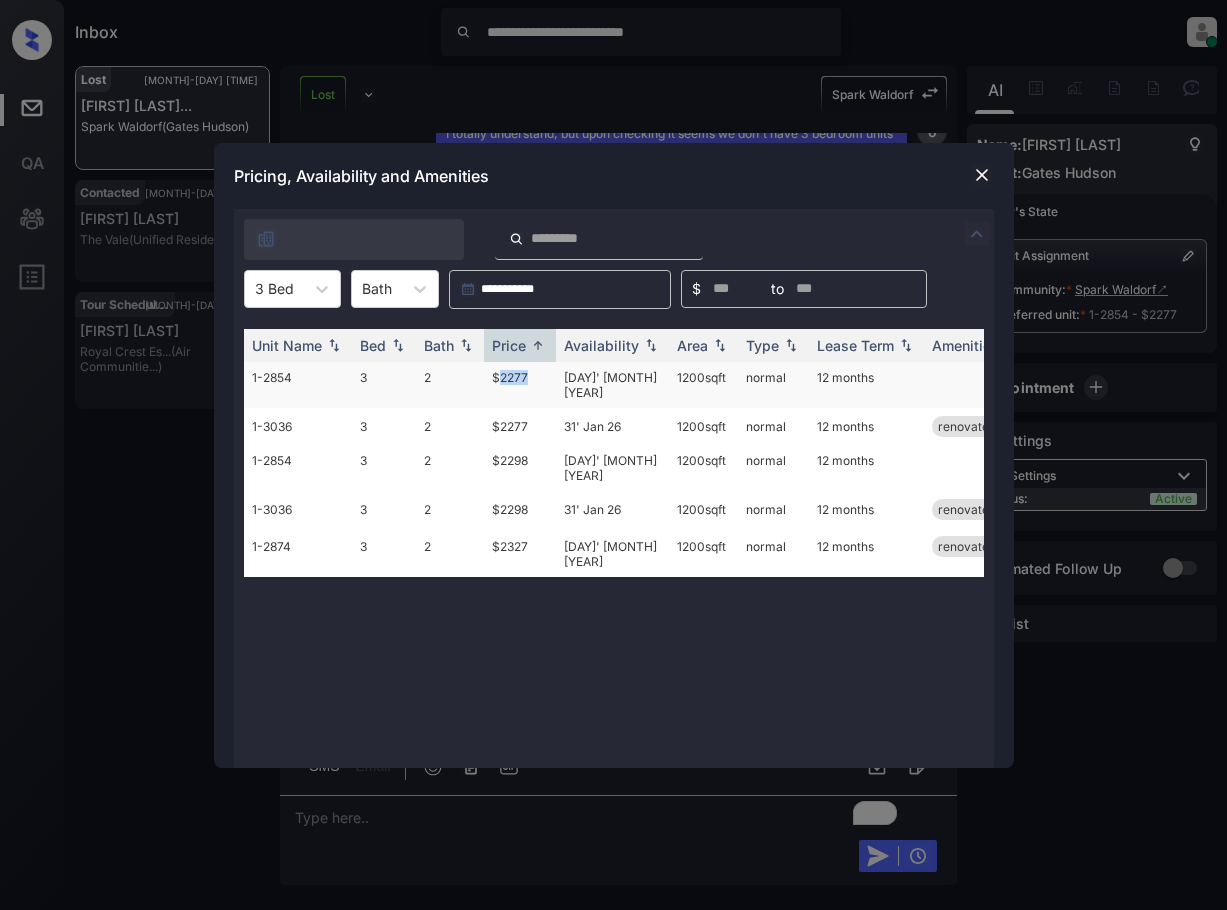 click on "$2277" at bounding box center [520, 385] 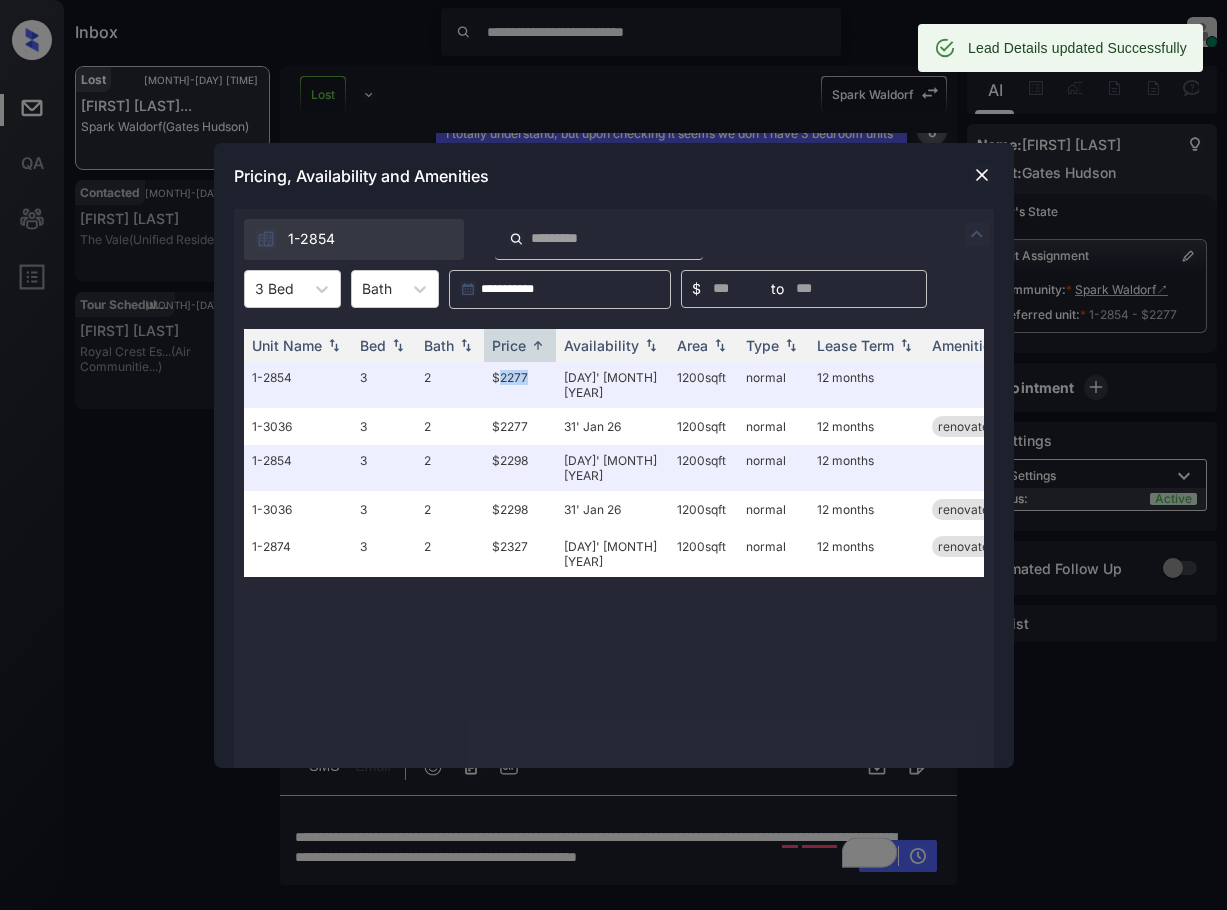 click at bounding box center (982, 175) 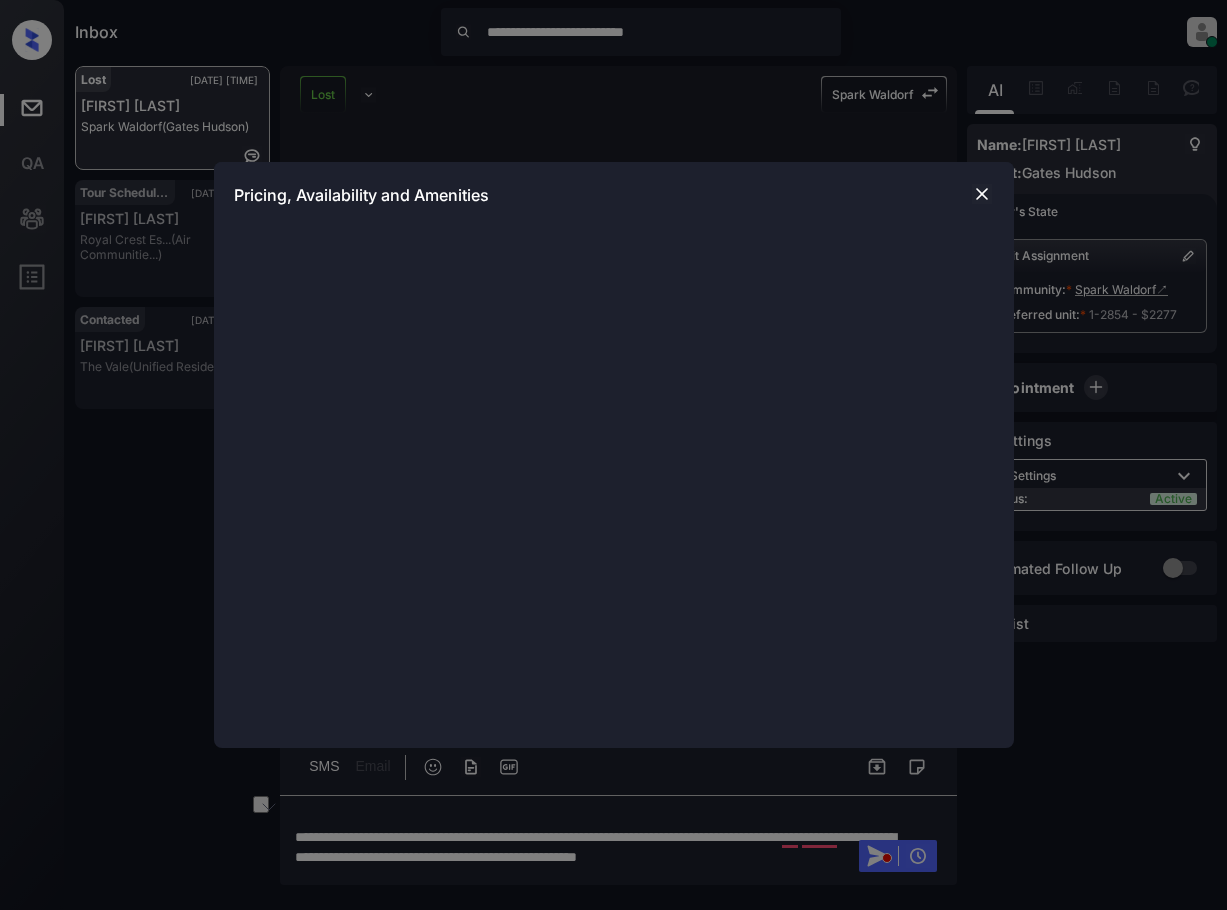 scroll, scrollTop: 0, scrollLeft: 0, axis: both 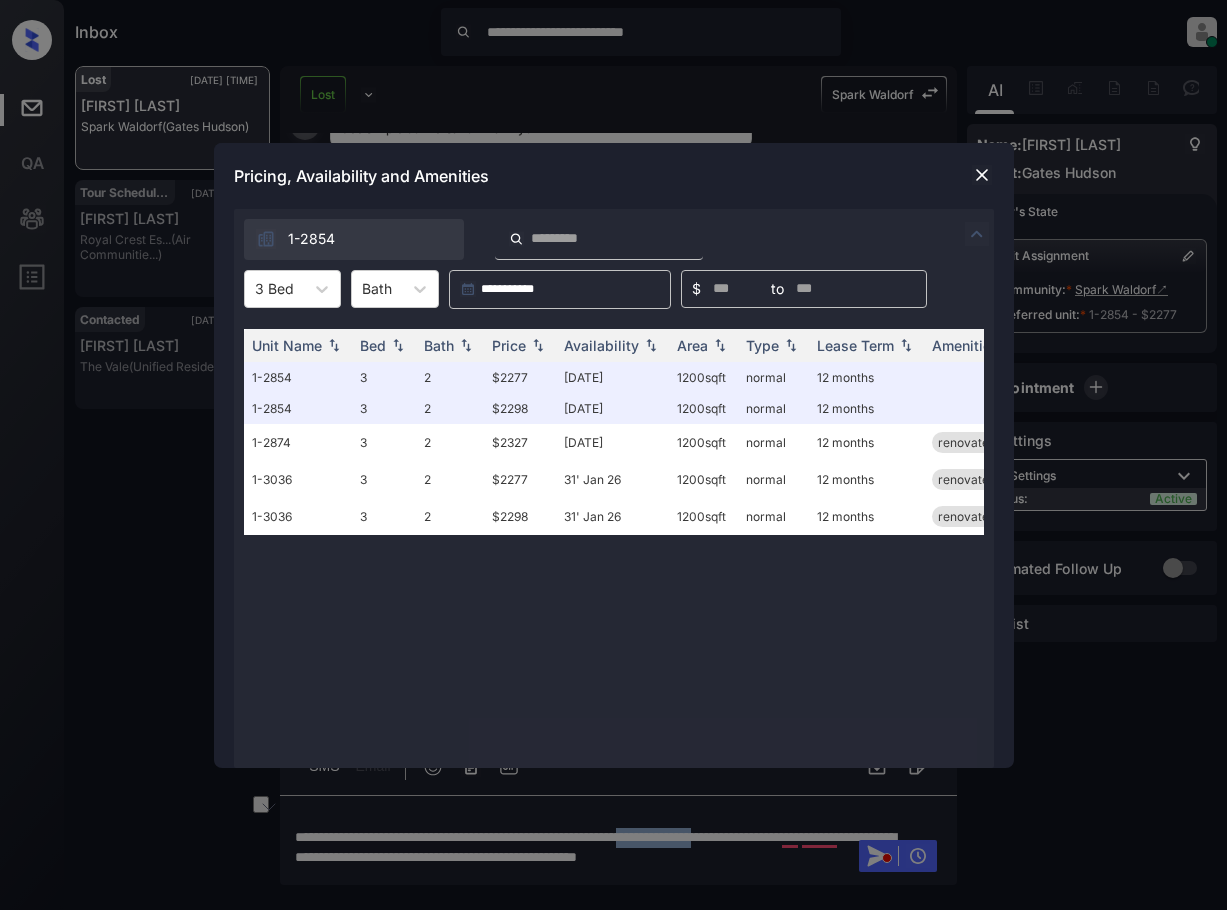 click at bounding box center (982, 175) 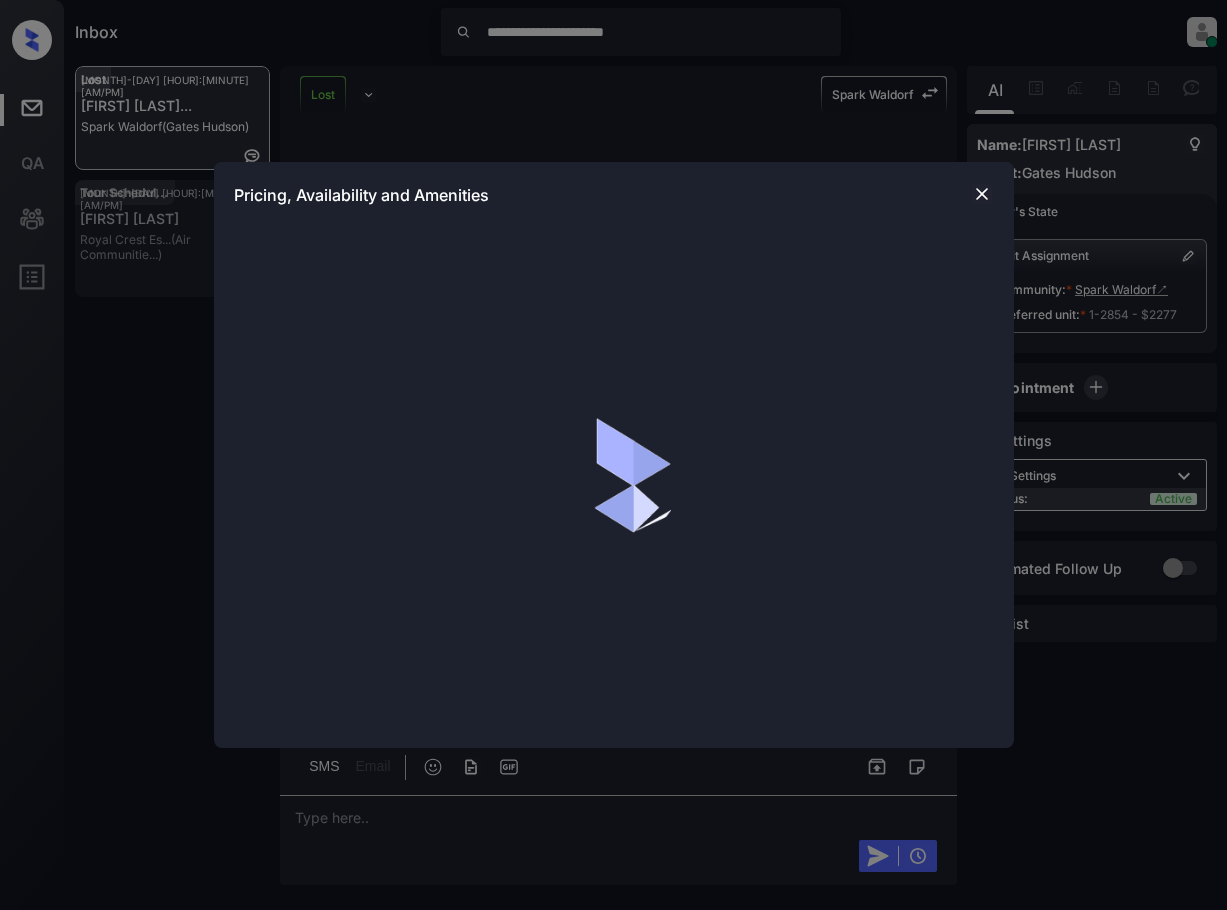 scroll, scrollTop: 0, scrollLeft: 0, axis: both 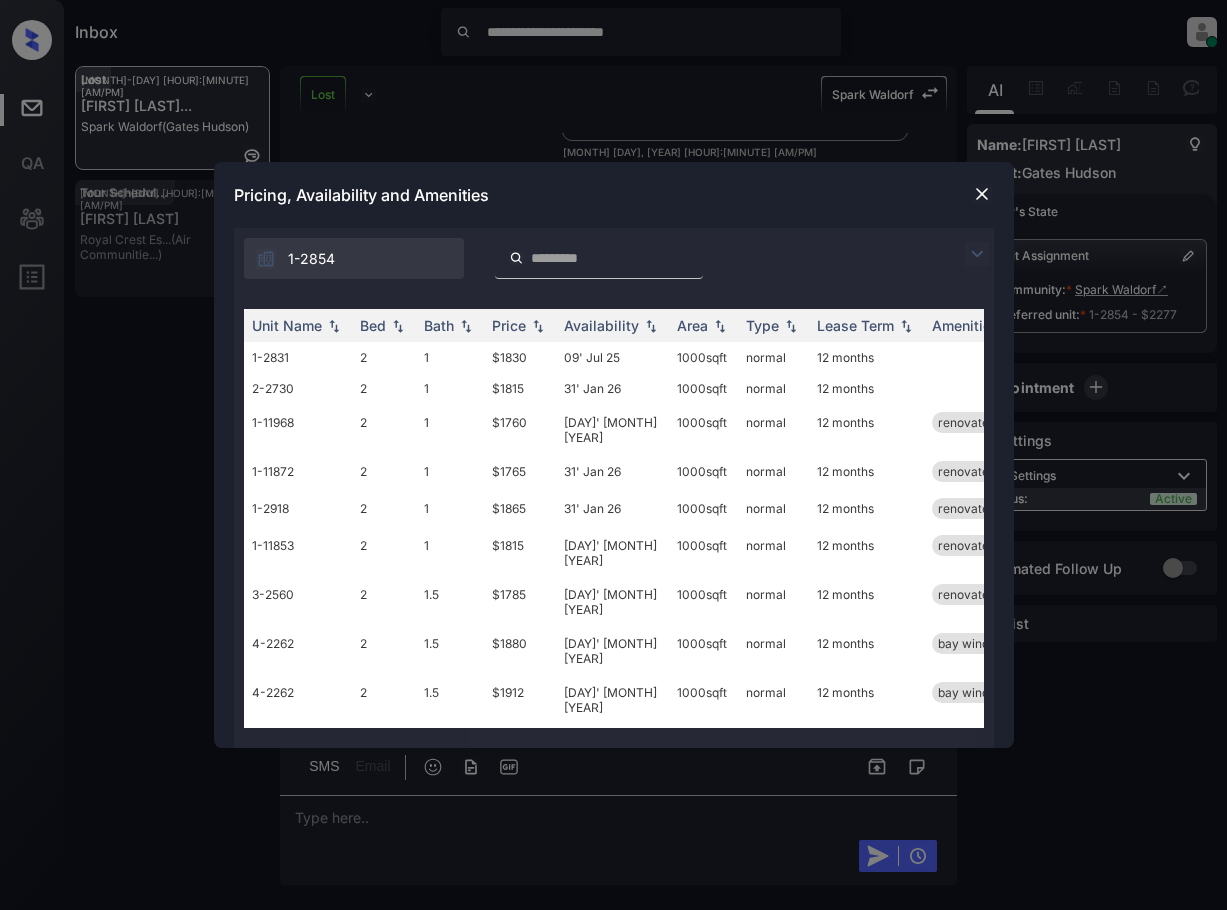click at bounding box center [977, 254] 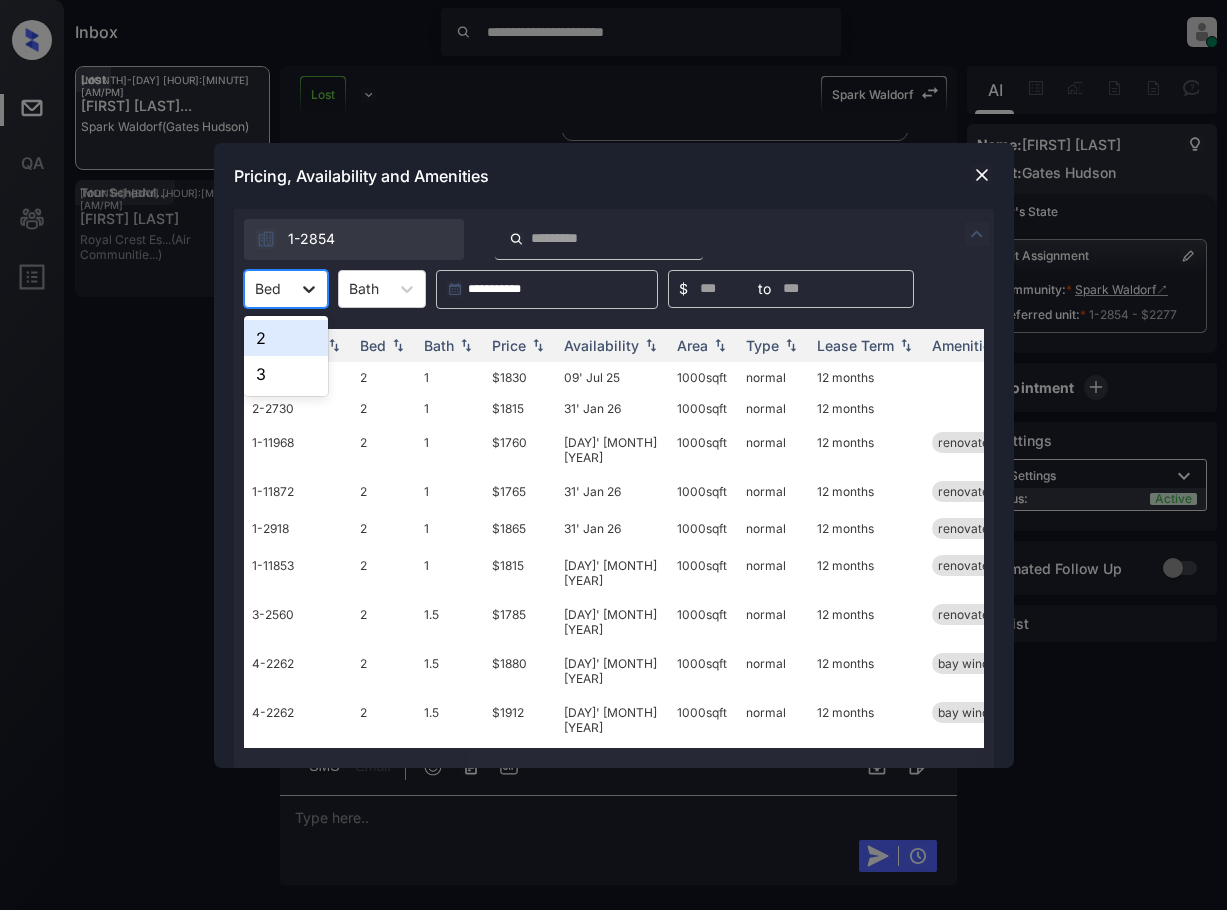 click 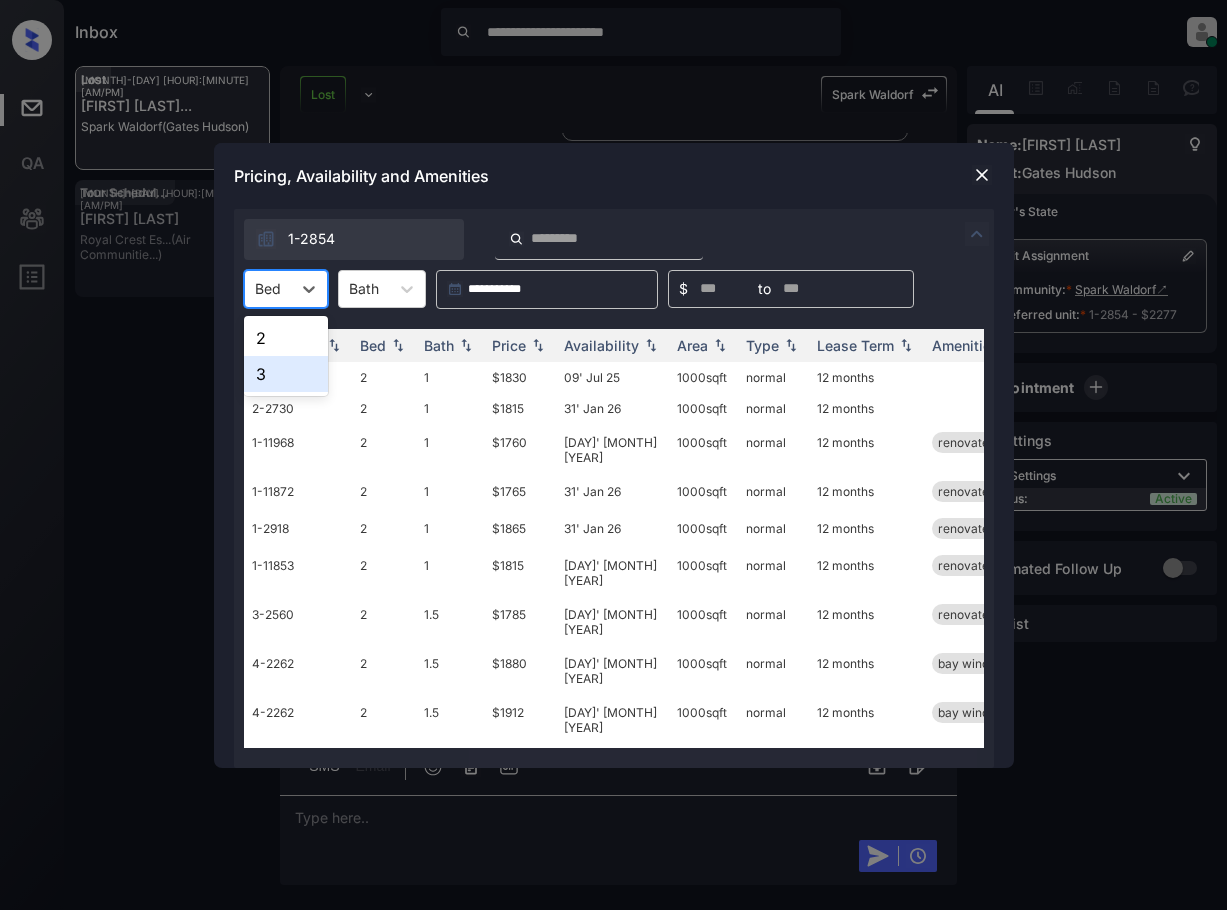 click on "3" at bounding box center (286, 374) 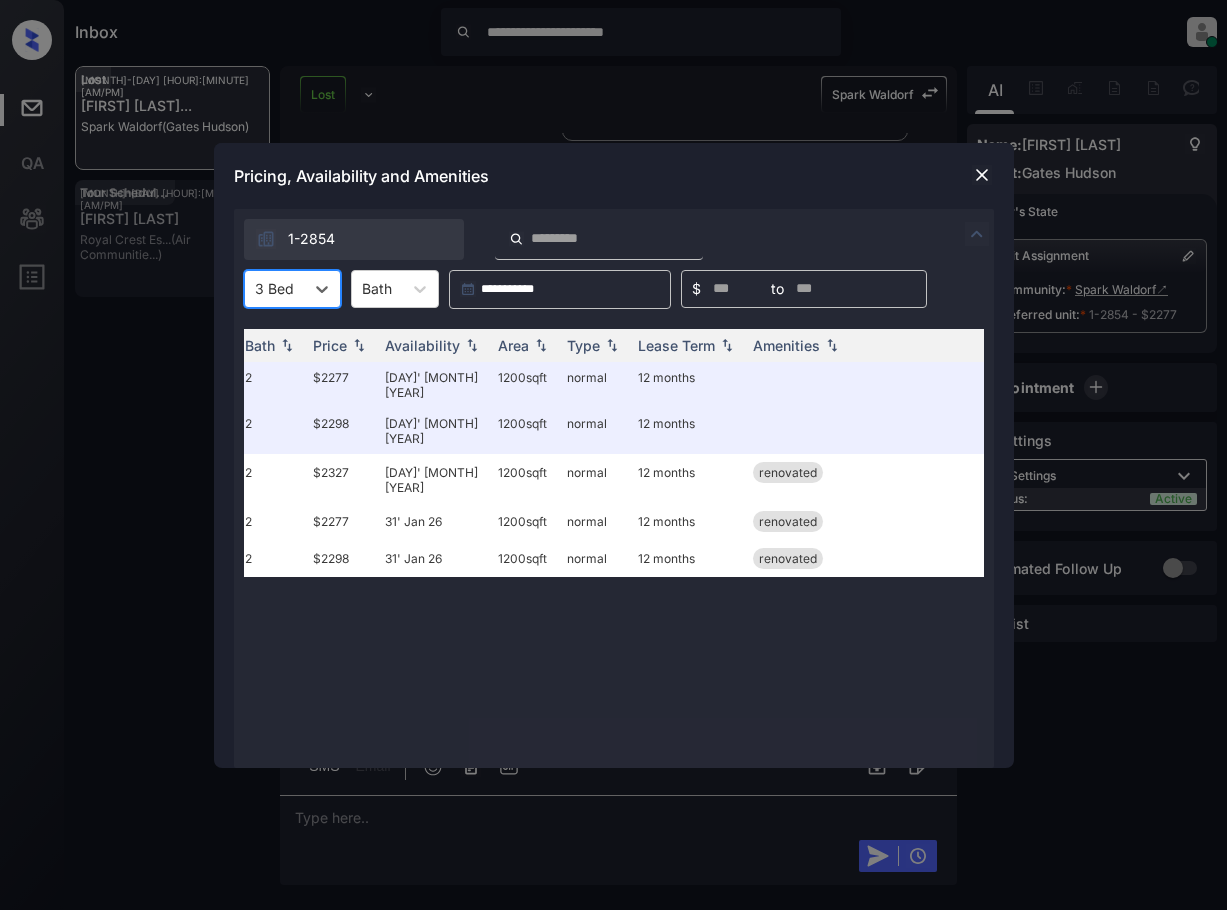 scroll, scrollTop: 0, scrollLeft: 194, axis: horizontal 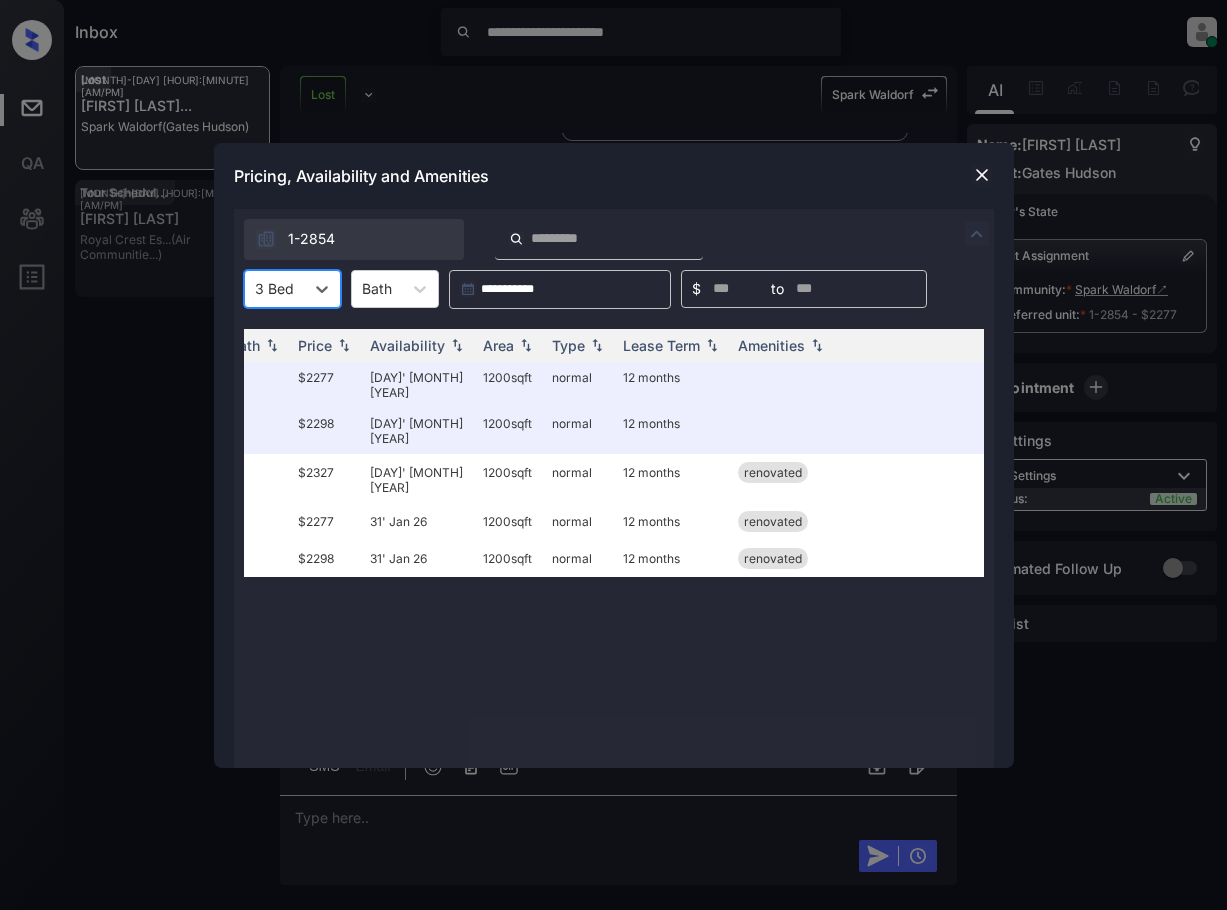 click at bounding box center [982, 175] 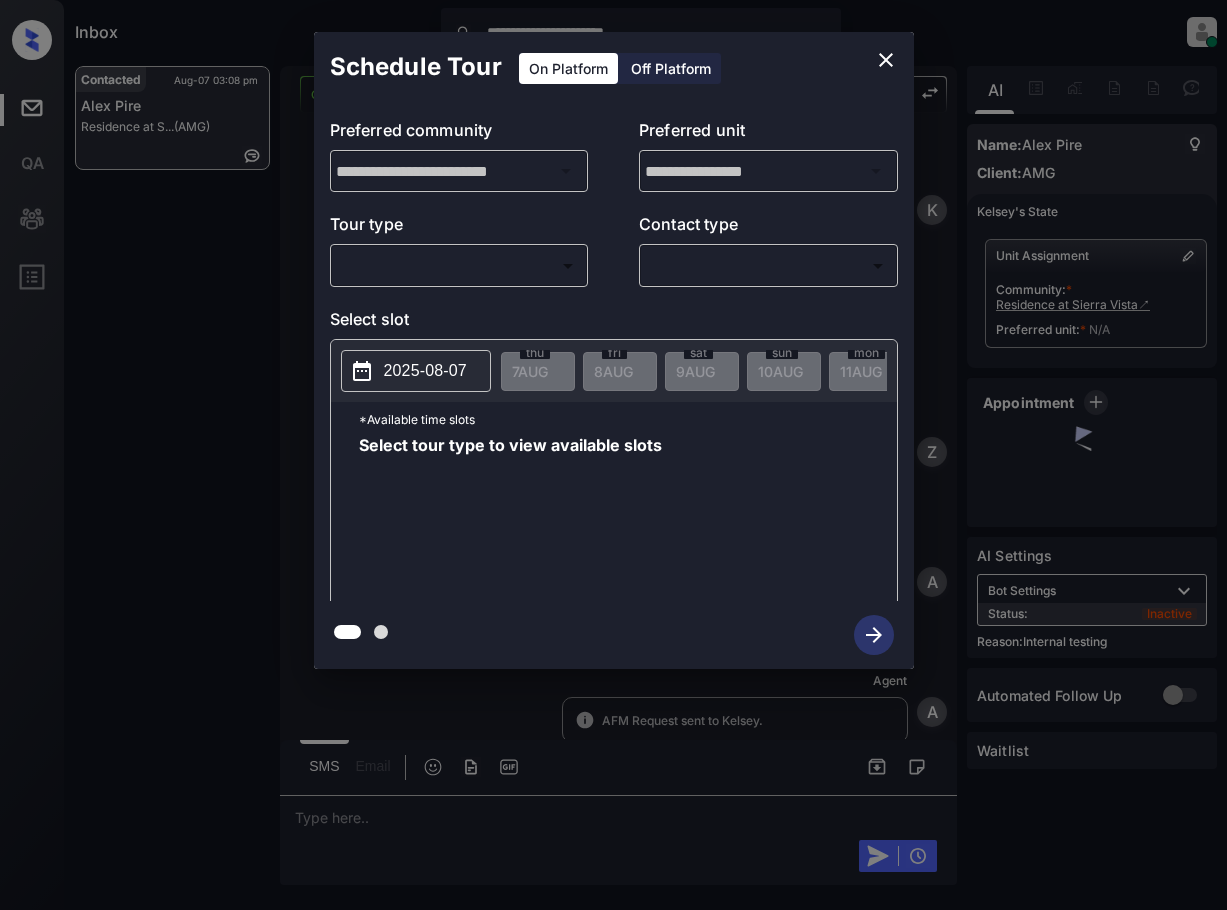 scroll, scrollTop: 0, scrollLeft: 0, axis: both 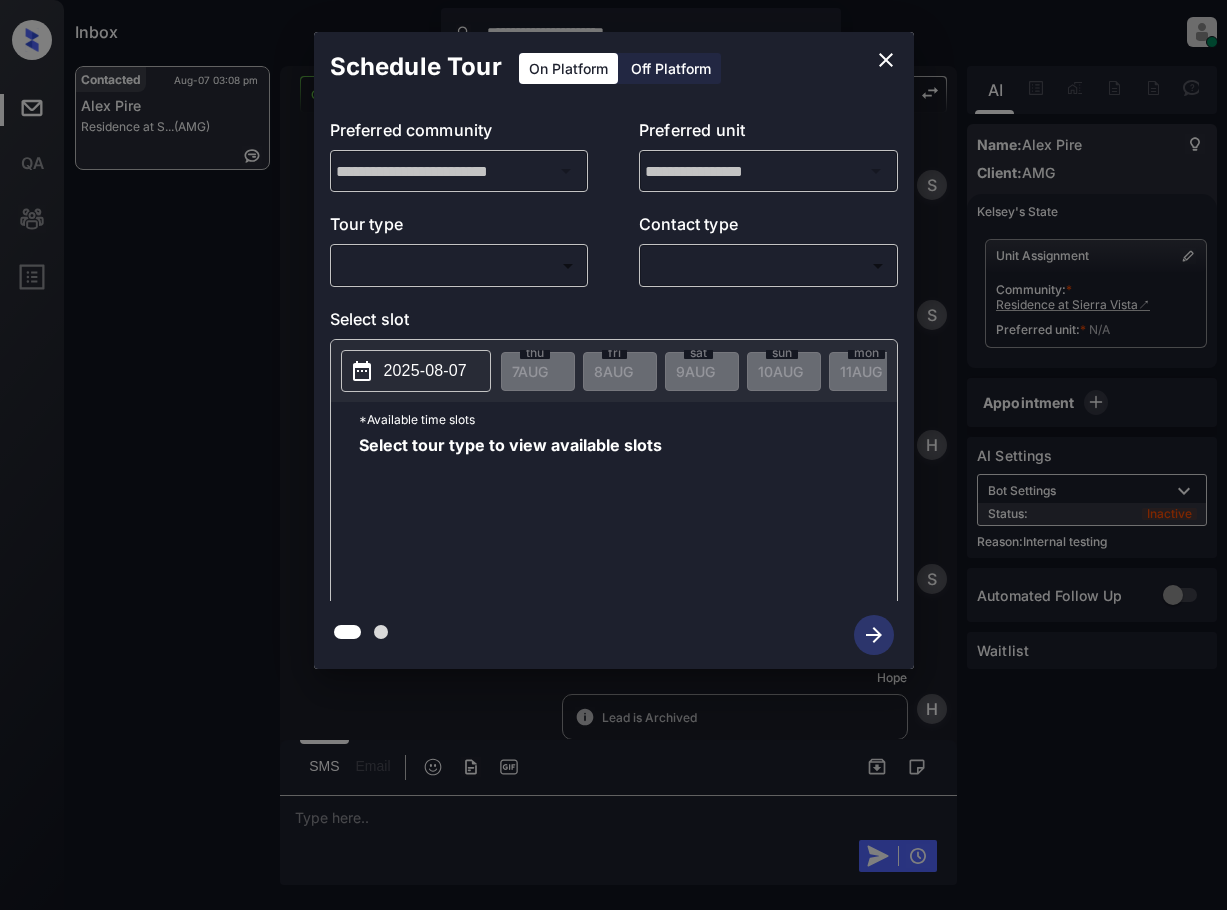click on "**********" at bounding box center [613, 455] 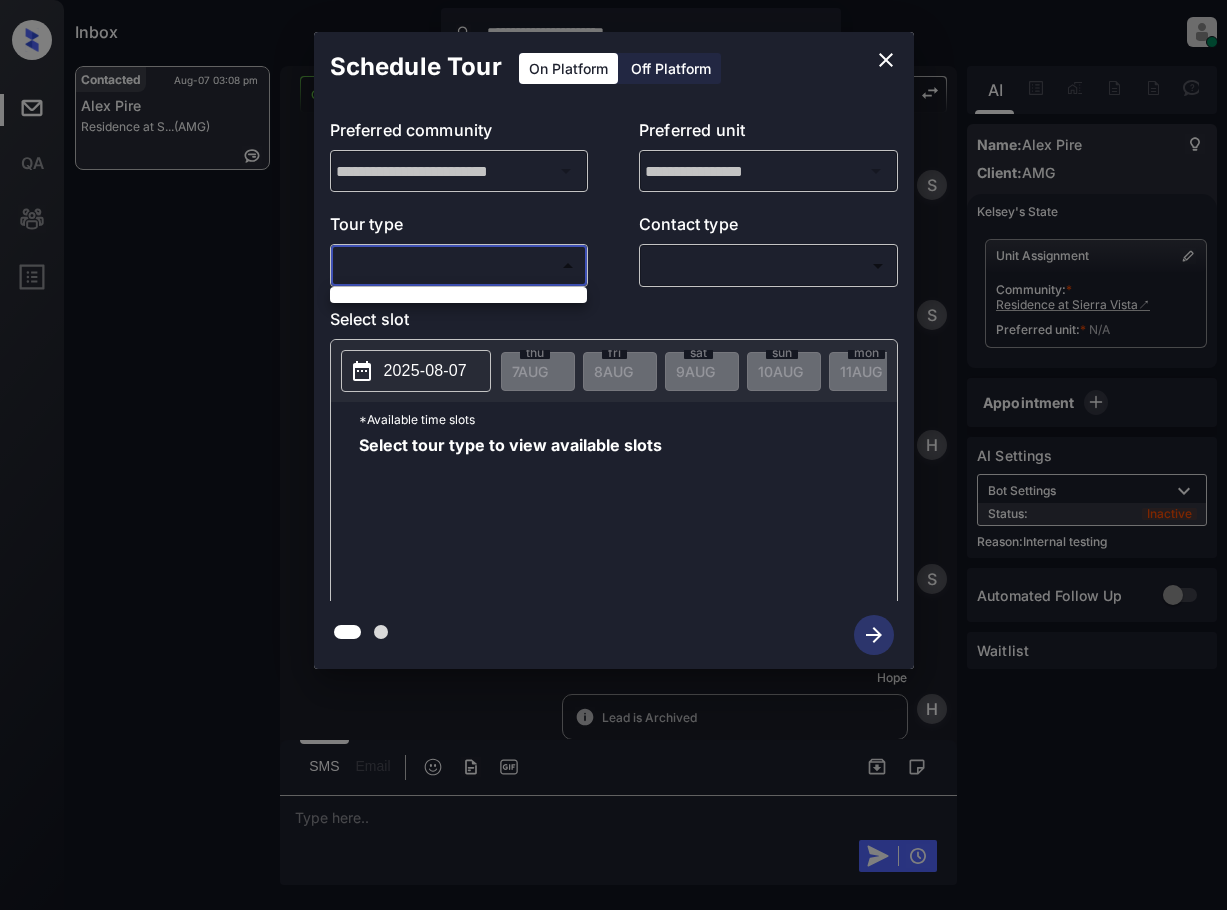 click at bounding box center (613, 455) 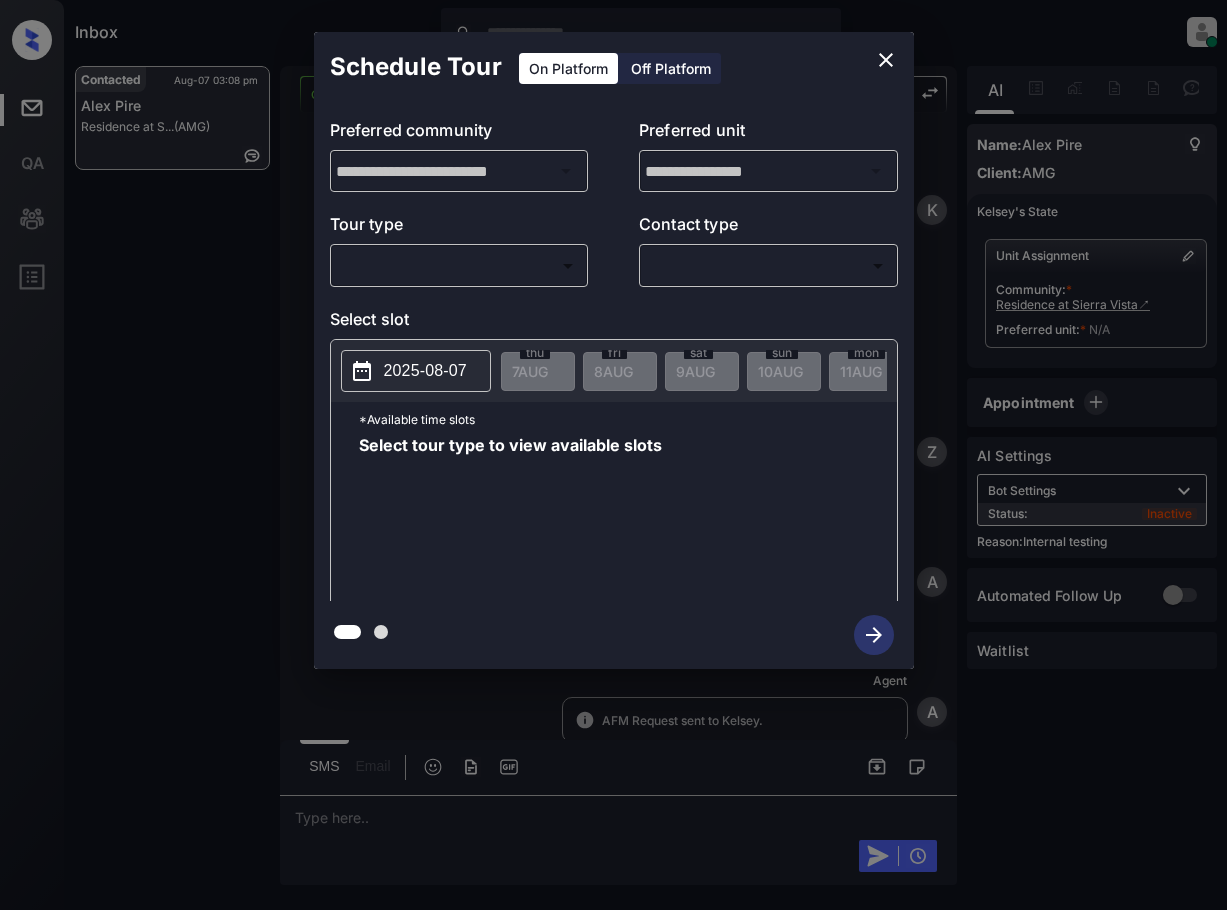 scroll, scrollTop: 0, scrollLeft: 0, axis: both 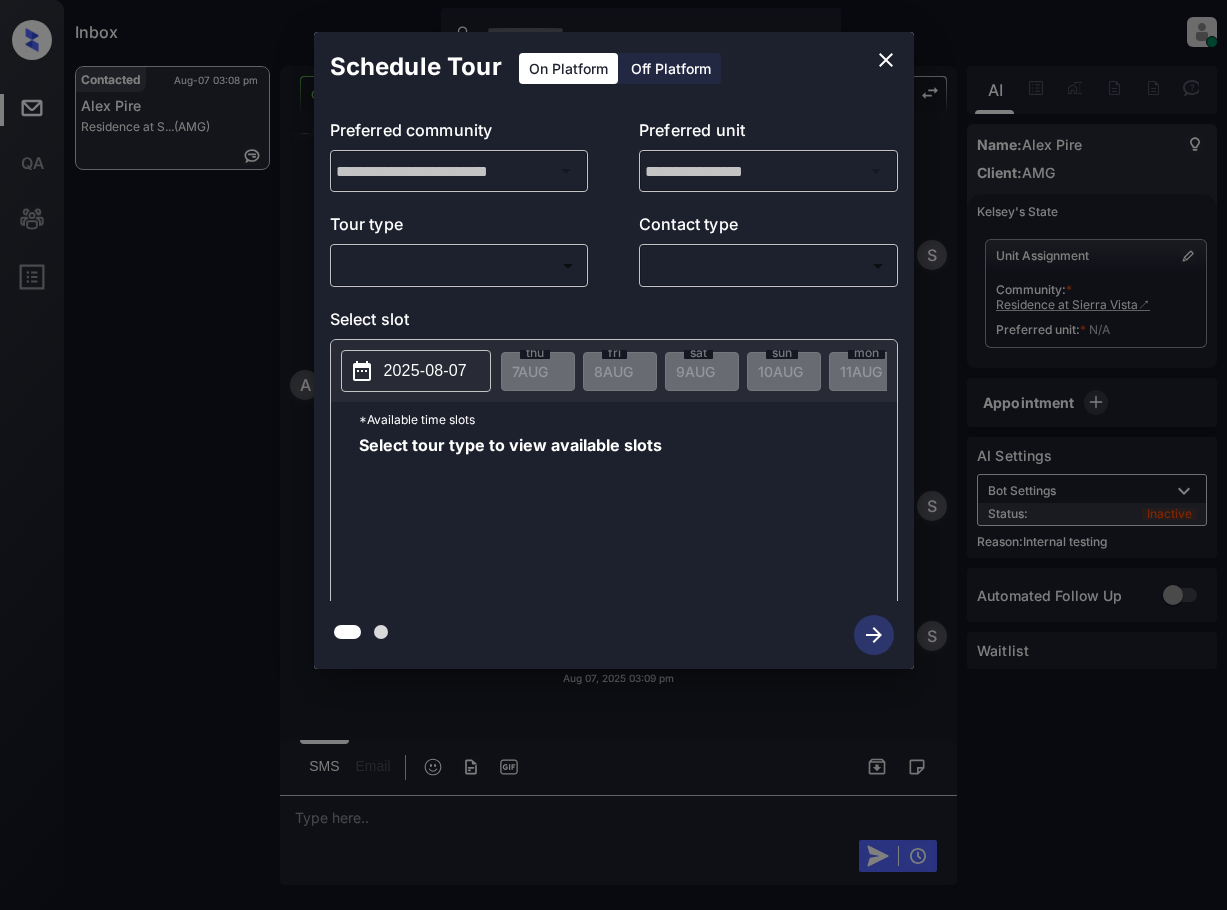 click on "Inbox [FIRST] [LAST] Online Set yourself   offline Set yourself   on break Profile Switch to  light  mode Sign out Contacted Aug-07 03:08 pm   [FIRST] [LAST] Residence at S...  (AMG) Contacted Lost Lead Sentiment: Angry Upon sliding the acknowledgement:  Lead will move to lost stage. * ​ SMS and call option will be set to opt out. AFM will be turned off for the lead. Residence At Sierra Vista New Message [FIRST] Notes Note:  - Paste this link into your browser to view [FIRST]’s conversation with the prospect Jul 28, 2025 01:28 am  Sync'd w  entrata K New Message Zuma Lead transferred to leasing agent: [FIRST] Jul 28, 2025 01:28 am  Sync'd w  entrata Z New Message Agent Lead created via leadPoller in Inbound stage. Jul 28, 2025 01:28 am A New Message Agent AFM Request sent to [FIRST]. Jul 28, 2025 01:28 am A New Message Agent Notes Note: Jul 28, 2025 01:28 am A New Message [FIRST] K" at bounding box center [613, 455] 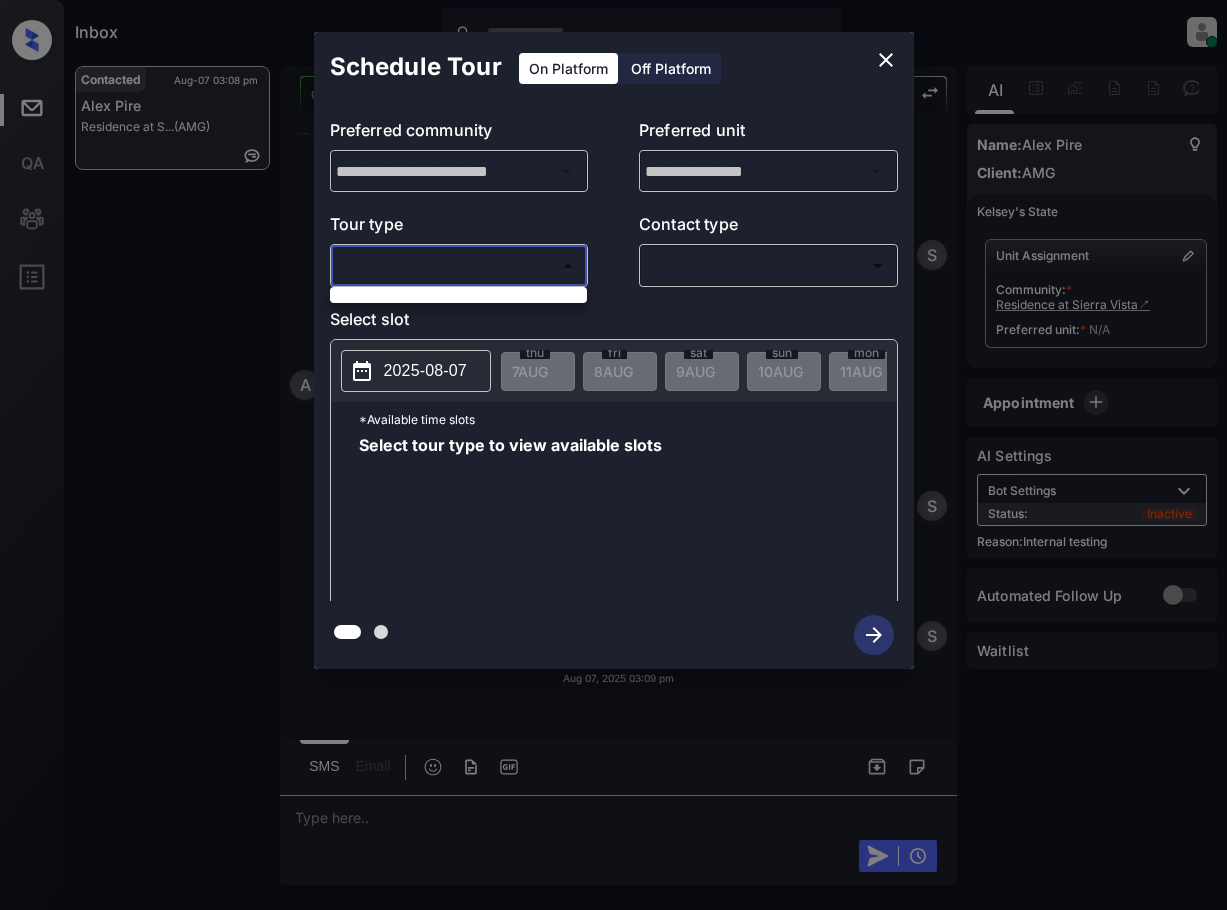 click at bounding box center (613, 455) 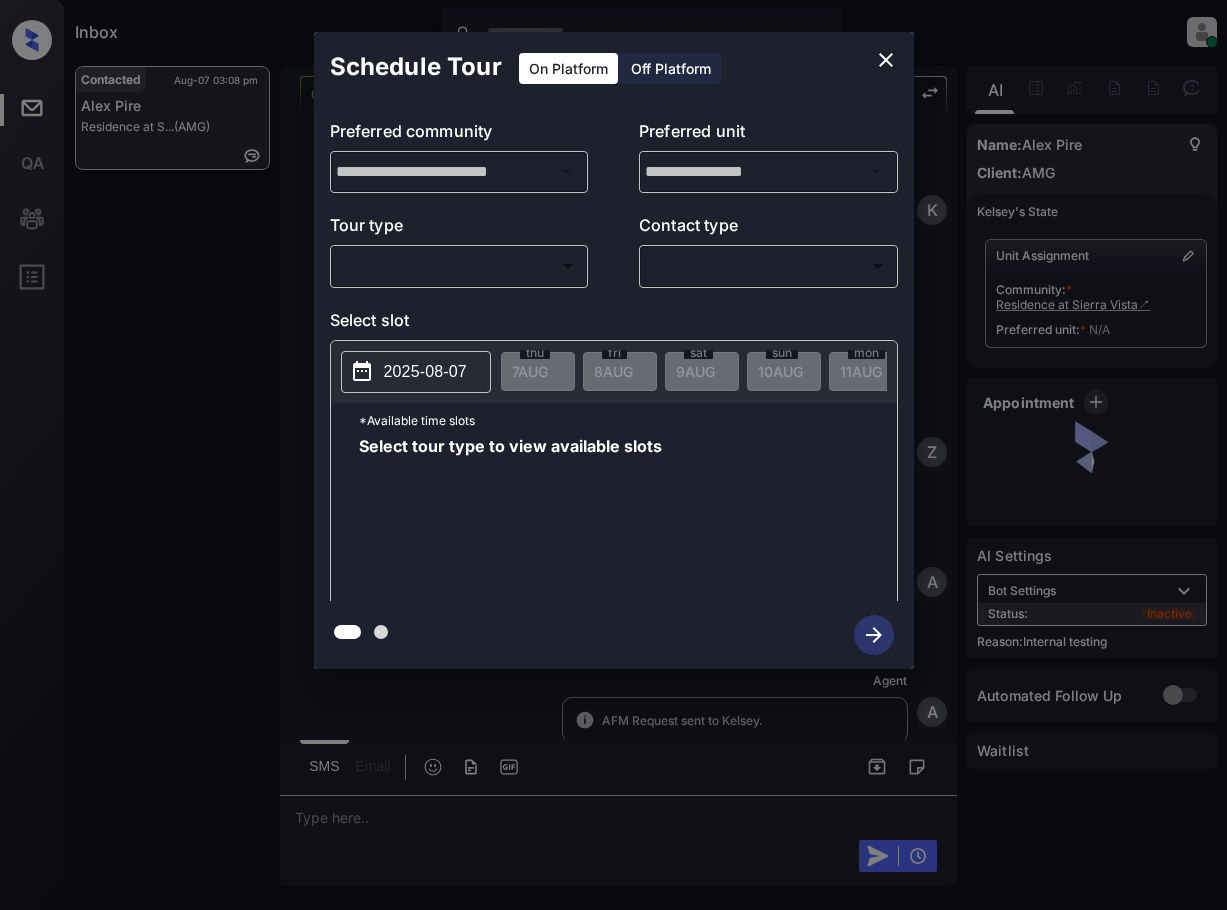 scroll, scrollTop: 0, scrollLeft: 0, axis: both 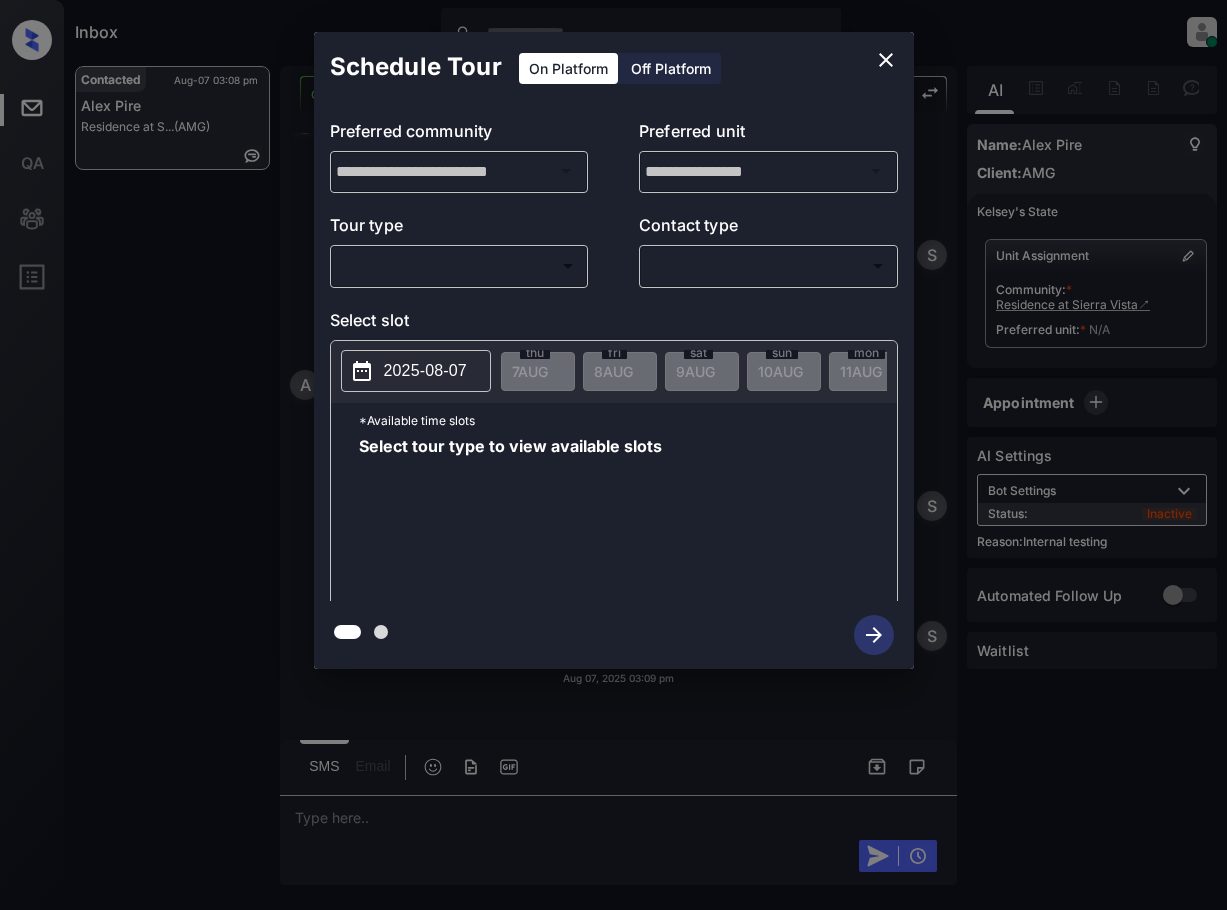 click on "Inbox [FIRST] [LAST] Online Set yourself   offline Set yourself   on break Profile Switch to  light  mode Sign out Contacted Aug-07 03:08 pm   [FIRST] [LAST] Residence at S...  (AMG) Contacted Lost Lead Sentiment: Angry Upon sliding the acknowledgement:  Lead will move to lost stage. * ​ SMS and call option will be set to opt out. AFM will be turned off for the lead. Residence At Sierra Vista New Message [FIRST] Notes Note:  - Paste this link into your browser to view [FIRST]’s conversation with the prospect Jul 28, 2025 01:28 am  Sync'd w  entrata K New Message Zuma Lead transferred to leasing agent: [FIRST] Jul 28, 2025 01:28 am  Sync'd w  entrata Z New Message Agent Lead created via leadPoller in Inbound stage. Jul 28, 2025 01:28 am A New Message Agent AFM Request sent to [FIRST]. Jul 28, 2025 01:28 am A New Message Agent Notes Note: Jul 28, 2025 01:28 am A New Message [FIRST] K" at bounding box center (613, 455) 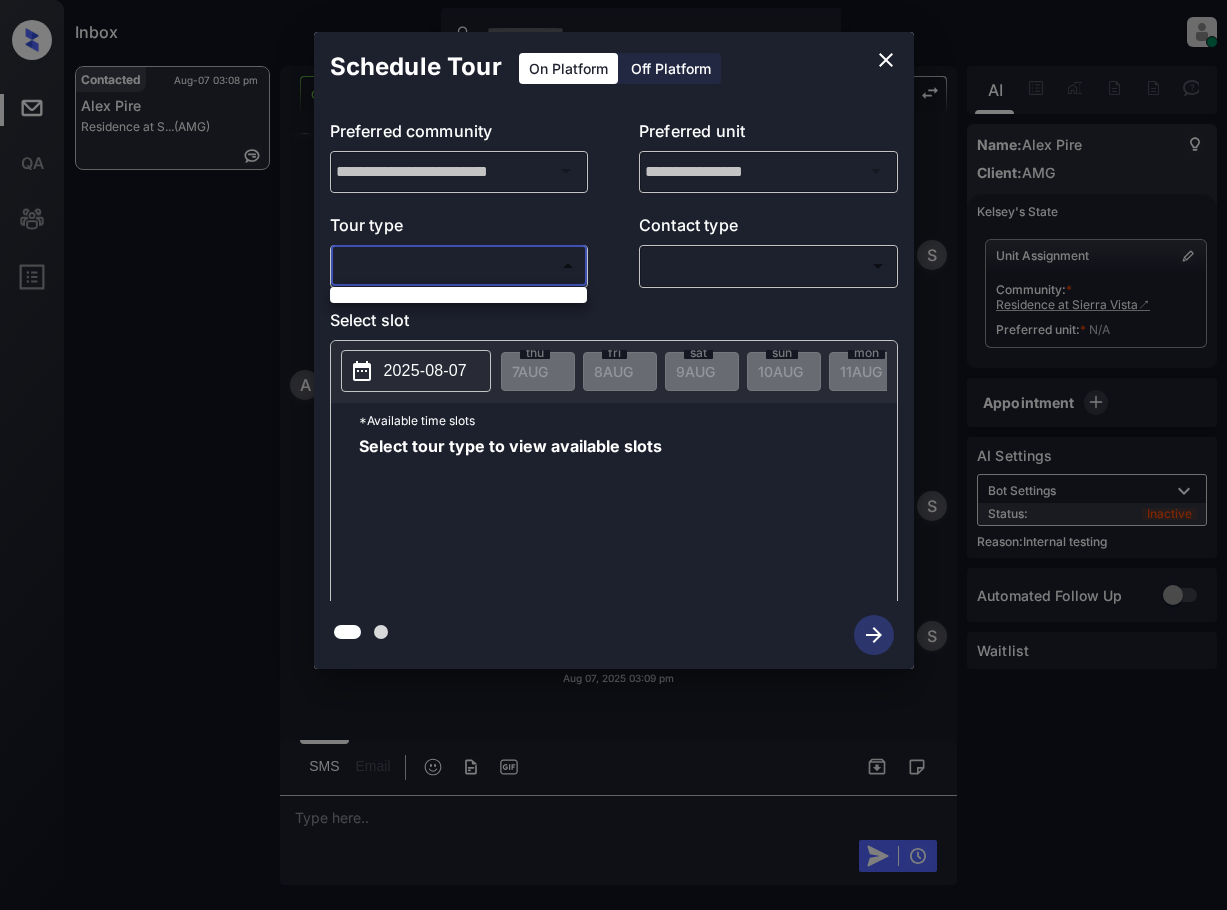 click at bounding box center (613, 455) 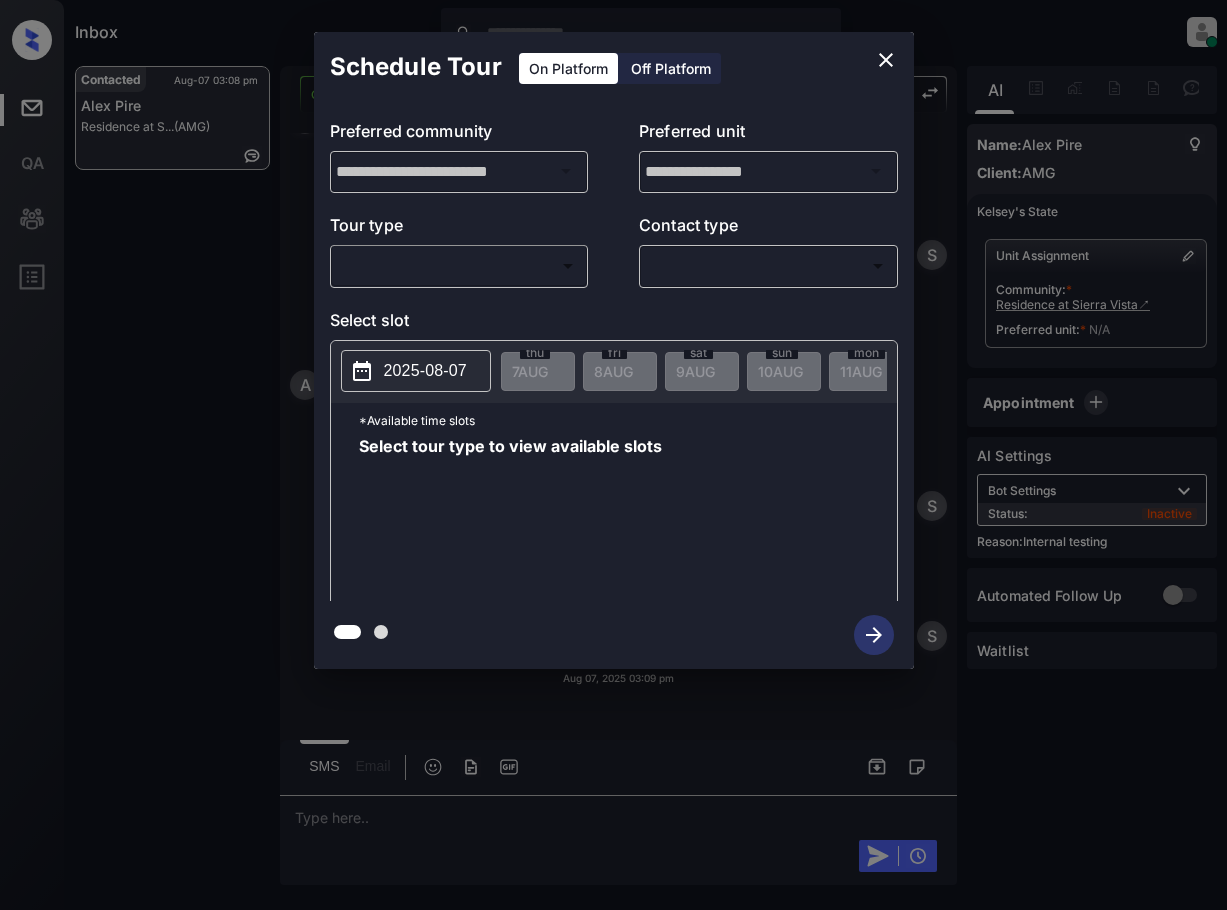 click on "Inbox [LAST] [LAST] Online Set yourself   offline Set yourself   on break Profile Switch to  light  mode Sign out Contacted Aug-07 03:08 pm   Alex Pire Residence at S...  (AMG) Contacted Lost Lead Sentiment: Angry Upon sliding the acknowledgement:  Lead will move to lost stage. * ​ SMS and call option will be set to opt out. AFM will be turned off for the lead. Residence At Sierra Vista New Message Kelsey Notes Note: <a href="https://conversation.getzuma.com/68873494589e385f0f65f3b3">https://conversation.getzuma.com/68873494589e385f0f65f3b3</a> - Paste this link into your browser to view Kelsey’s conversation with the prospect Jul 28, [YEAR] 01:28 am  Sync'd w  entrata K New Message Zuma Lead transferred to leasing agent: kelsey Jul 28, [YEAR] 01:28 am  Sync'd w  entrata Z New Message Agent Lead created via leadPoller in Inbound stage. Jul 28, [YEAR] 01:28 am A New Message Agent AFM Request sent to Kelsey. Jul 28, [YEAR] 01:28 am A New Message Agent Notes Note: Jul 28, [YEAR] 01:28 am A New Message Kelsey K" at bounding box center (613, 455) 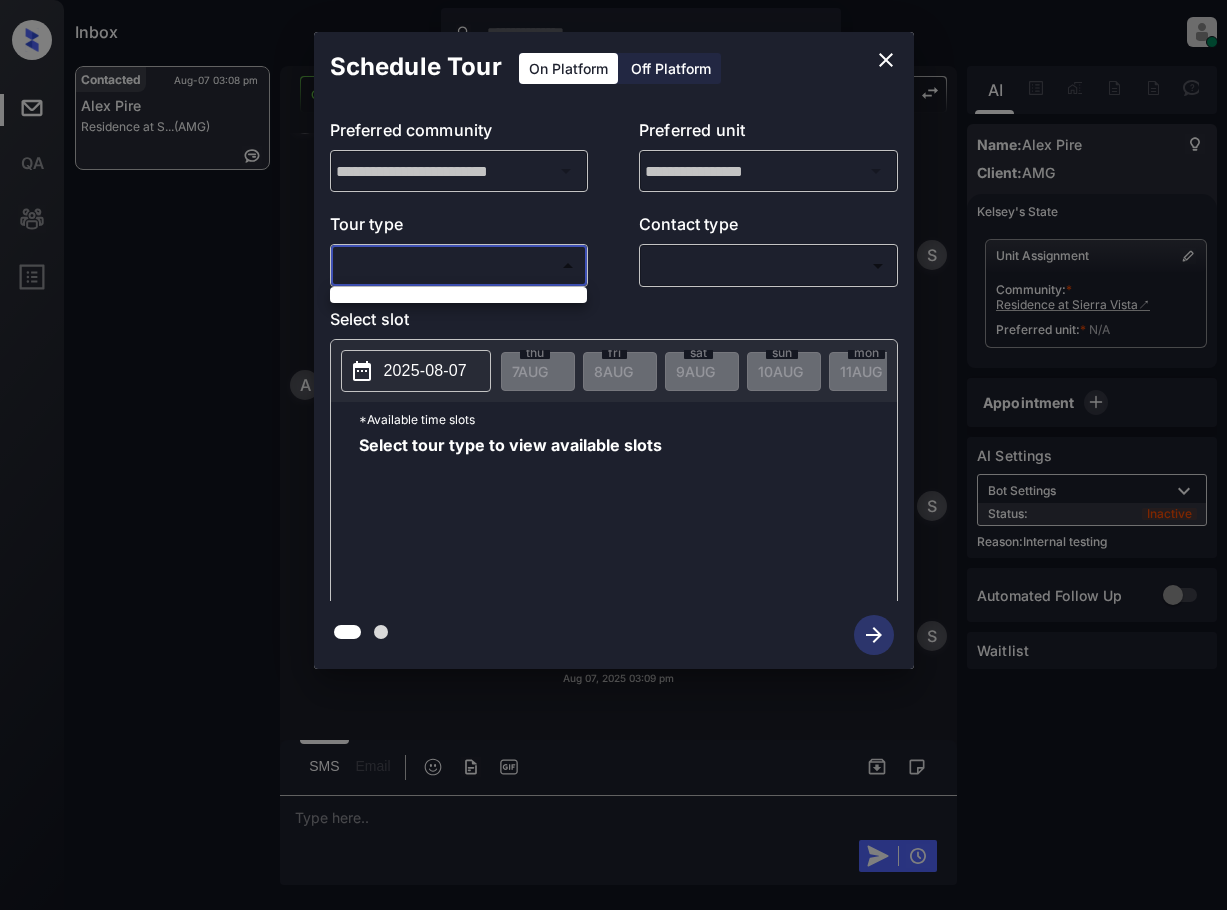 click at bounding box center [613, 455] 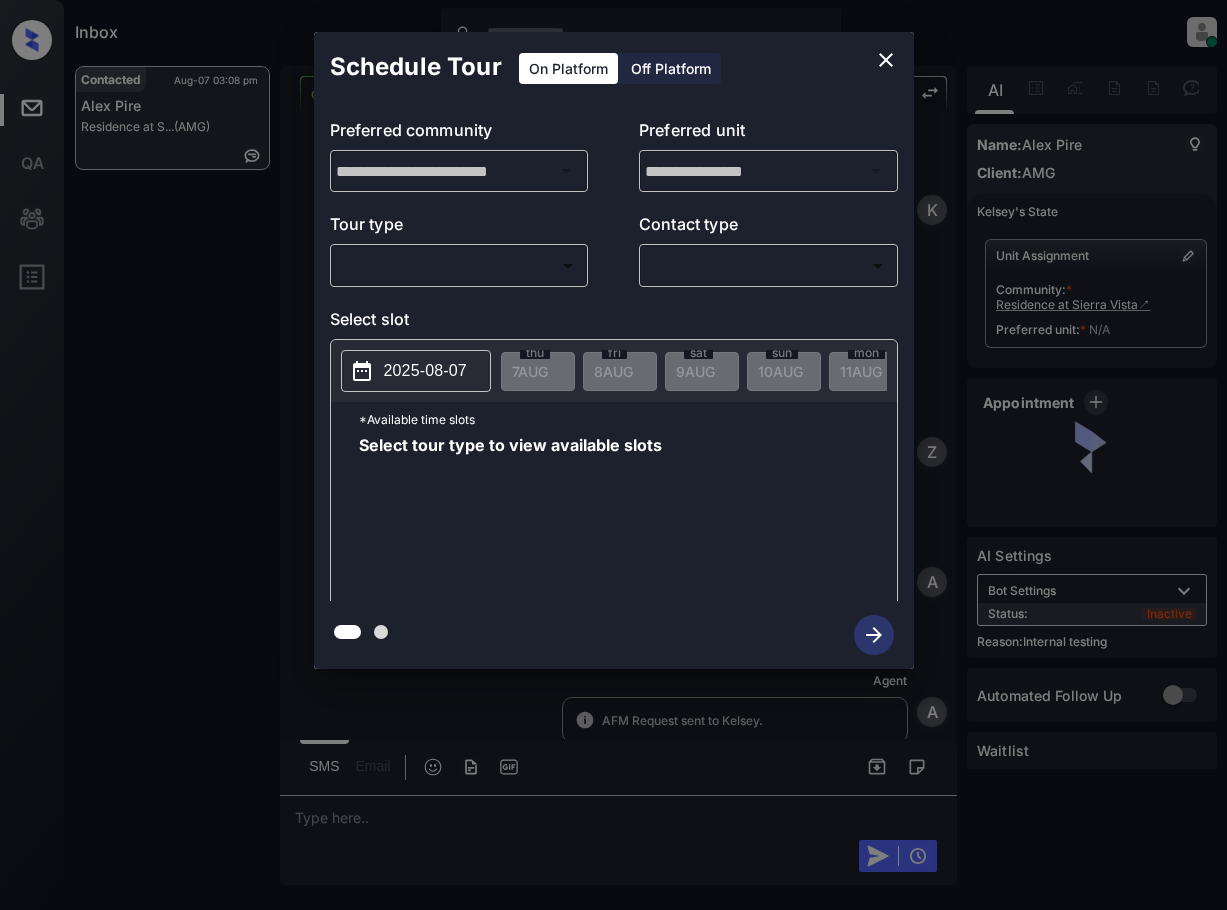 scroll, scrollTop: 0, scrollLeft: 0, axis: both 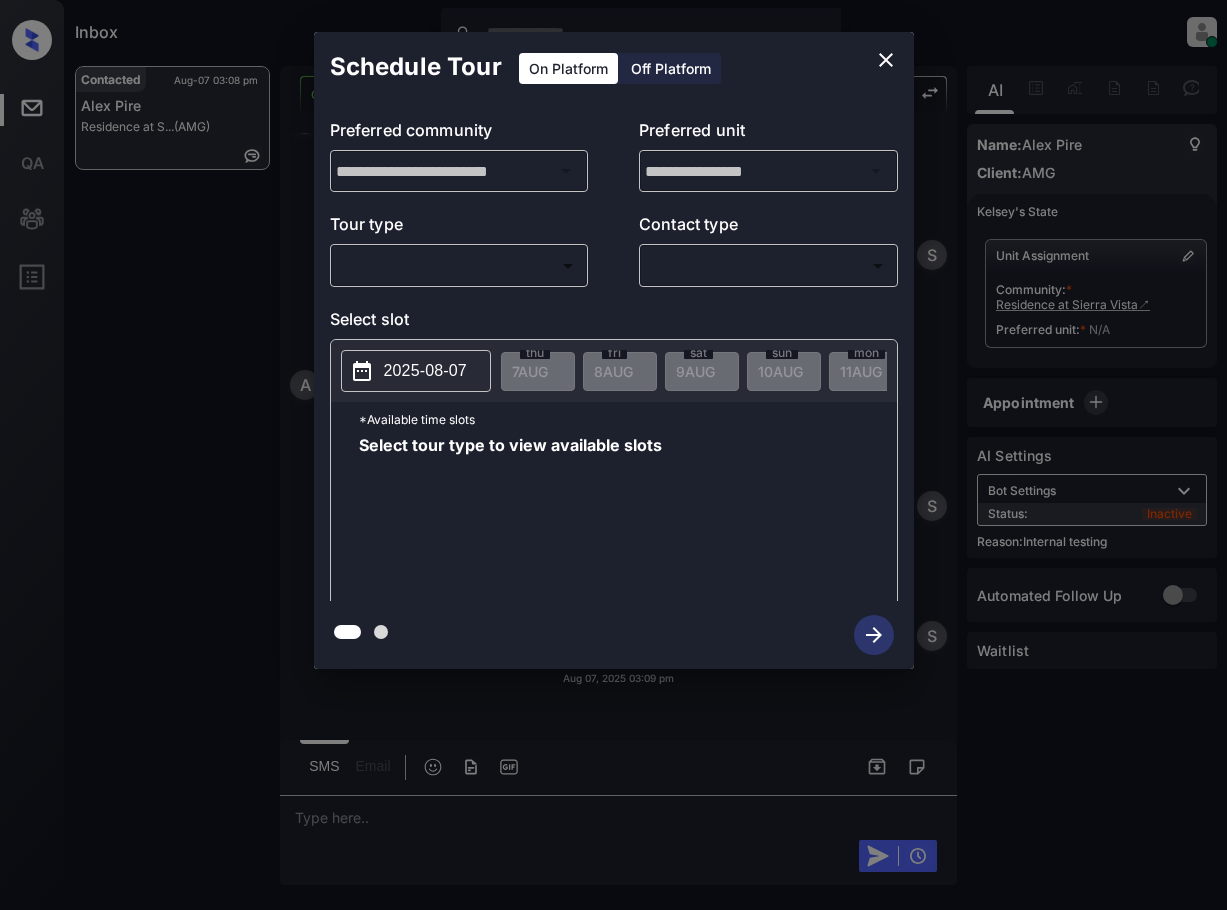 click on "Inbox [LAST] [LAST] Online Set yourself   offline Set yourself   on break Profile Switch to  light  mode Sign out Contacted Aug-07 03:08 pm   Alex Pire Residence at S...  (AMG) Contacted Lost Lead Sentiment: Angry Upon sliding the acknowledgement:  Lead will move to lost stage. * ​ SMS and call option will be set to opt out. AFM will be turned off for the lead. Residence At Sierra Vista New Message Kelsey Notes Note: <a href="https://conversation.getzuma.com/68873494589e385f0f65f3b3">https://conversation.getzuma.com/68873494589e385f0f65f3b3</a> - Paste this link into your browser to view Kelsey’s conversation with the prospect Jul 28, [YEAR] 01:28 am  Sync'd w  entrata K New Message Zuma Lead transferred to leasing agent: kelsey Jul 28, [YEAR] 01:28 am  Sync'd w  entrata Z New Message Agent Lead created via leadPoller in Inbound stage. Jul 28, [YEAR] 01:28 am A New Message Agent AFM Request sent to Kelsey. Jul 28, [YEAR] 01:28 am A New Message Agent Notes Note: Jul 28, [YEAR] 01:28 am A New Message Kelsey K" at bounding box center [613, 455] 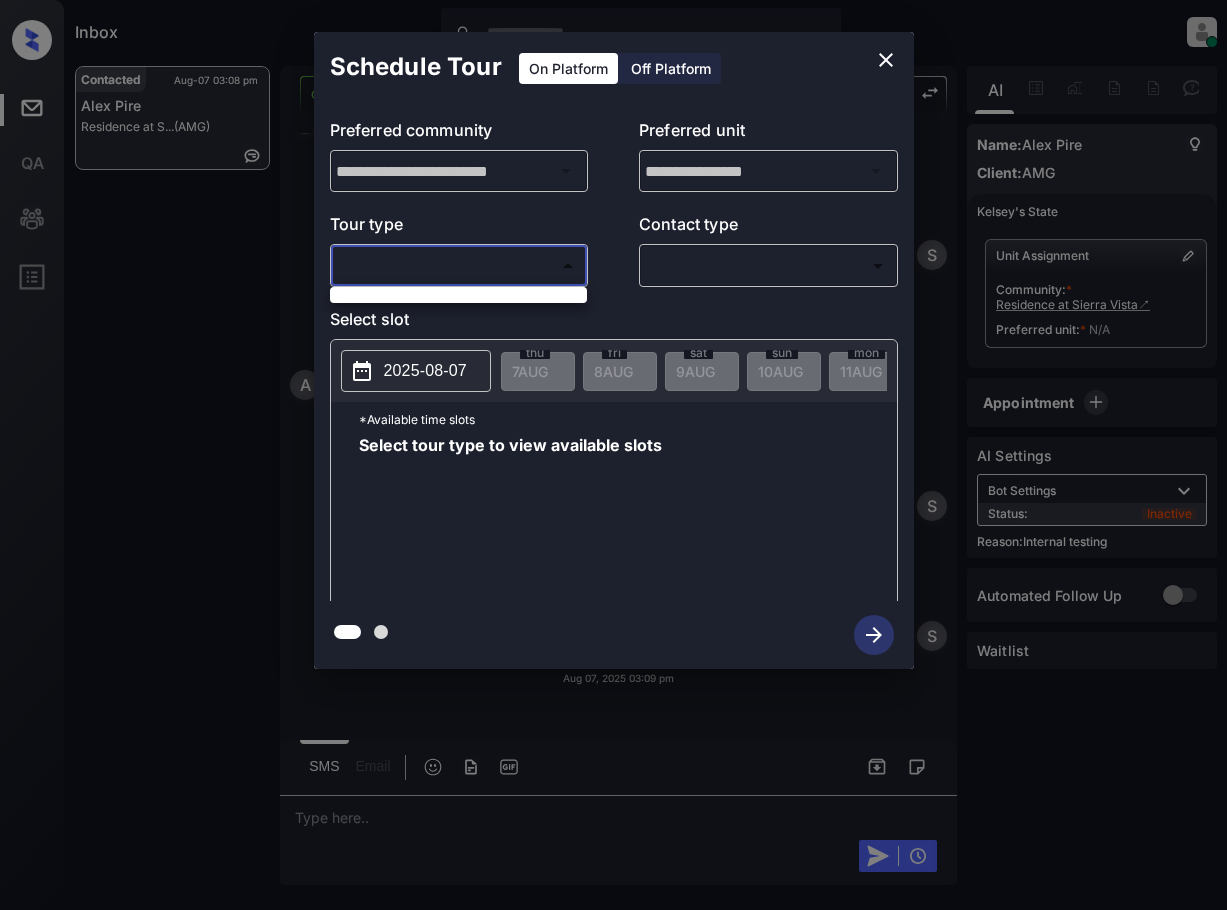 click at bounding box center [613, 455] 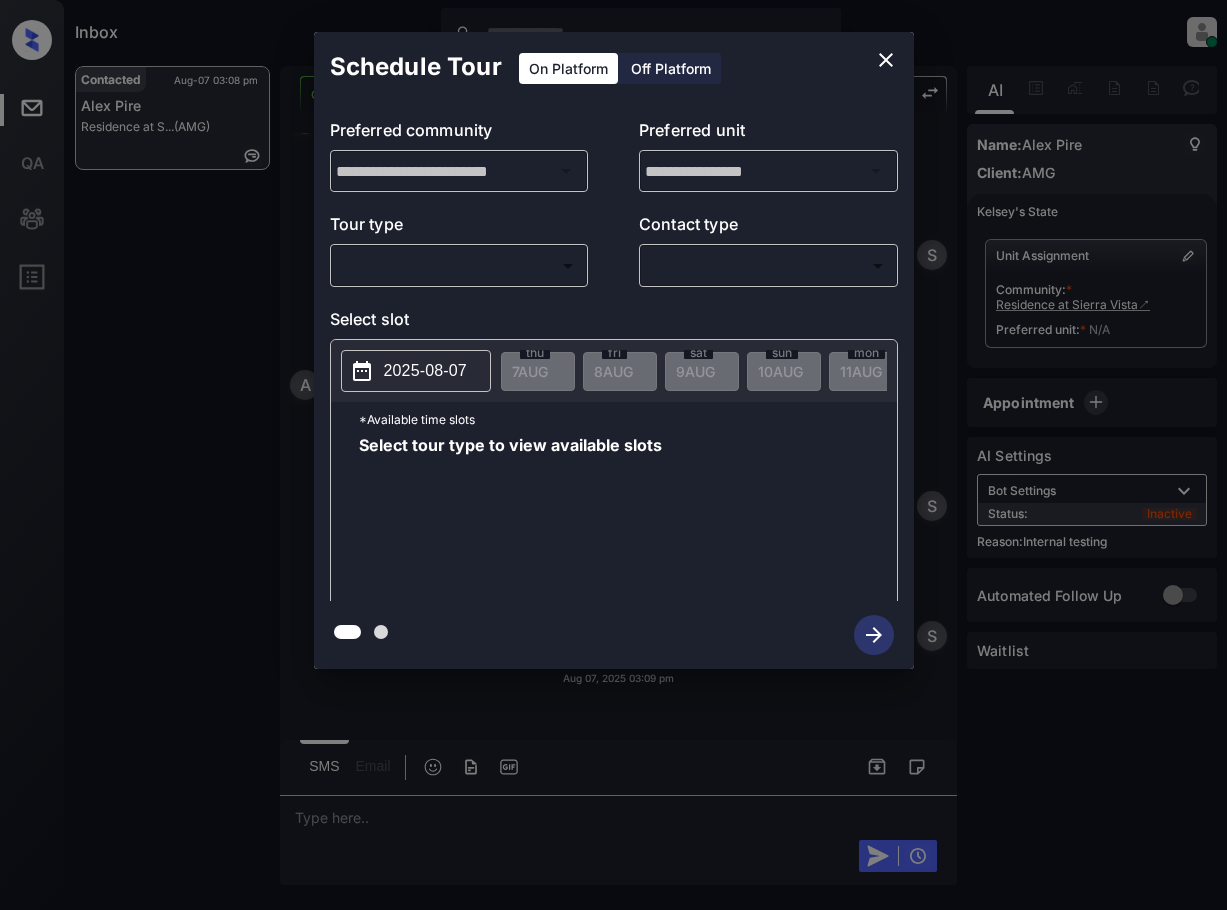 click on "Inbox Lyzzelle M. Ceralde Online Set yourself   offline Set yourself   on break Profile Switch to  light  mode Sign out Contacted Aug-07 03:08 pm   Alex Pire Residence at S...  (AMG) Contacted Lost Lead Sentiment: Angry Upon sliding the acknowledgement:  Lead will move to lost stage. * ​ SMS and call option will be set to opt out. AFM will be turned off for the lead. Residence At Sierra Vista New Message Kelsey Notes Note: <a href="https://conversation.getzuma.com/68873494589e385f0f65f3b3">https://conversation.getzuma.com/68873494589e385f0f65f3b3</a> - Paste this link into your browser to view Kelsey’s conversation with the prospect Jul 28, 2025 01:28 am  Sync'd w  entrata K New Message Zuma Lead transferred to leasing agent: kelsey Jul 28, 2025 01:28 am  Sync'd w  entrata Z New Message Agent Lead created via leadPoller in Inbound stage. Jul 28, 2025 01:28 am A New Message Agent AFM Request sent to Kelsey. Jul 28, 2025 01:28 am A New Message Agent Notes Note: Jul 28, 2025 01:28 am A New Message Kelsey K" at bounding box center [613, 455] 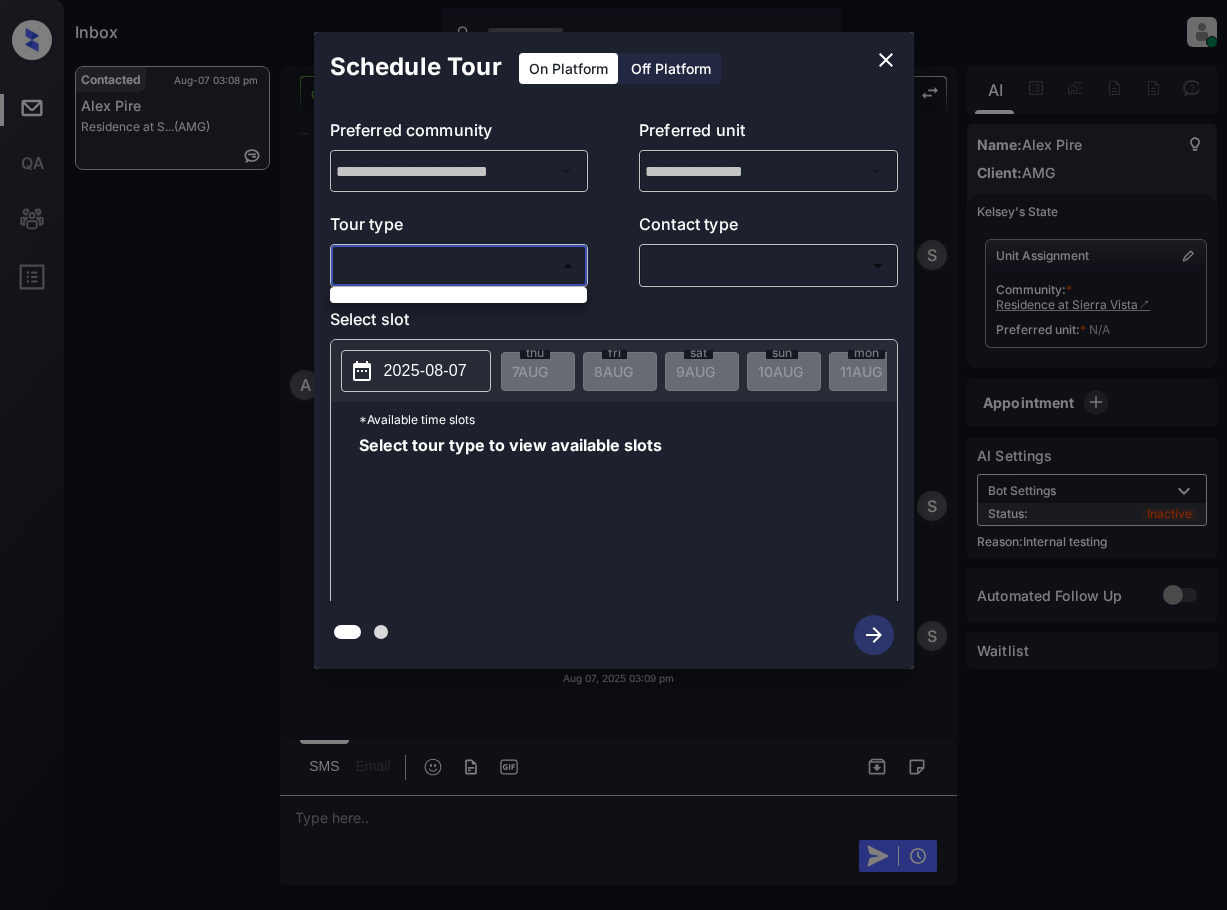 click at bounding box center [613, 455] 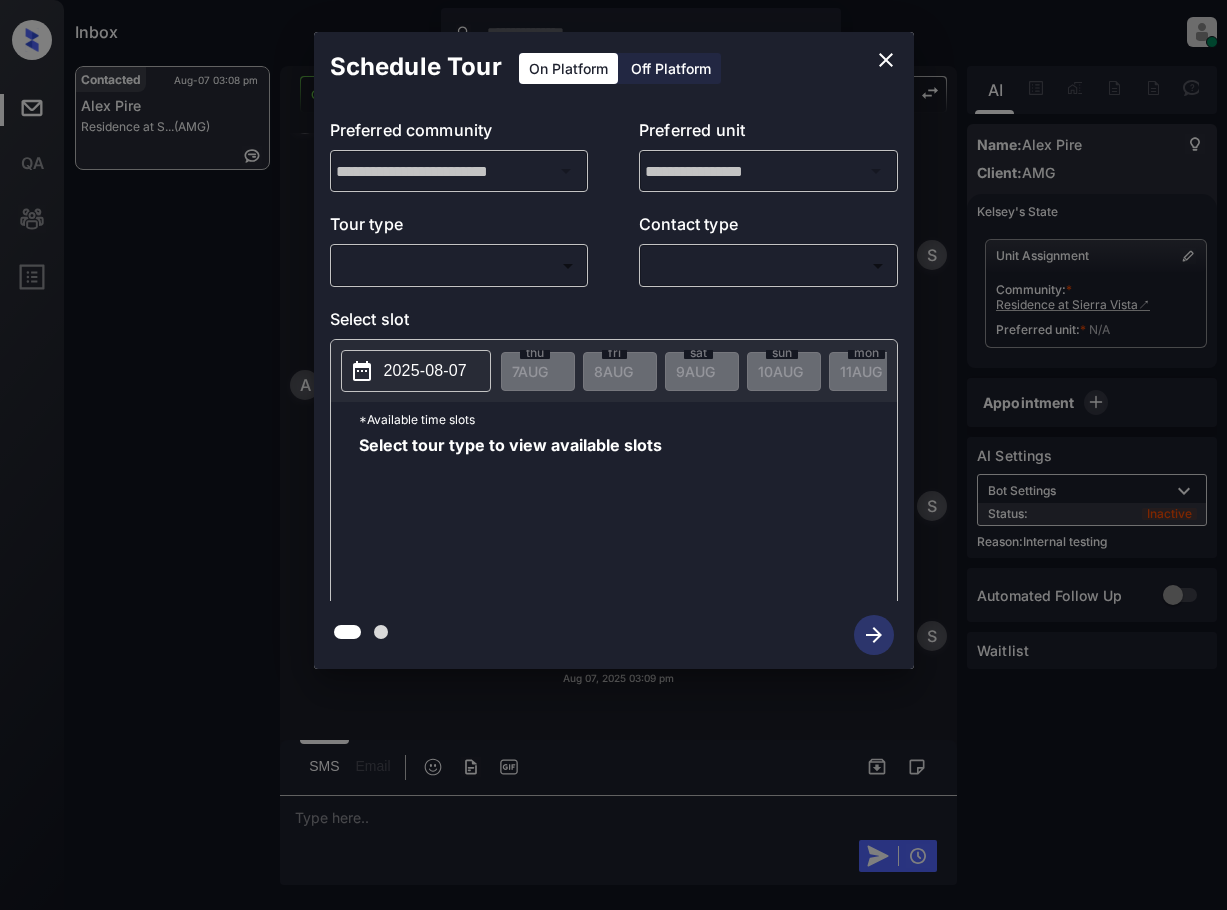 click on "Inbox Lyzzelle M. Ceralde Online Set yourself   offline Set yourself   on break Profile Switch to  light  mode Sign out Contacted Aug-07 03:08 pm   Alex Pire Residence at S...  (AMG) Contacted Lost Lead Sentiment: Angry Upon sliding the acknowledgement:  Lead will move to lost stage. * ​ SMS and call option will be set to opt out. AFM will be turned off for the lead. Residence At Sierra Vista New Message Kelsey Notes Note: <a href="https://conversation.getzuma.com/68873494589e385f0f65f3b3">https://conversation.getzuma.com/68873494589e385f0f65f3b3</a> - Paste this link into your browser to view Kelsey’s conversation with the prospect Jul 28, 2025 01:28 am  Sync'd w  entrata K New Message Zuma Lead transferred to leasing agent: kelsey Jul 28, 2025 01:28 am  Sync'd w  entrata Z New Message Agent Lead created via leadPoller in Inbound stage. Jul 28, 2025 01:28 am A New Message Agent AFM Request sent to Kelsey. Jul 28, 2025 01:28 am A New Message Agent Notes Note: Jul 28, 2025 01:28 am A New Message Kelsey K" at bounding box center [613, 455] 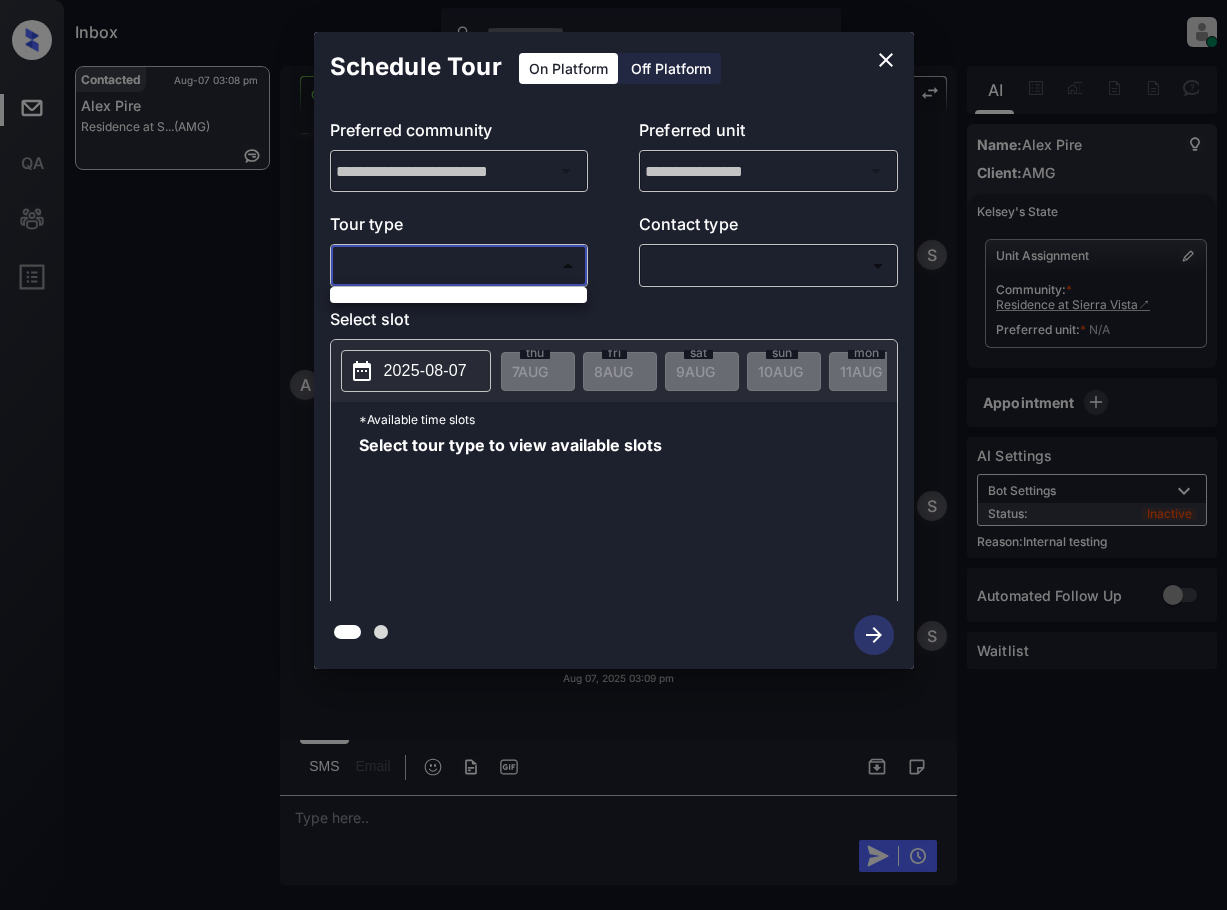 click at bounding box center [458, 292] 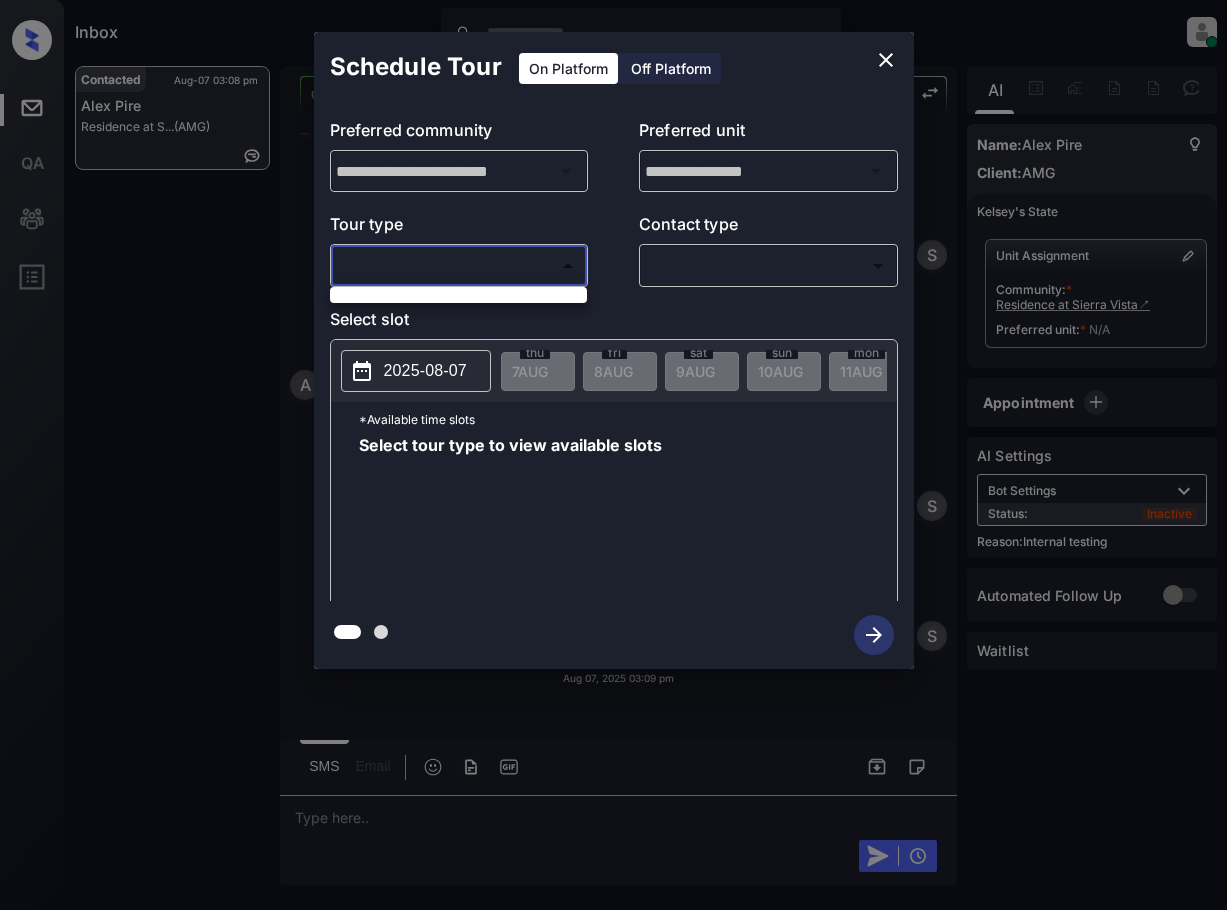 drag, startPoint x: 435, startPoint y: 691, endPoint x: 456, endPoint y: 683, distance: 22.472204 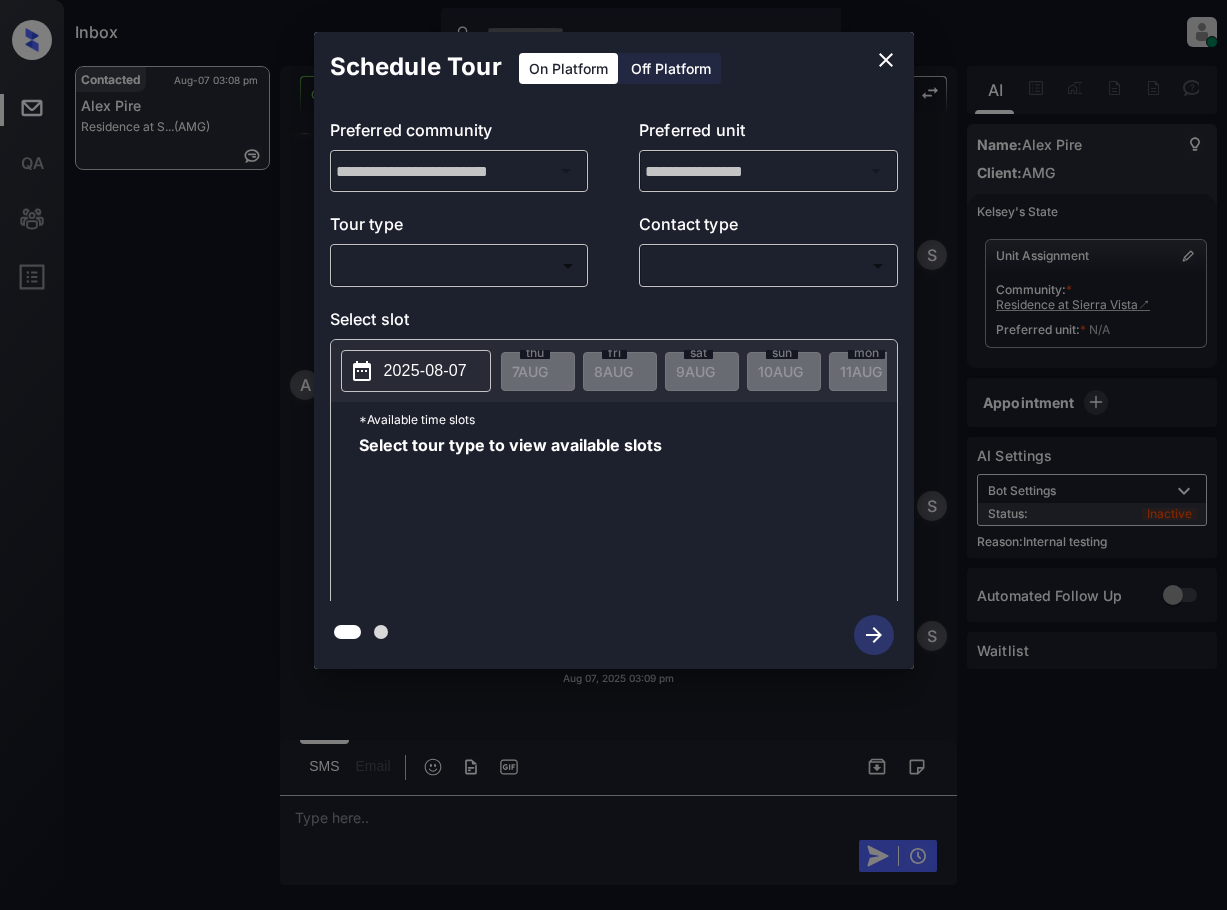 click on "**********" at bounding box center [614, 351] 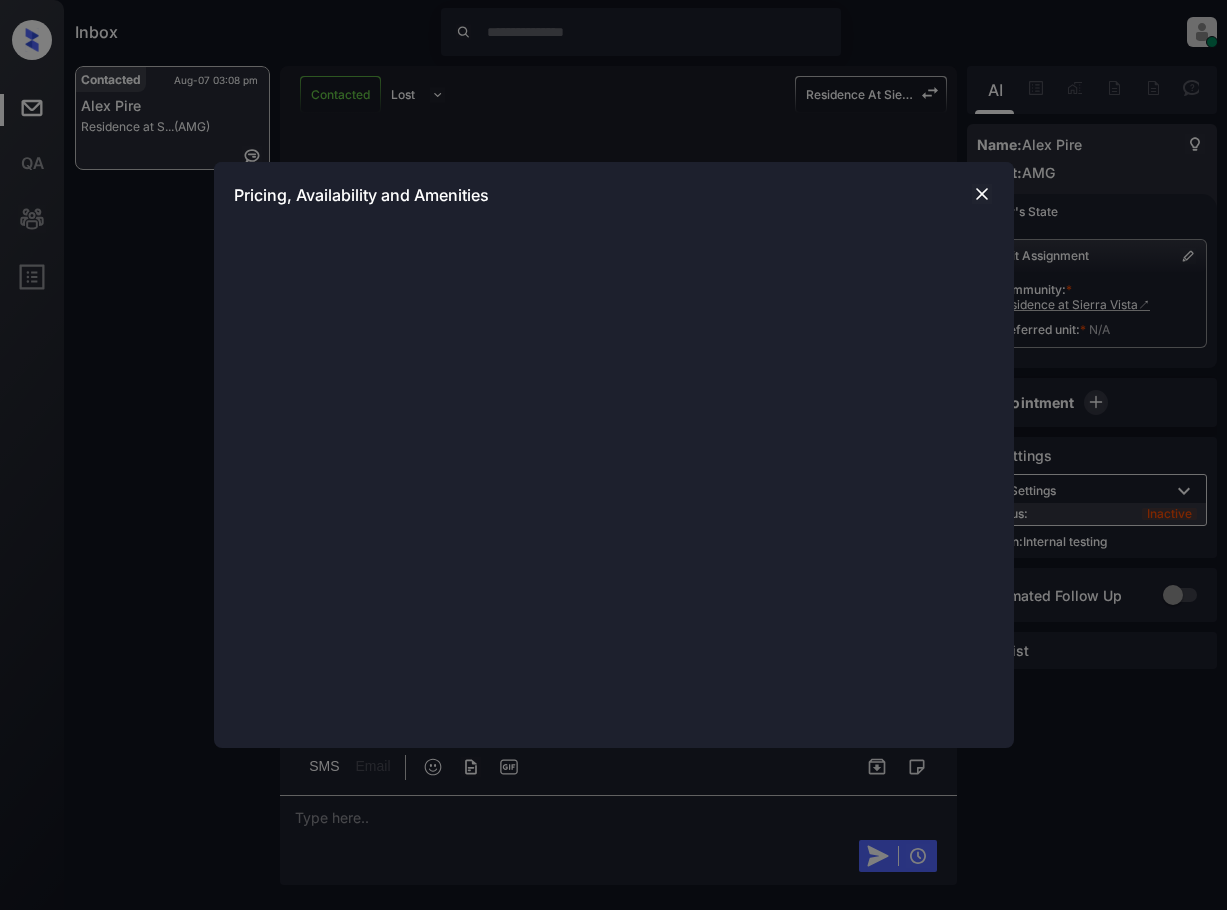scroll, scrollTop: 0, scrollLeft: 0, axis: both 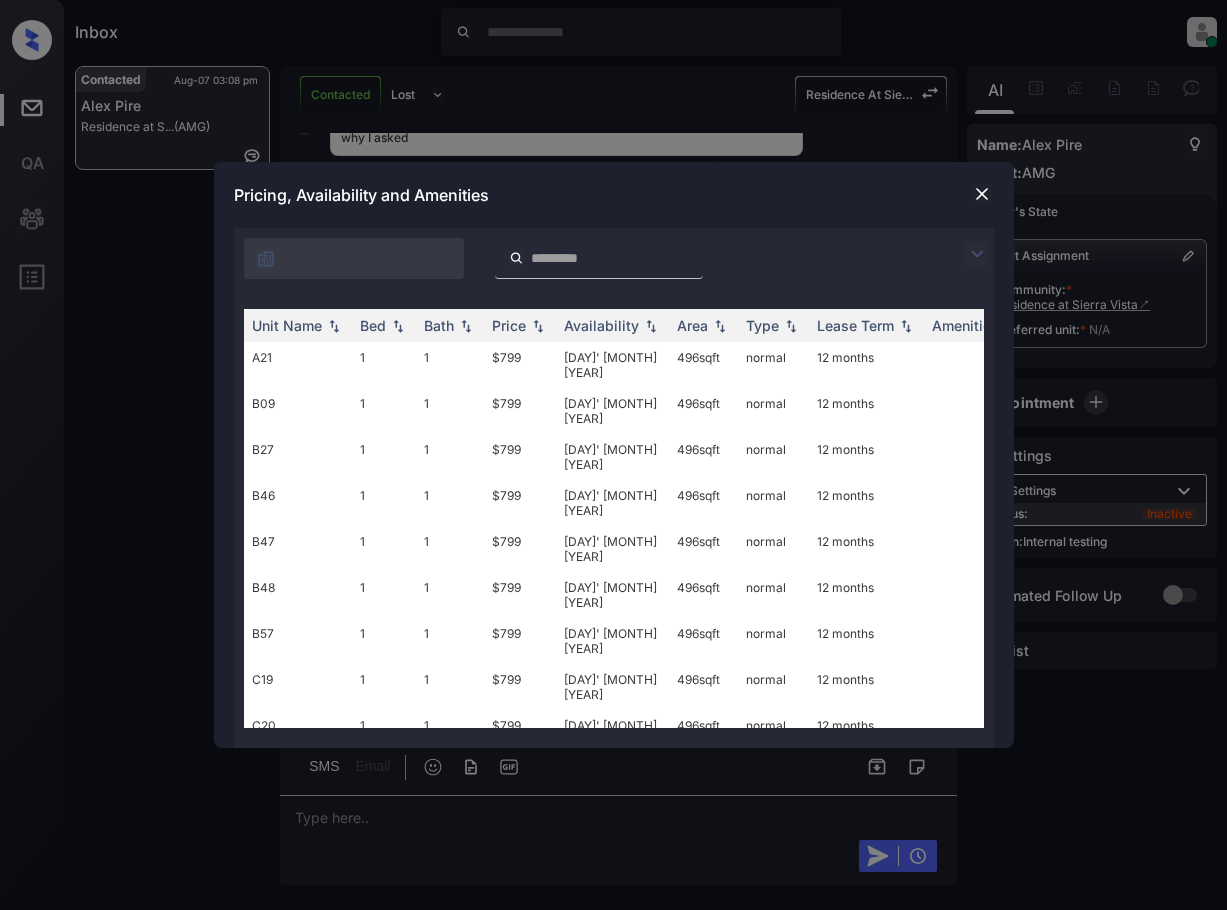 click at bounding box center [982, 194] 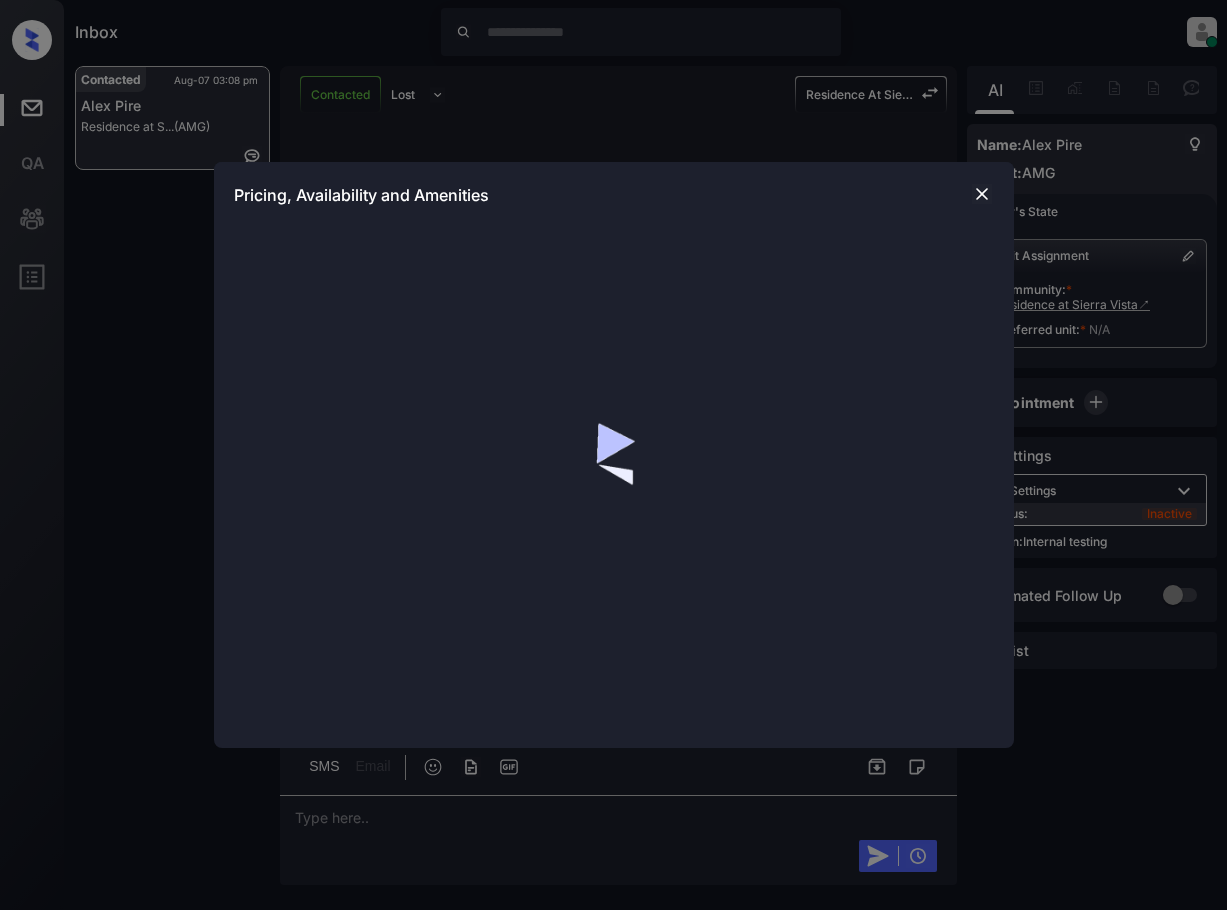 scroll, scrollTop: 0, scrollLeft: 0, axis: both 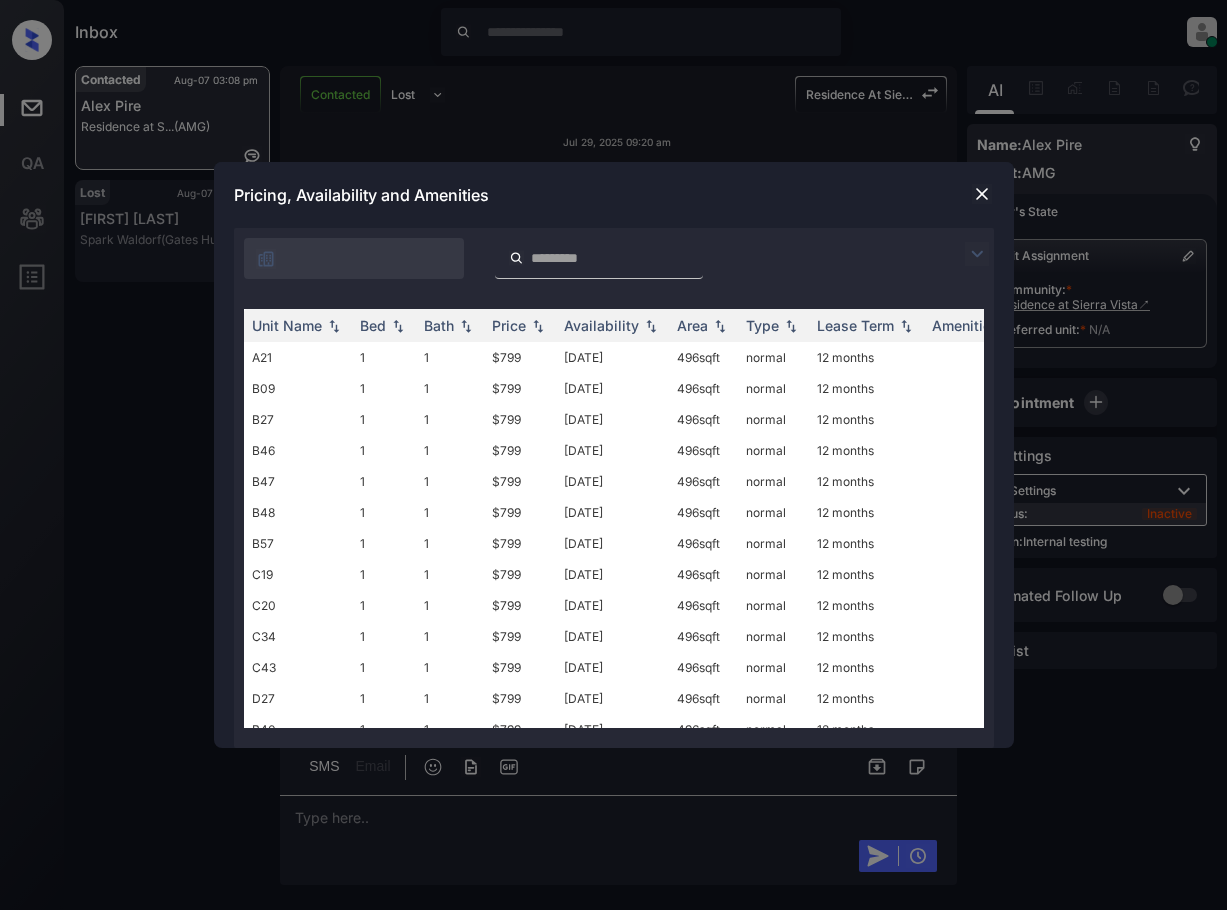 click at bounding box center (977, 254) 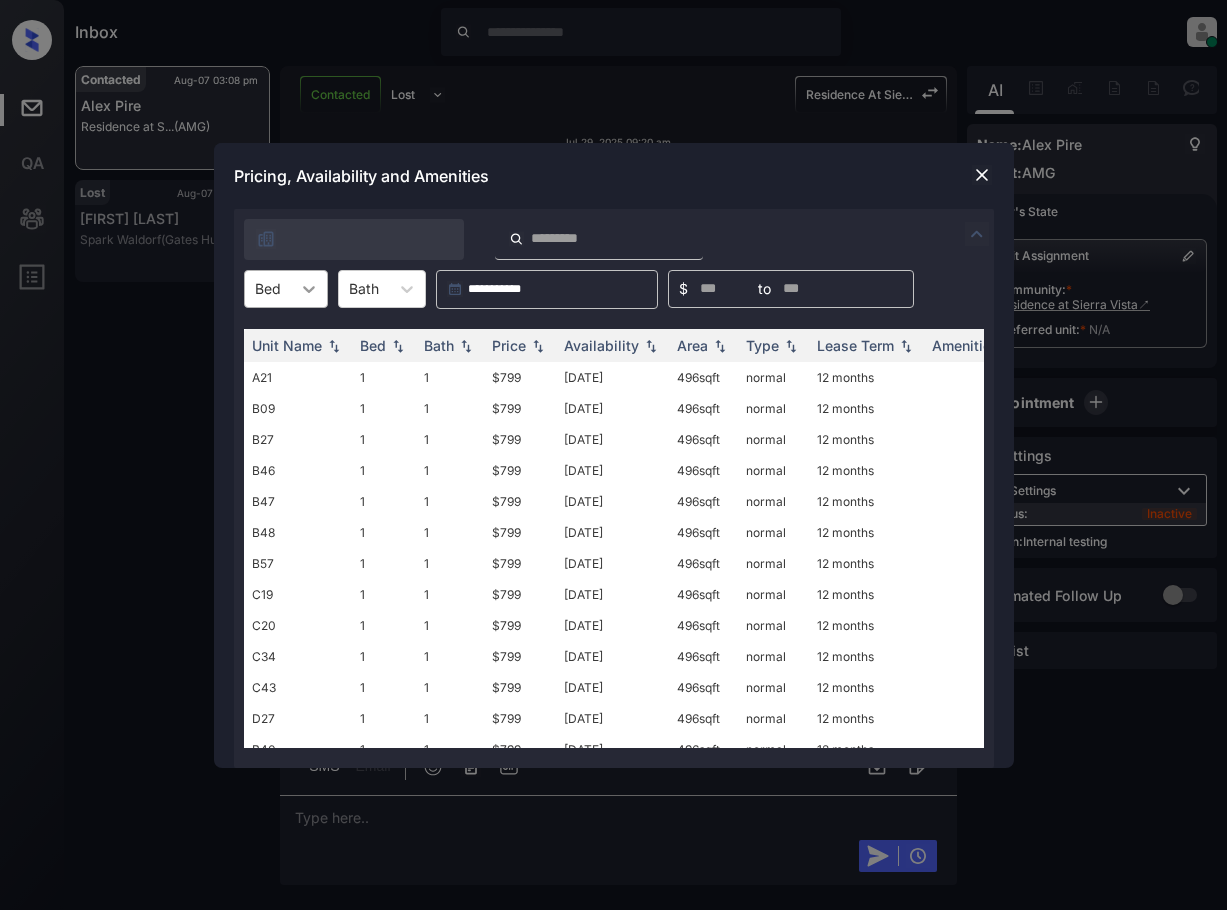 click at bounding box center [309, 289] 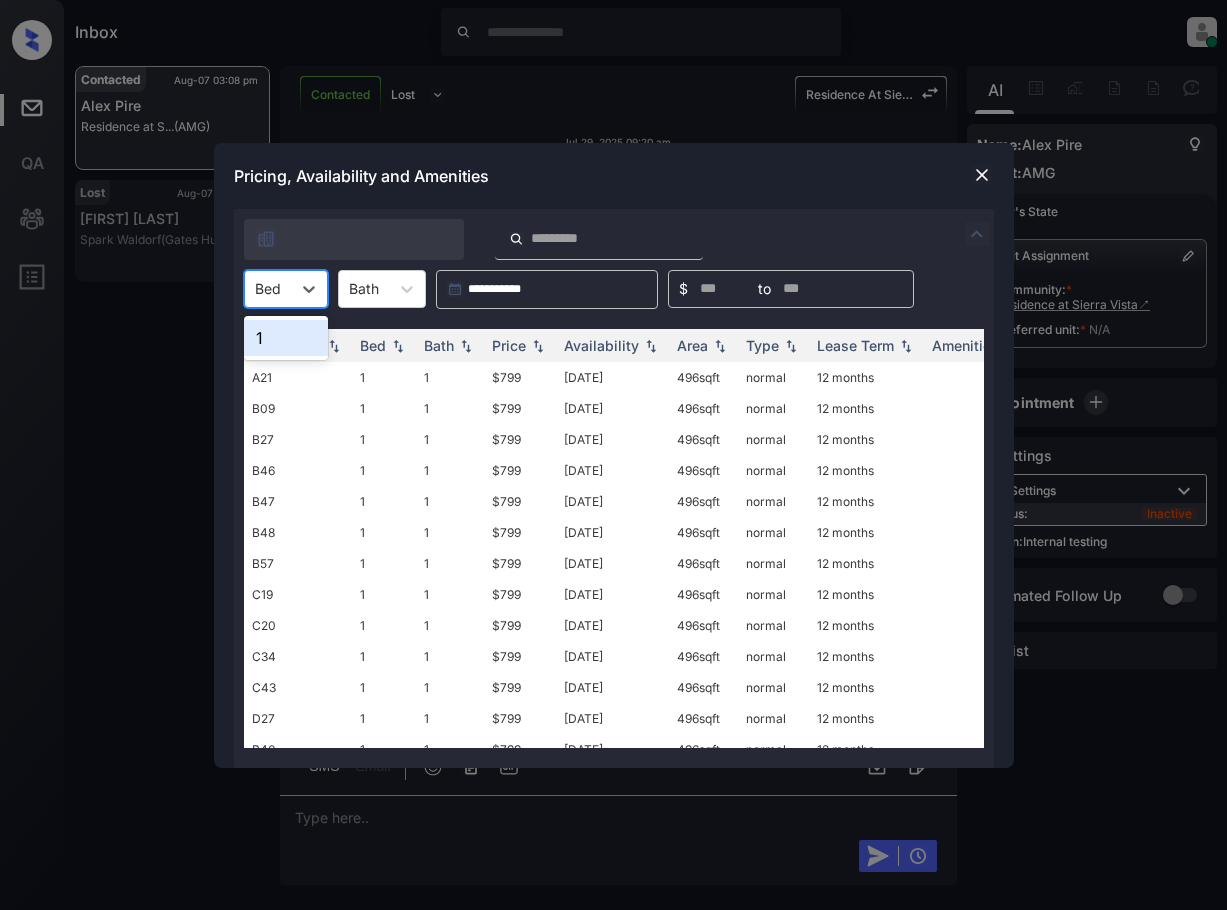 click on "1" at bounding box center [286, 338] 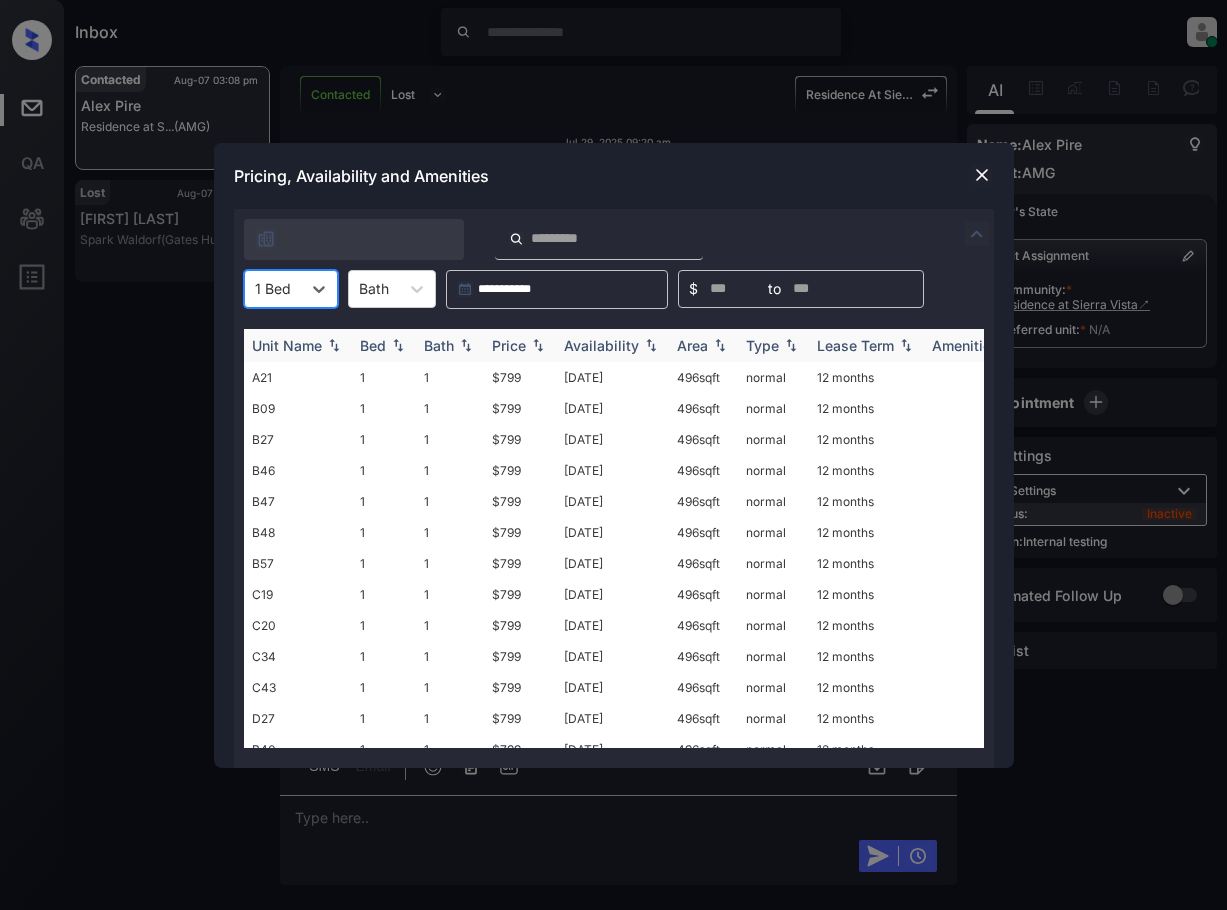 click on "Price" at bounding box center [509, 345] 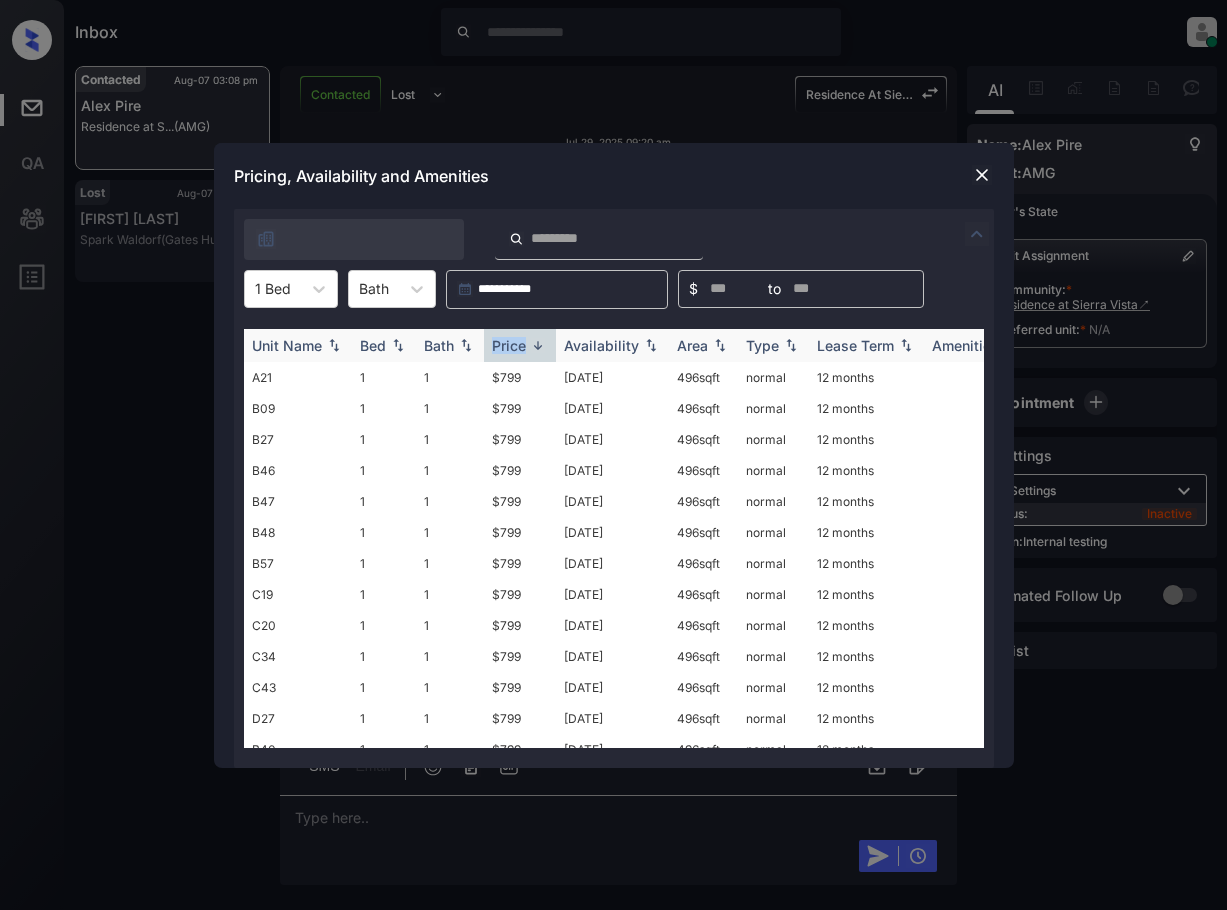 click on "Price" at bounding box center (509, 345) 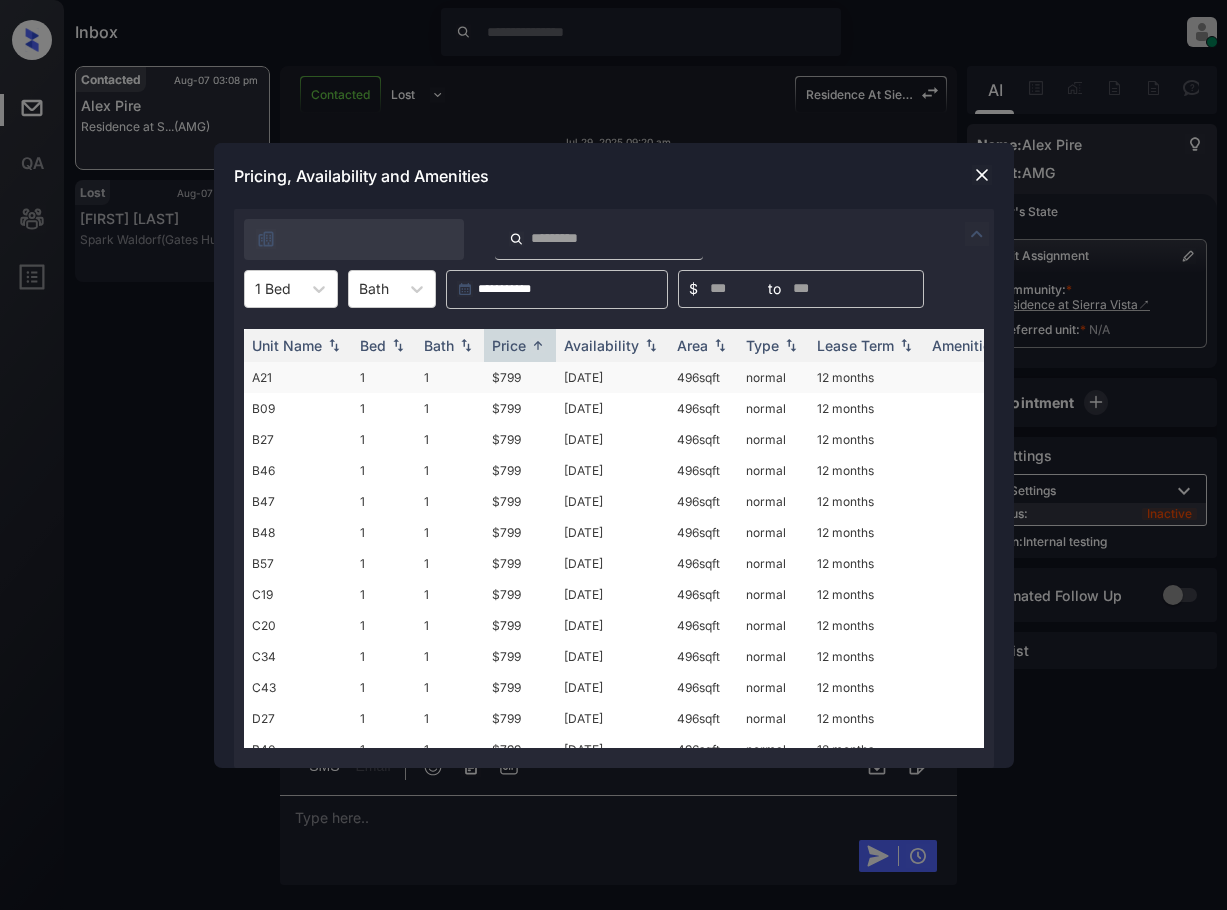 click on "$799" at bounding box center [520, 377] 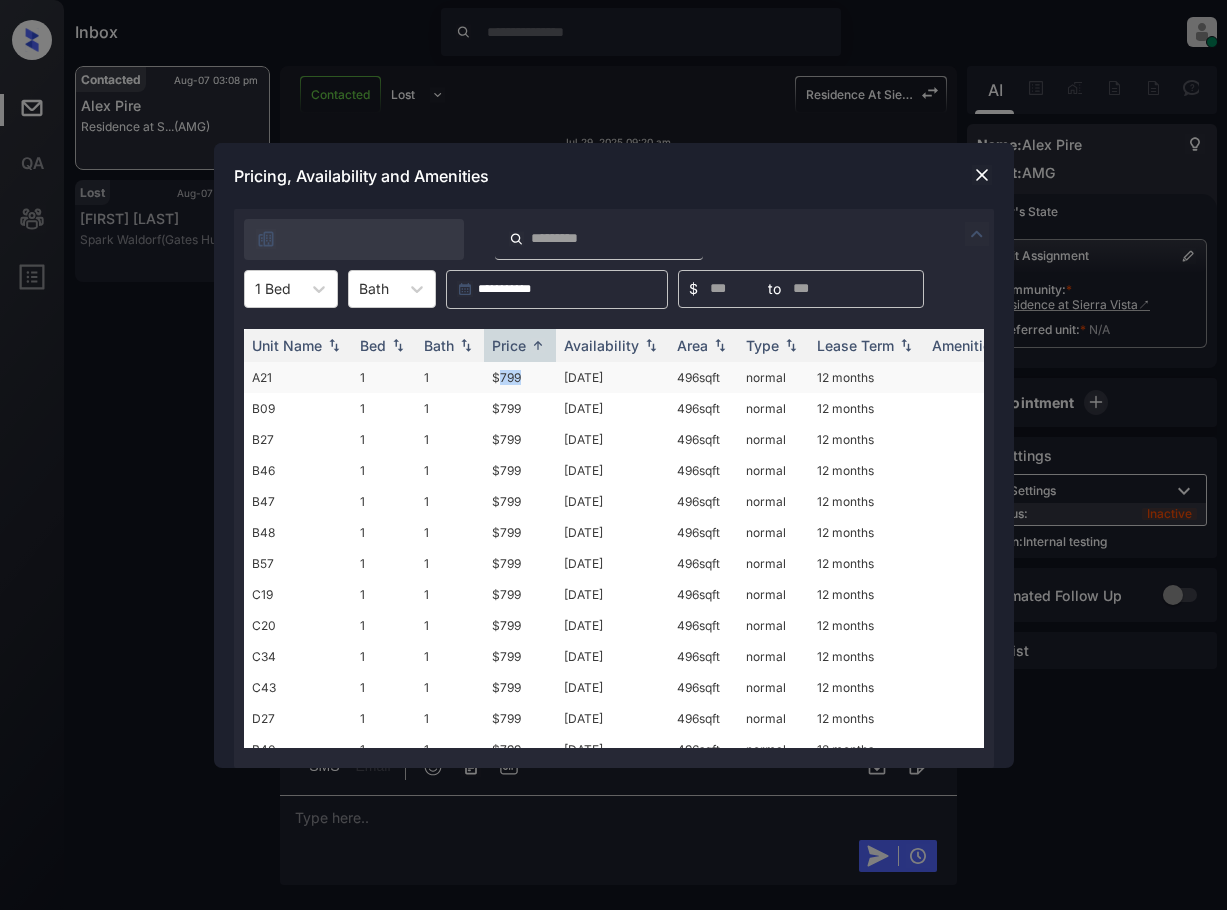 click on "$799" at bounding box center [520, 377] 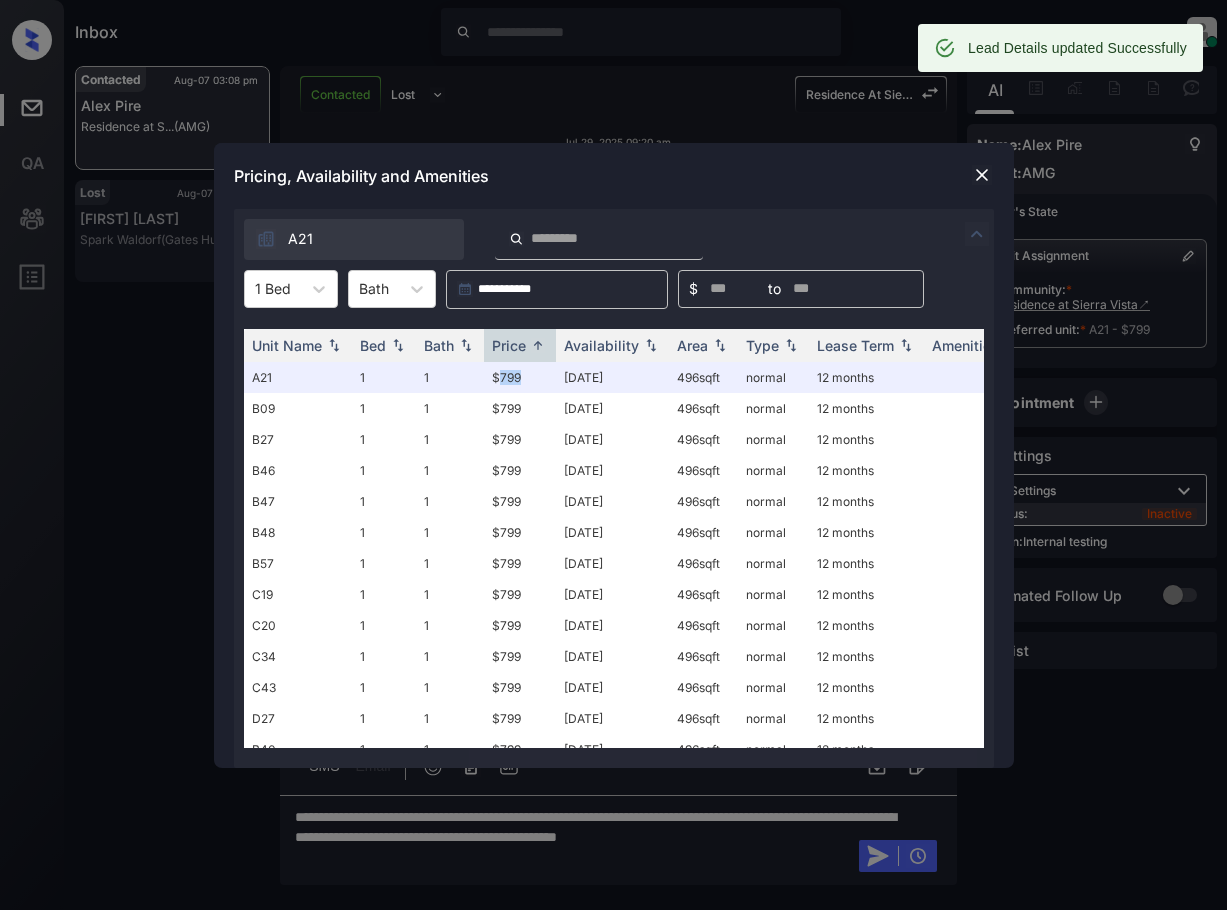 click at bounding box center [982, 175] 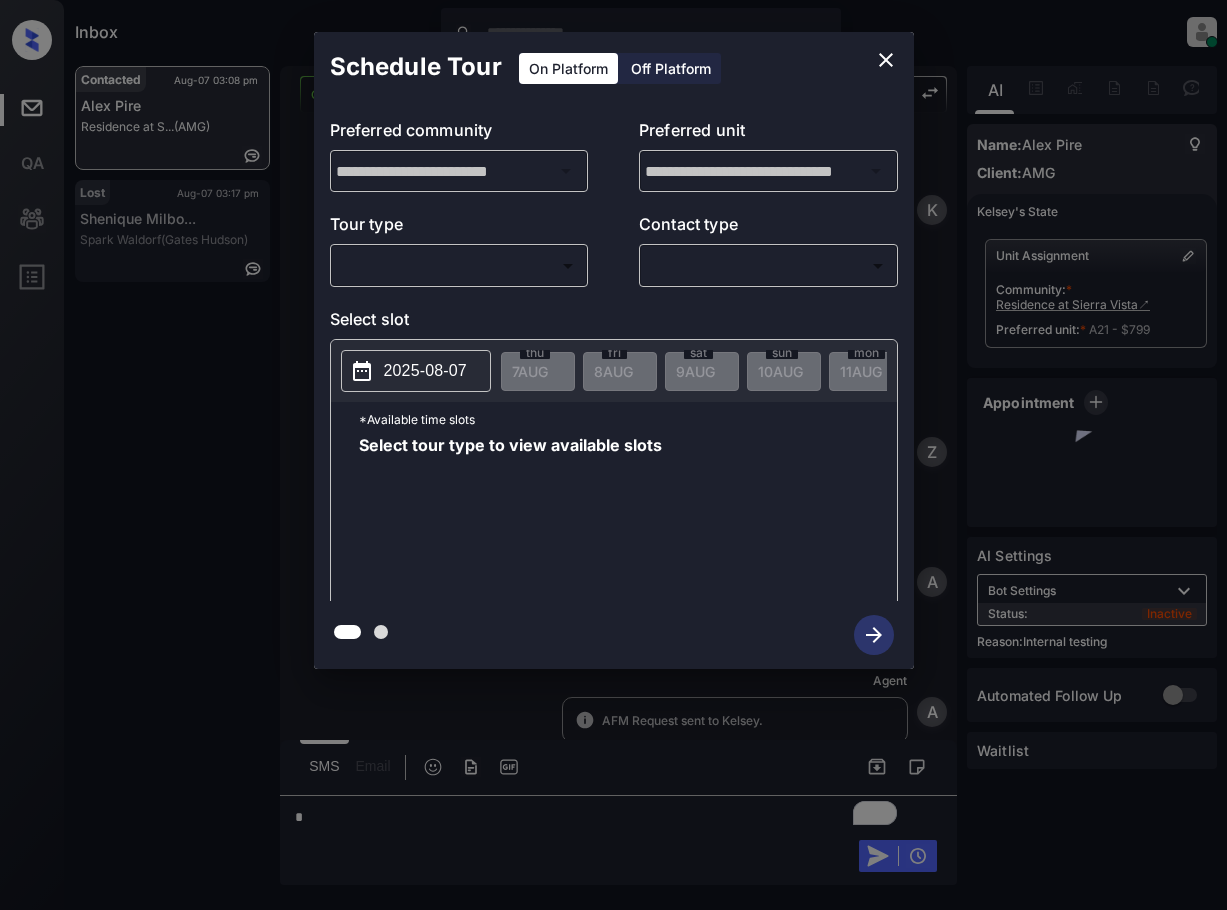 scroll, scrollTop: 0, scrollLeft: 0, axis: both 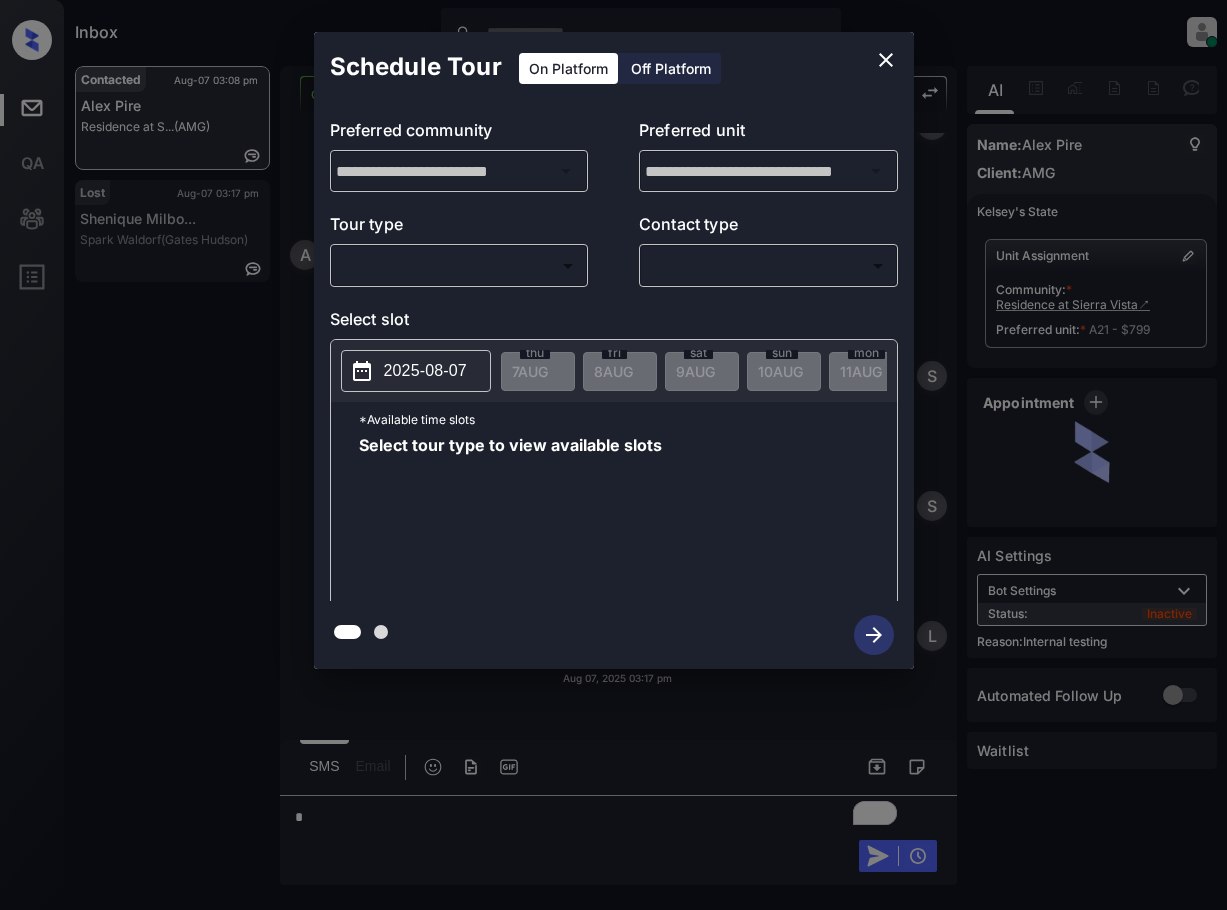 click on "Inbox Lyzzelle M. Ceralde Online Set yourself   offline Set yourself   on break Profile Switch to  light  mode Sign out Contacted Aug-07 03:08 pm   Alex Pire Residence at S...  (AMG) Lost Aug-07 03:17 pm   Shenique Milbo... Spark Waldorf  (Gates Hudson) Contacted Lost Lead Sentiment: Angry Upon sliding the acknowledgement:  Lead will move to lost stage. * ​ SMS and call option will be set to opt out. AFM will be turned off for the lead. Residence At Sierra Vista New Message Kelsey Notes Note:  - Paste this link into your browser to view Kelsey’s conversation with the prospect Jul 28, 2025 01:28 am  Sync'd w  entrata K New Message Zuma Lead transferred to leasing agent: kelsey Jul 28, 2025 01:28 am  Sync'd w  entrata Z New Message Agent Lead created via leadPoller in Inbound stage. Jul 28, 2025 01:28 am A New Message Agent AFM Request sent to Kelsey. Jul 28, 2025 01:28 am A Agent" at bounding box center (613, 455) 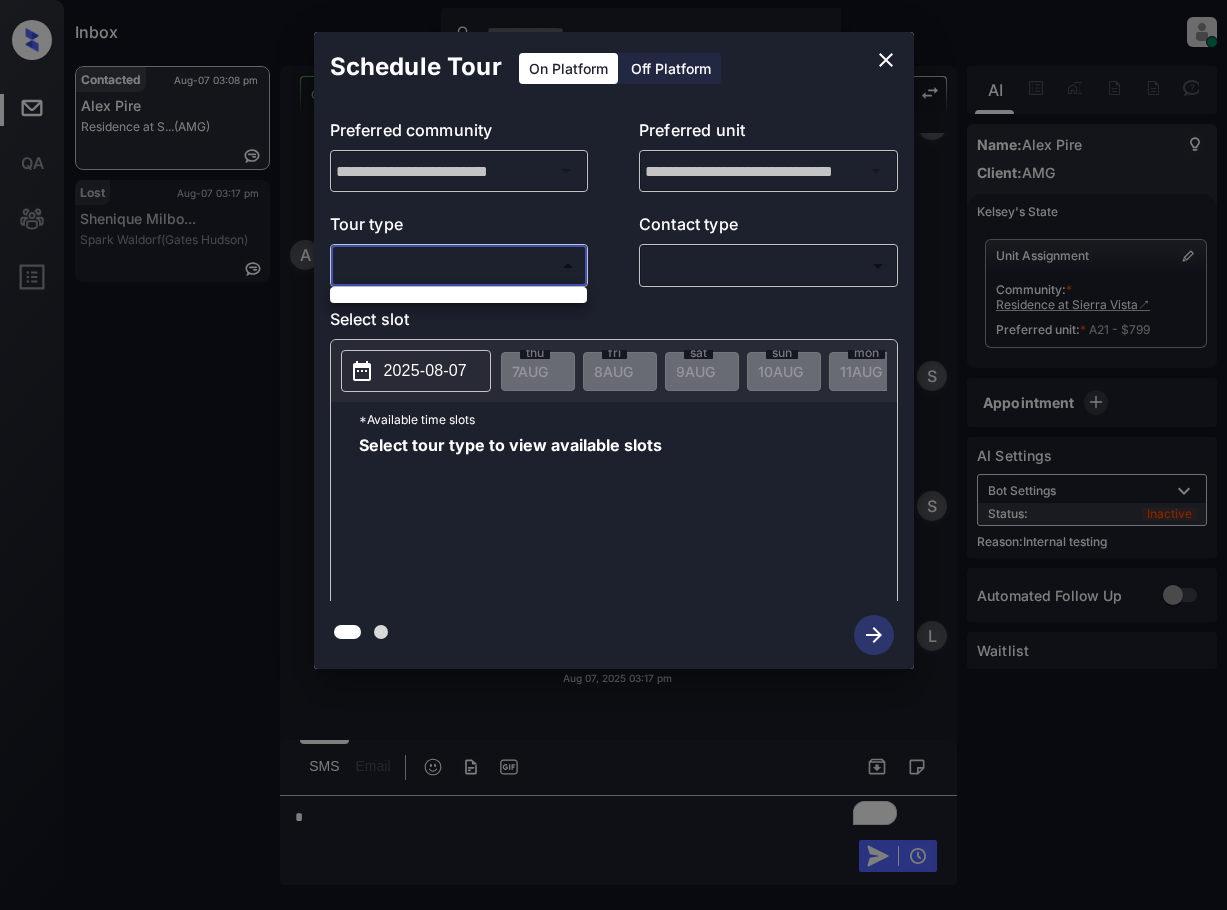 click at bounding box center (613, 455) 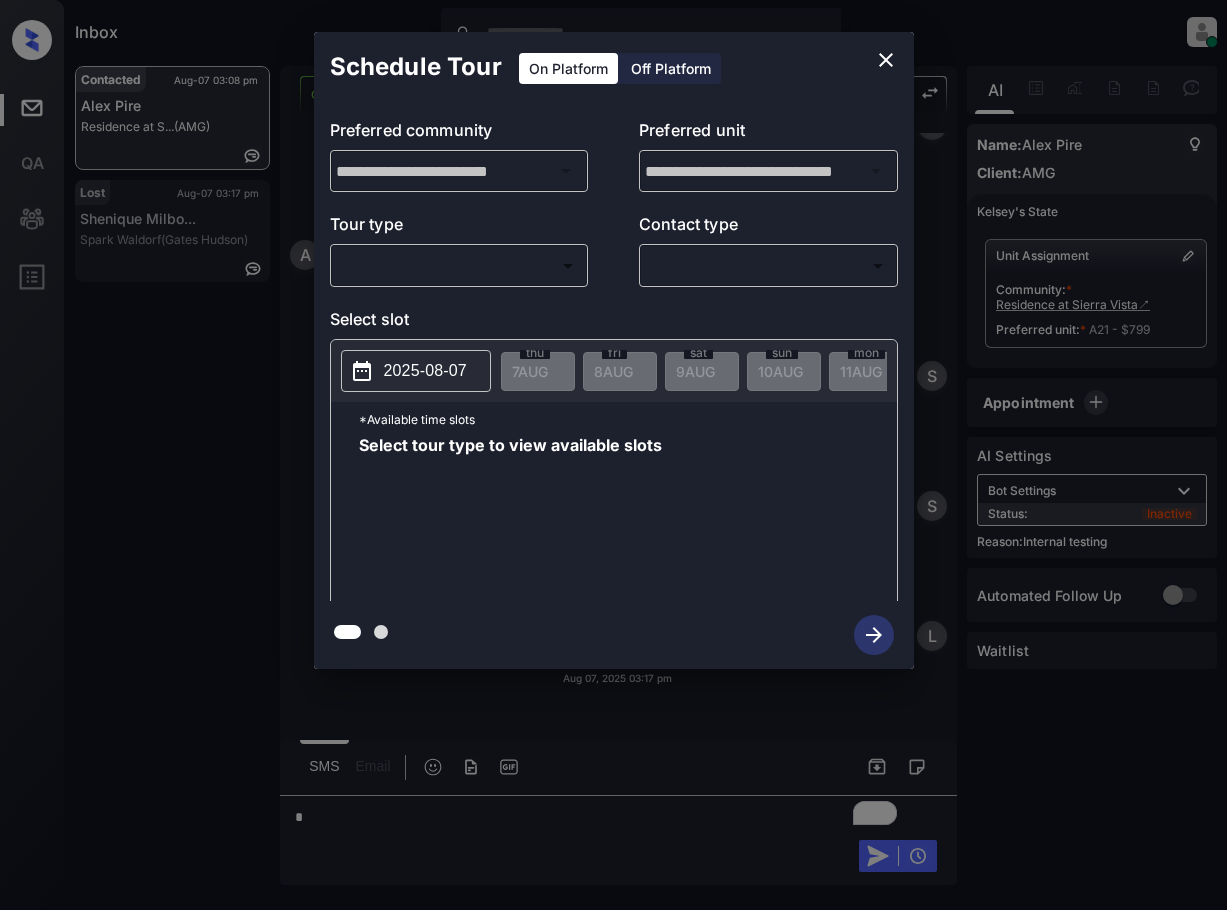 click on "Inbox [LAST] [LAST] Online Set yourself   offline Set yourself   on break Profile Switch to  light  mode Sign out Contacted Aug-07 03:08 pm   [FIRST] [LAST] [COMPANY]  (AMG) Lost Aug-07 03:17 pm   [LAST] [LAST]... [COMPANY]  (Gates Hudson) Contacted Lost Lead Sentiment: Angry Upon sliding the acknowledgement:  Lead will move to lost stage. * ​ SMS and call option will be set to opt out. AFM will be turned off for the lead. [COMPANY] New Message [FIRST] Notes Note:  - Paste this link into your browser to view [FIRST]’s conversation with the prospect Jul 28, 2025 01:28 am  Sync'd w  entrata K New Message Zuma Lead transferred to leasing agent: [FIRST] Jul 28, 2025 01:28 am  Sync'd w  entrata Z New Message Agent Lead created via leadPoller in Inbound stage. Jul 28, 2025 01:28 am A New Message Agent AFM Request sent to [FIRST]. Jul 28, 2025 01:28 am A Agent" at bounding box center (613, 455) 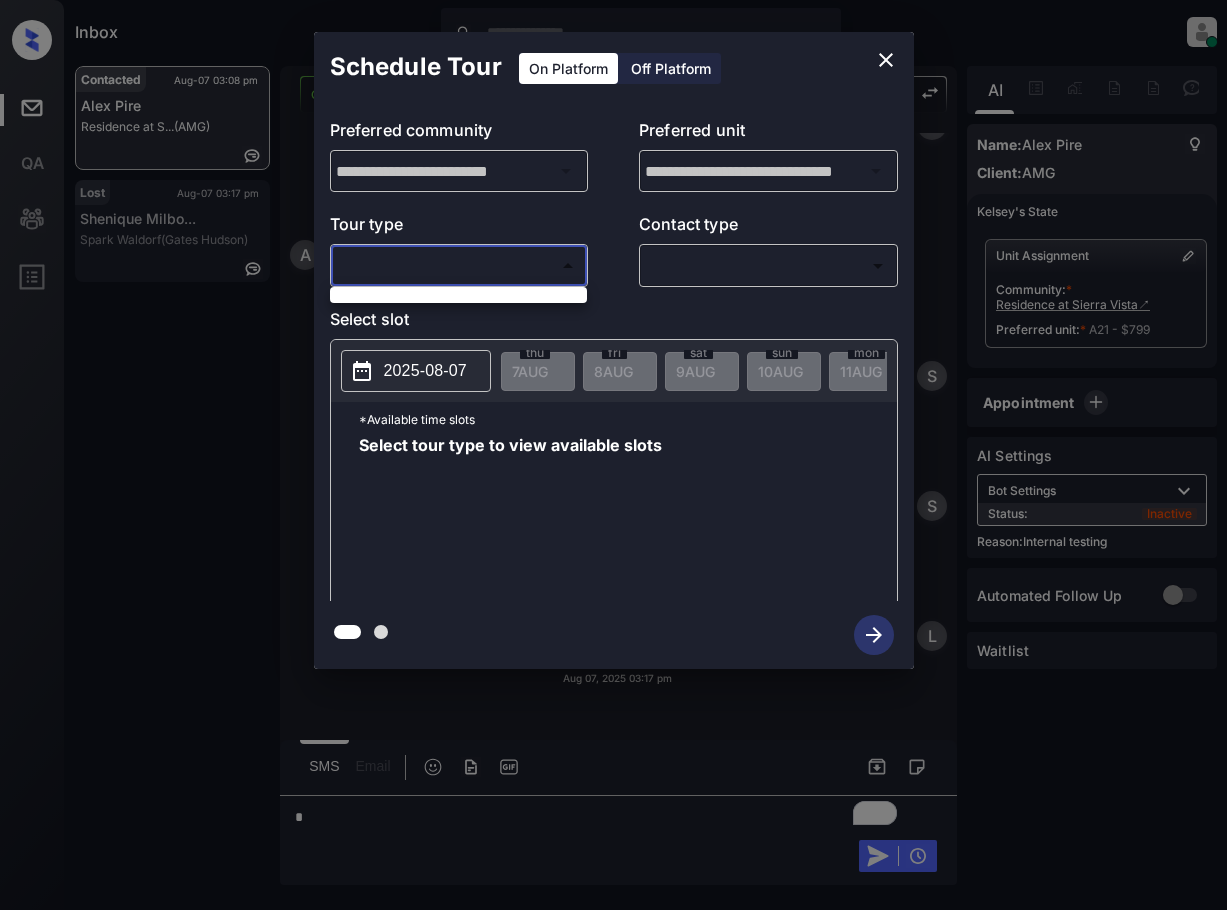 click at bounding box center [613, 455] 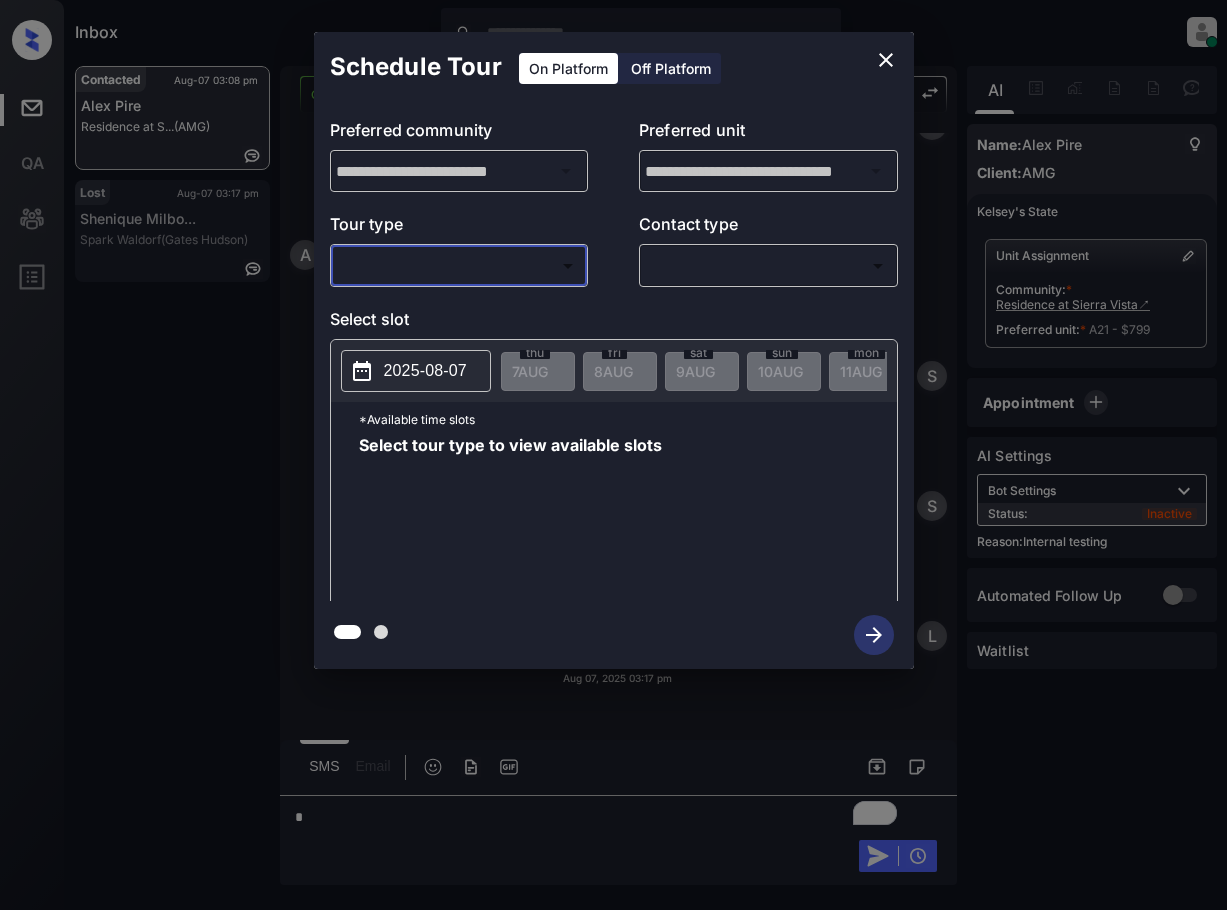 drag, startPoint x: 688, startPoint y: 547, endPoint x: 714, endPoint y: 535, distance: 28.635643 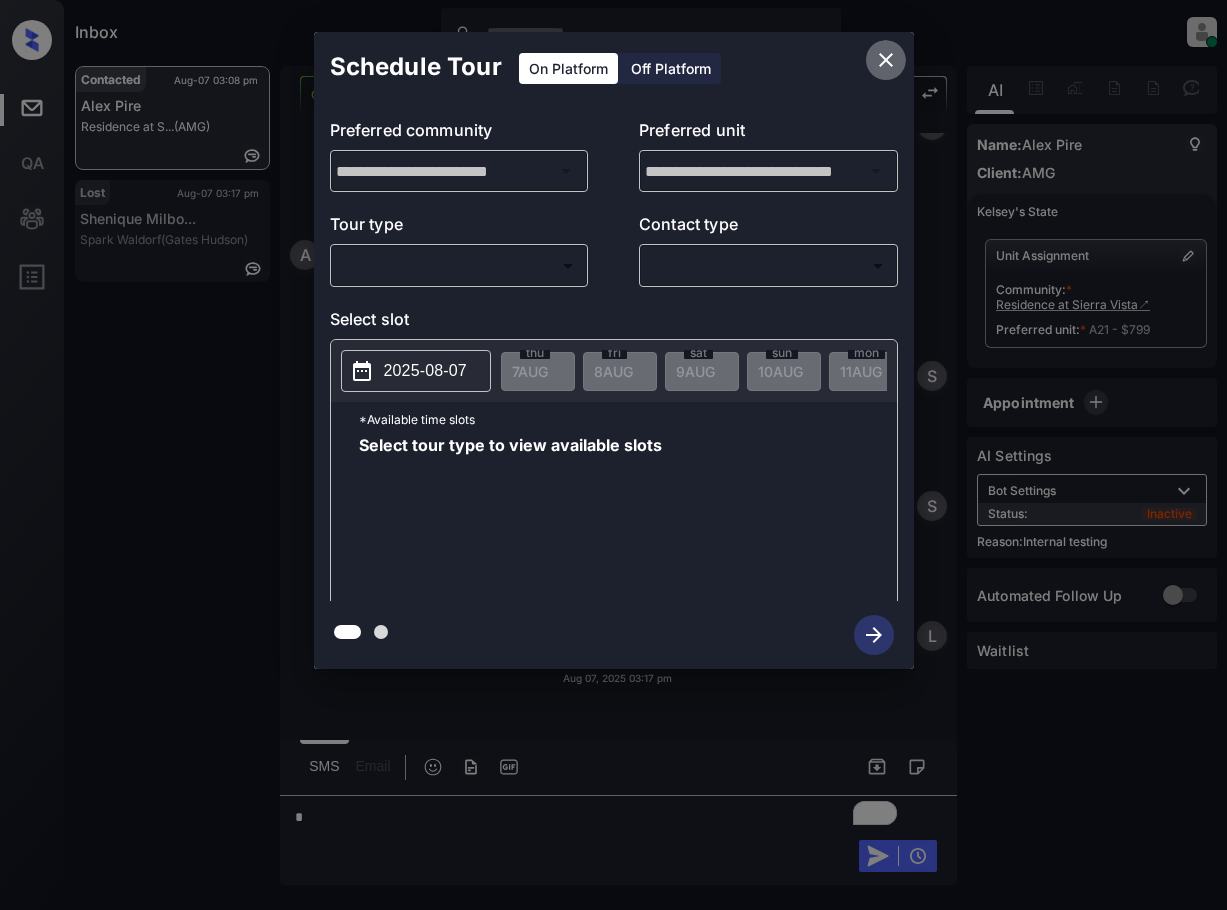 click 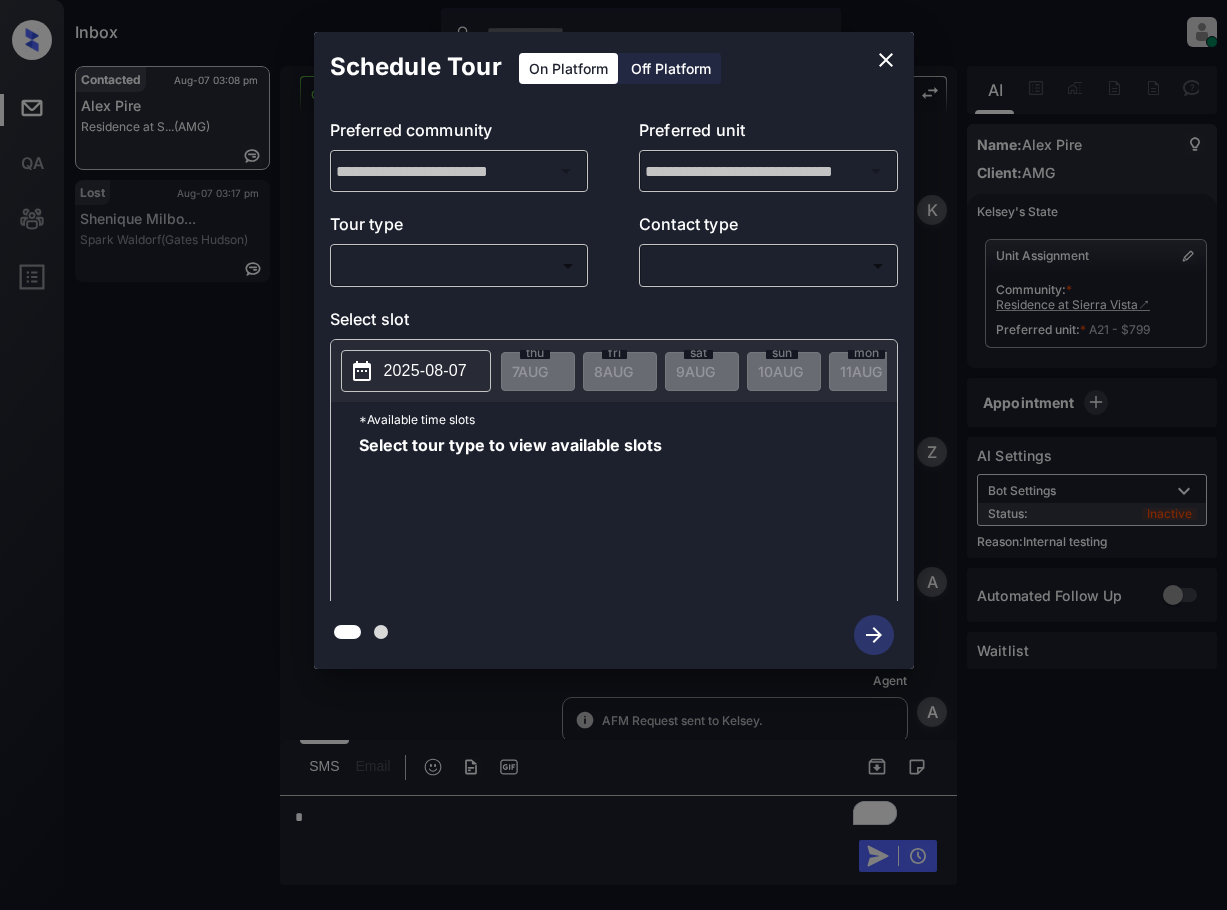 scroll, scrollTop: 0, scrollLeft: 0, axis: both 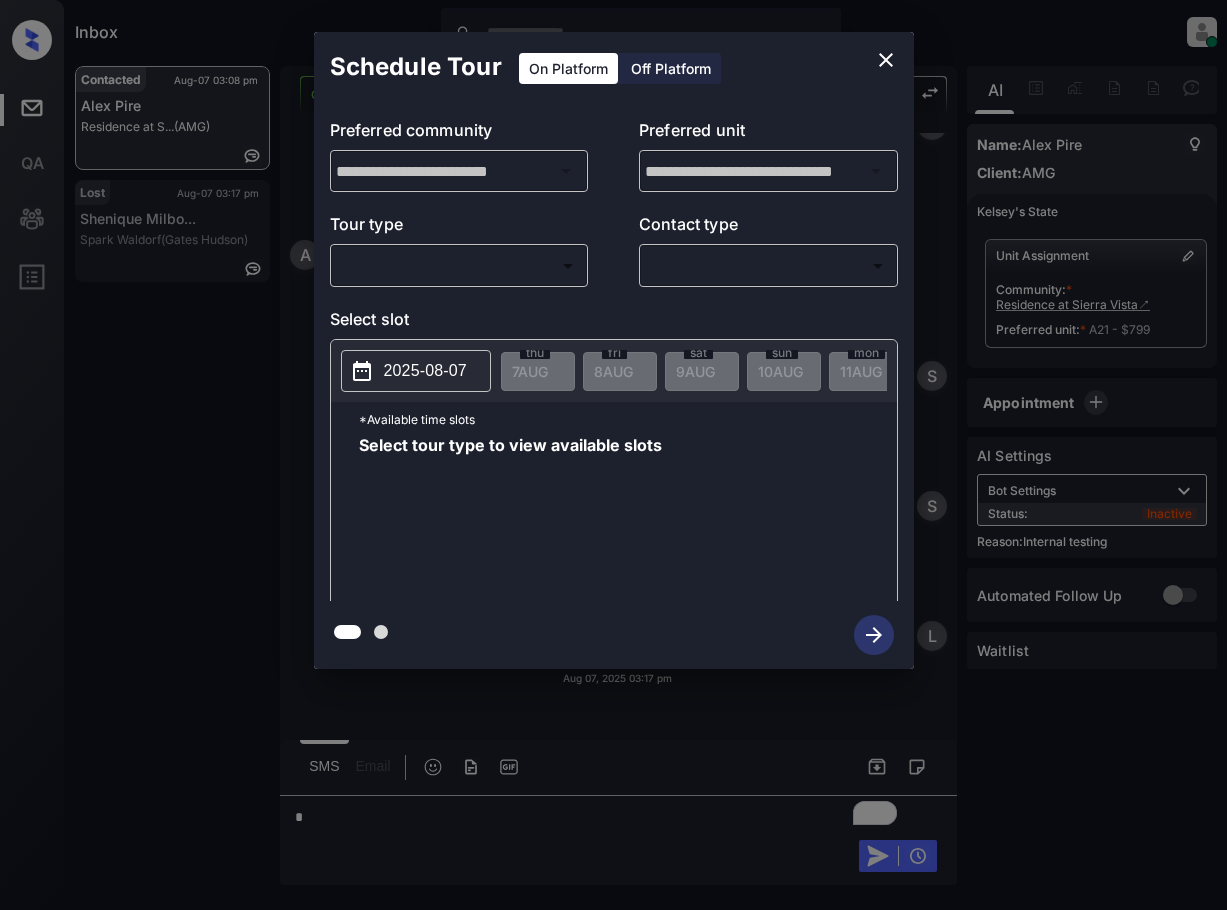 click on "Inbox [LAST] [LAST] Online Set yourself   offline Set yourself   on break Profile Switch to  light  mode Sign out Contacted Aug-07 03:08 pm   [FIRST] [LAST] [COMPANY]  (AMG) Lost Aug-07 03:17 pm   [LAST] [LAST]... [COMPANY]  (Gates Hudson) Contacted Lost Lead Sentiment: Angry Upon sliding the acknowledgement:  Lead will move to lost stage. * ​ SMS and call option will be set to opt out. AFM will be turned off for the lead. [COMPANY] New Message [FIRST] Notes Note:  - Paste this link into your browser to view [FIRST]’s conversation with the prospect Jul 28, 2025 01:28 am  Sync'd w  entrata K New Message Zuma Lead transferred to leasing agent: [FIRST] Jul 28, 2025 01:28 am  Sync'd w  entrata Z New Message Agent Lead created via leadPoller in Inbound stage. Jul 28, 2025 01:28 am A New Message Agent AFM Request sent to [FIRST]. Jul 28, 2025 01:28 am A Agent" at bounding box center (613, 455) 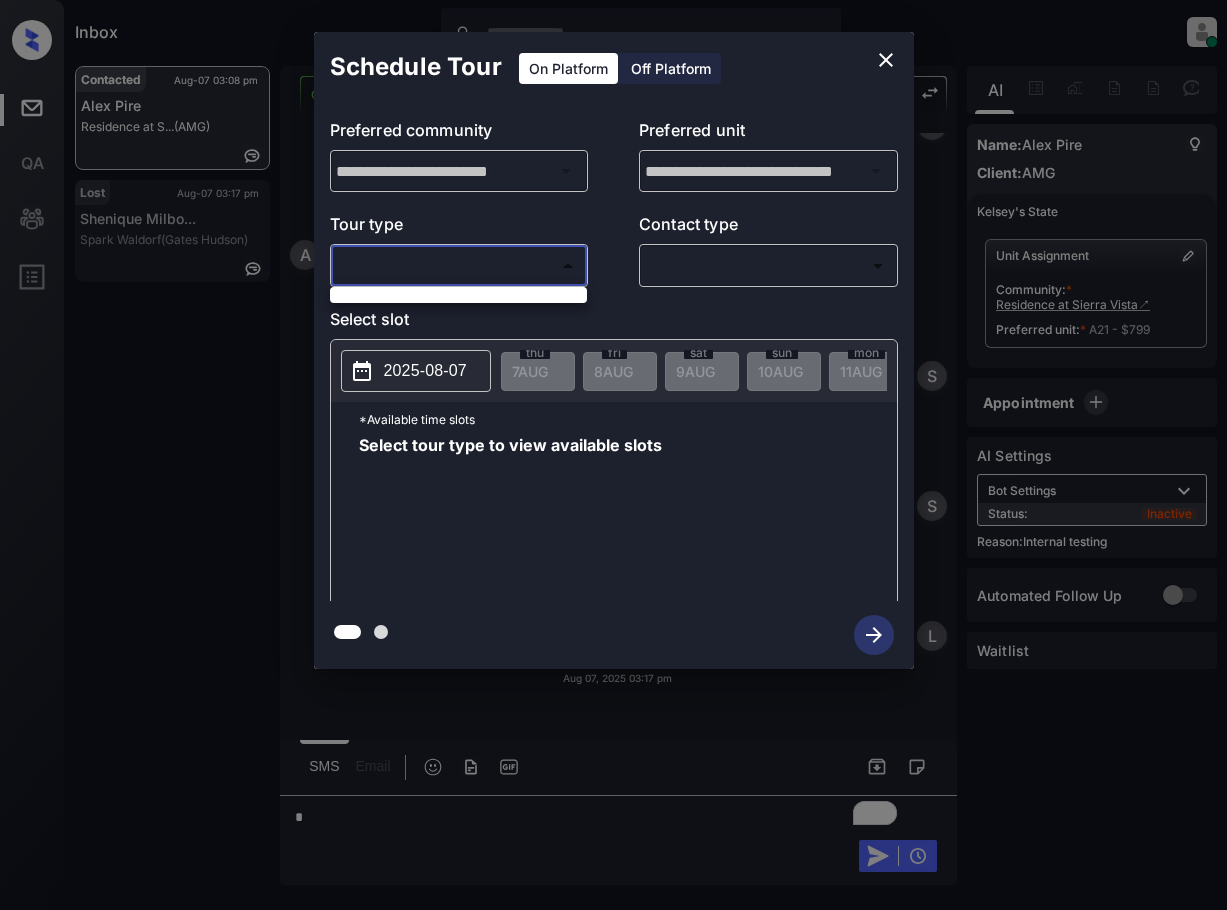 click at bounding box center [613, 455] 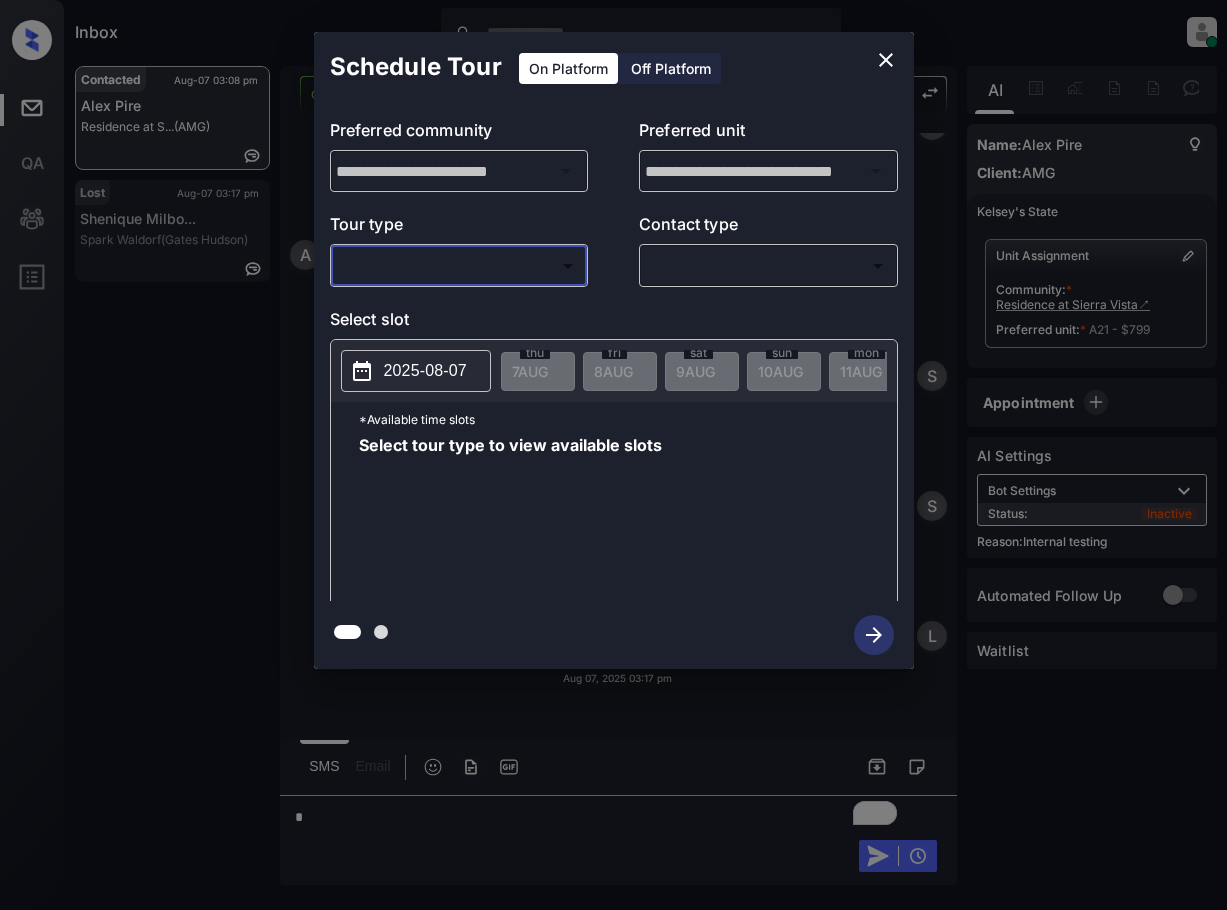 click on "Inbox [LAST] [LAST] Online Set yourself   offline Set yourself   on break Profile Switch to  light  mode Sign out Contacted Aug-07 03:08 pm   [FIRST] [LAST] [COMPANY]  (AMG) Lost Aug-07 03:17 pm   [LAST] [LAST]... [COMPANY]  (Gates Hudson) Contacted Lost Lead Sentiment: Angry Upon sliding the acknowledgement:  Lead will move to lost stage. * ​ SMS and call option will be set to opt out. AFM will be turned off for the lead. [COMPANY] New Message [FIRST] Notes Note:  - Paste this link into your browser to view [FIRST]’s conversation with the prospect Jul 28, 2025 01:28 am  Sync'd w  entrata K New Message Zuma Lead transferred to leasing agent: [FIRST] Jul 28, 2025 01:28 am  Sync'd w  entrata Z New Message Agent Lead created via leadPoller in Inbound stage. Jul 28, 2025 01:28 am A New Message Agent AFM Request sent to [FIRST]. Jul 28, 2025 01:28 am A Agent" at bounding box center [613, 455] 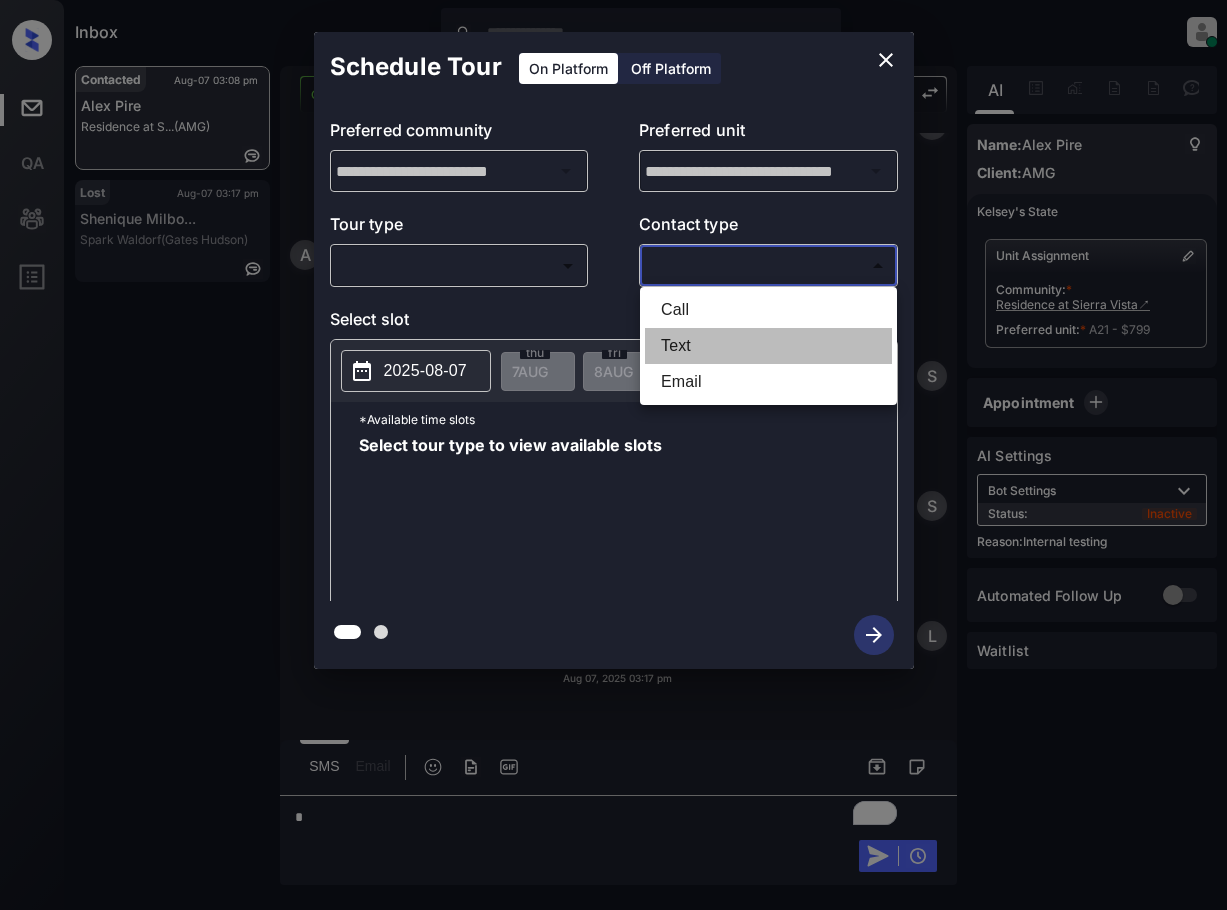 click on "Text" at bounding box center (768, 346) 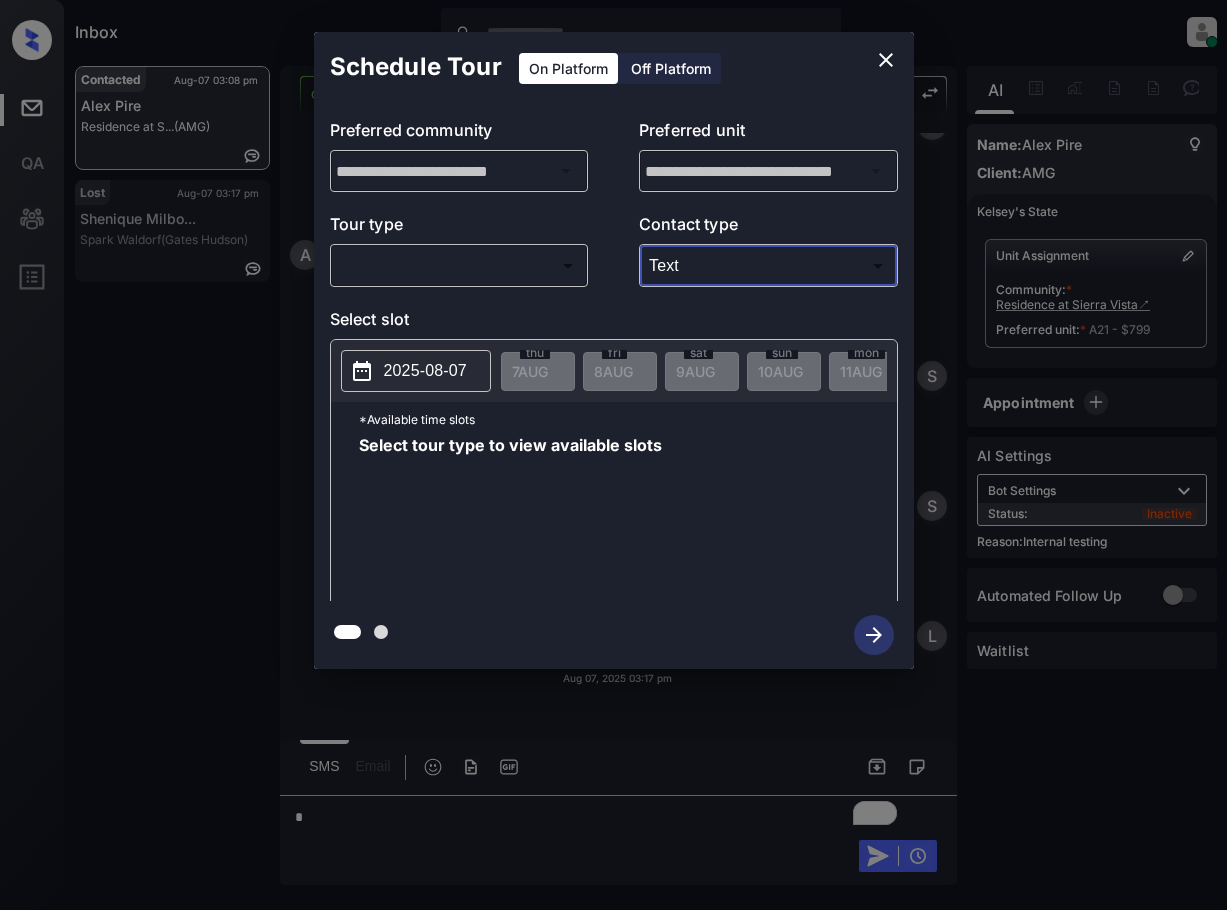 click on "2025-08-07" at bounding box center (425, 371) 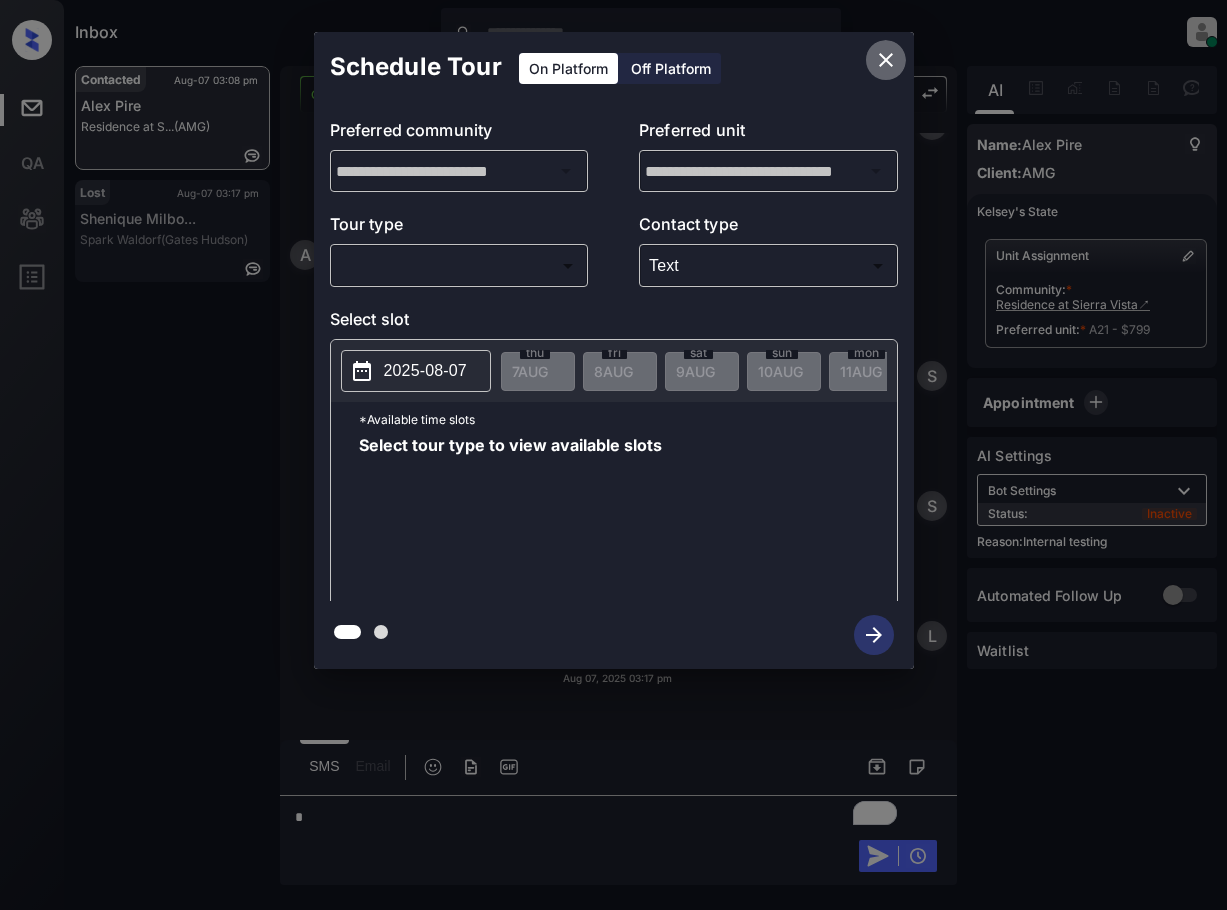 click 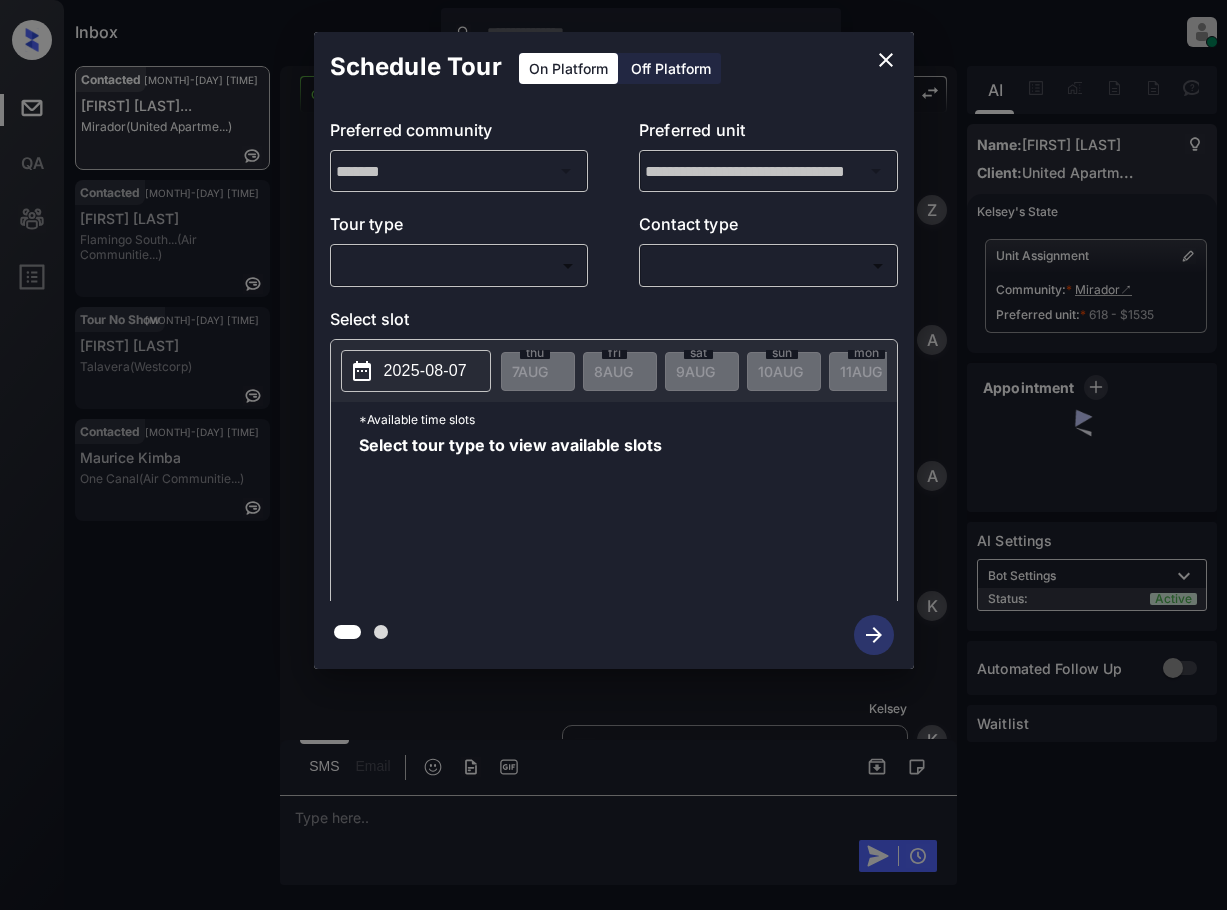 scroll, scrollTop: 0, scrollLeft: 0, axis: both 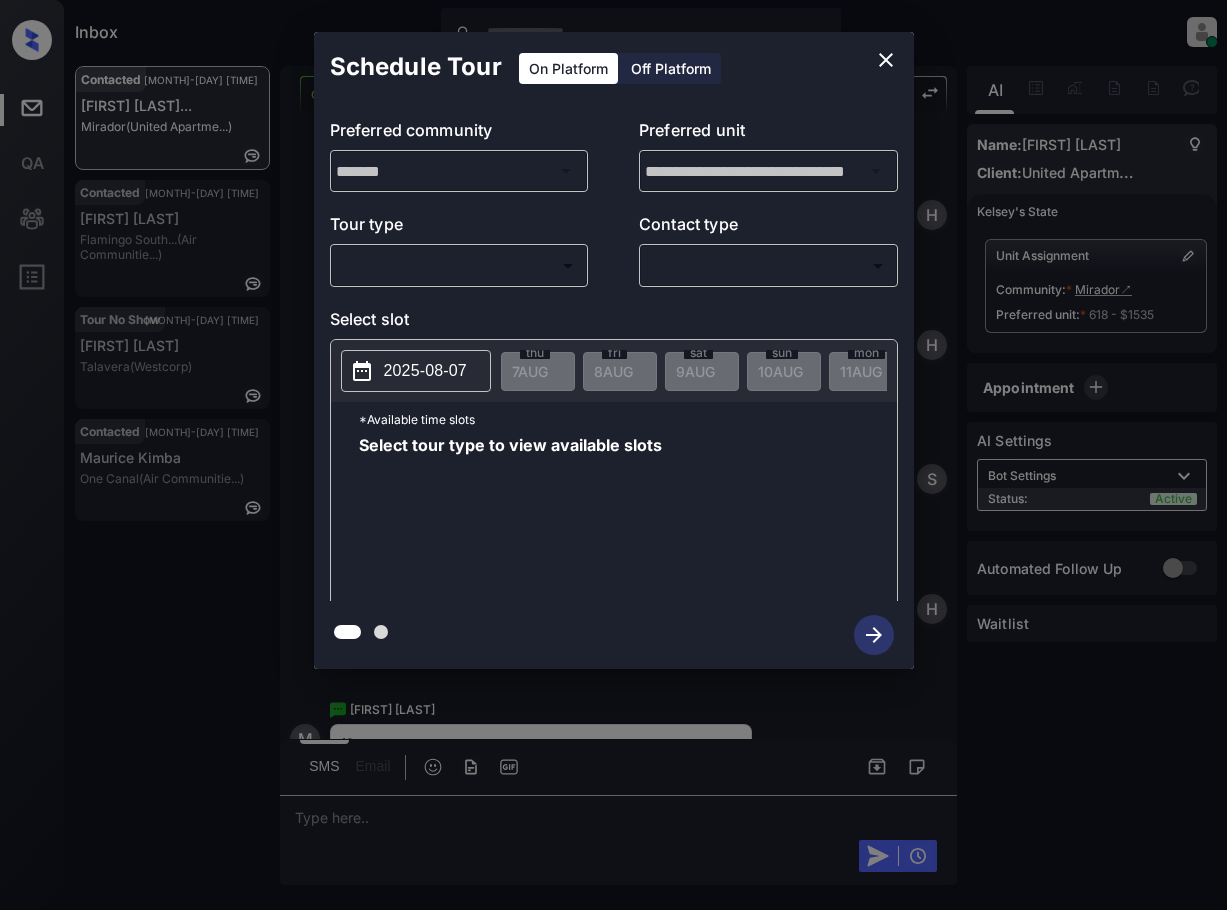 click on "Inbox Lyzzelle M. Ceralde Online Set yourself   offline Set yourself   on break Profile Switch to  light  mode Sign out Contacted Aug-07 03:22 pm   Mercedees Jame... Mirador  (United Apartme...) Contacted Aug-07 03:24 pm   April King Flamingo South...  (Air Communitie...) Tour No Show Aug-07 03:25 pm   Amanda Ramos Talavera  (Westcorp) Contacted Aug-07 03:25 pm   Maurice Kimba One Canal  (Air Communitie...) Contacted Lost Lead Sentiment: Angry Upon sliding the acknowledgement:  Lead will move to lost stage. * ​ SMS and call option will be set to opt out. AFM will be turned off for the lead. Kelsey New Message Zuma Lead transferred to leasing agent: kelsey Aug 02, 2025 08:17 am  Sync'd w  knock Z New Message Agent Lead created because they indicated they are interested in leasing via Zuma IVR. Aug 02, 2025 08:17 am A New Message Agent AFM Request sent to Kelsey. Aug 02, 2025 08:17 am A New Message Kelsey Aug 02, 2025 08:17 am   | TemplateAFMSms  Sync'd w  knock K New Message Kelsey Lead archived by Kelsey! K" at bounding box center (613, 455) 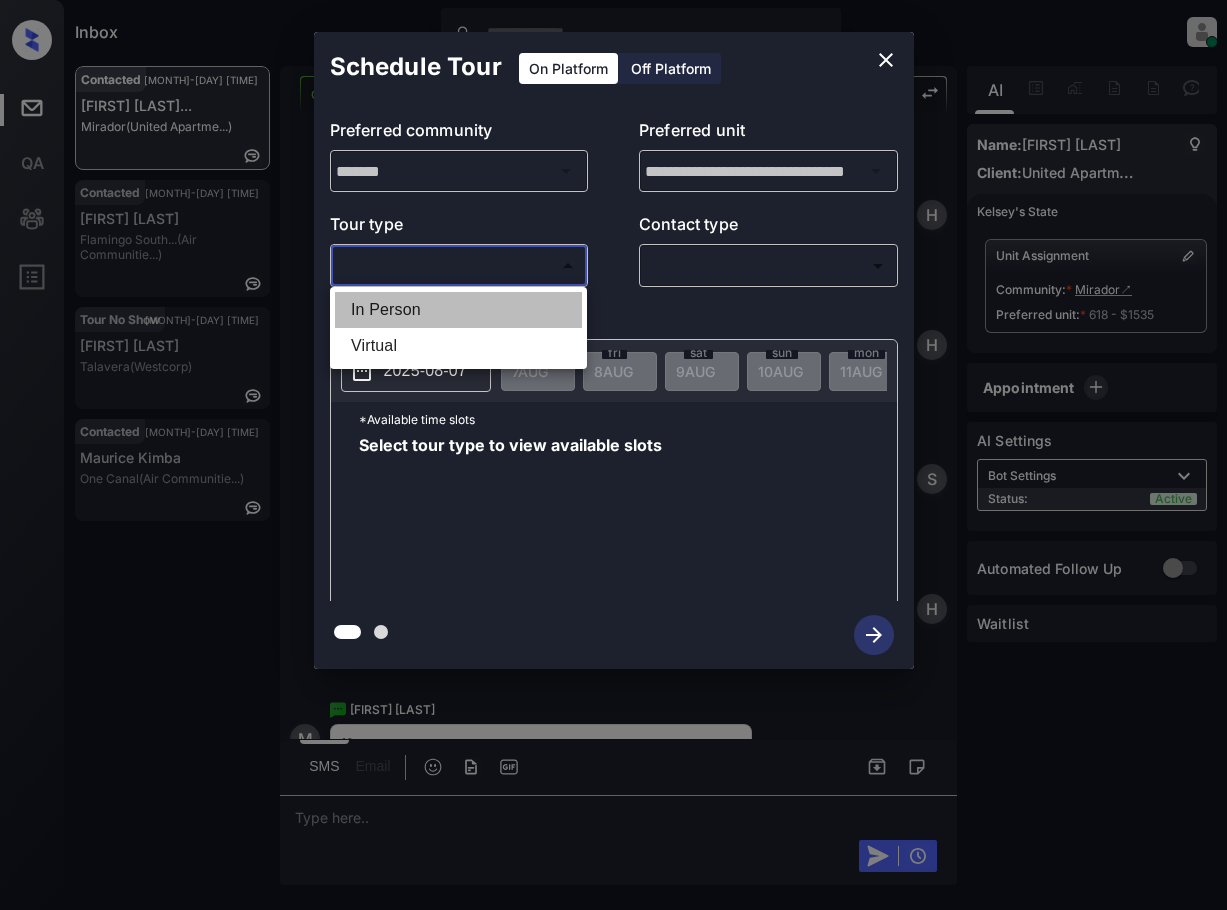click on "In Person" at bounding box center [458, 310] 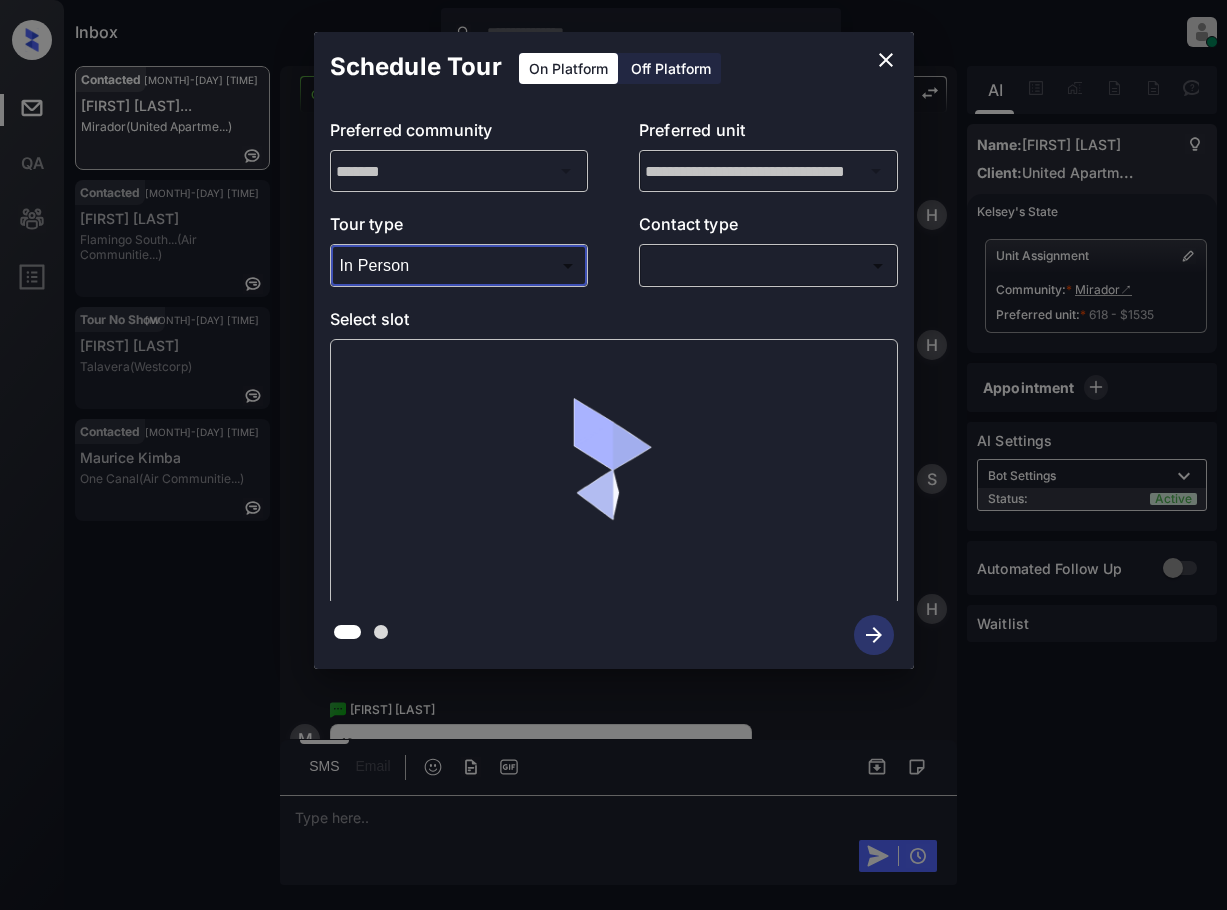 click on "Inbox Lyzzelle M. Ceralde Online Set yourself   offline Set yourself   on break Profile Switch to  light  mode Sign out Contacted Aug-07 03:22 pm   Mercedees Jame... Mirador  (United Apartme...) Contacted Aug-07 03:24 pm   April King Flamingo South...  (Air Communitie...) Tour No Show Aug-07 03:25 pm   Amanda Ramos Talavera  (Westcorp) Contacted Aug-07 03:25 pm   Maurice Kimba One Canal  (Air Communitie...) Contacted Lost Lead Sentiment: Angry Upon sliding the acknowledgement:  Lead will move to lost stage. * ​ SMS and call option will be set to opt out. AFM will be turned off for the lead. Kelsey New Message Zuma Lead transferred to leasing agent: kelsey Aug 02, 2025 08:17 am  Sync'd w  knock Z New Message Agent Lead created because they indicated they are interested in leasing via Zuma IVR. Aug 02, 2025 08:17 am A New Message Agent AFM Request sent to Kelsey. Aug 02, 2025 08:17 am A New Message Kelsey Aug 02, 2025 08:17 am   | TemplateAFMSms  Sync'd w  knock K New Message Kelsey Lead archived by Kelsey! K" at bounding box center [613, 455] 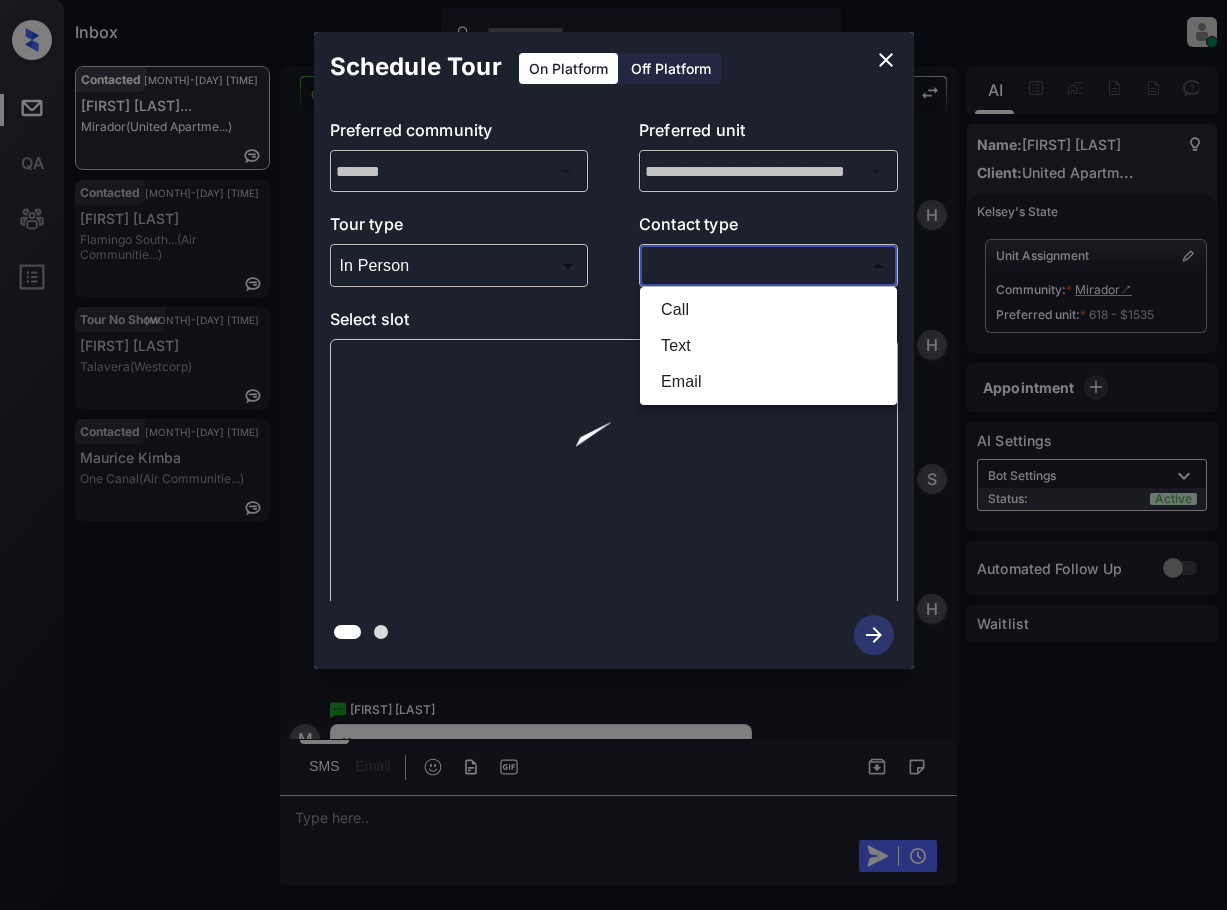 click on "Text" at bounding box center (768, 346) 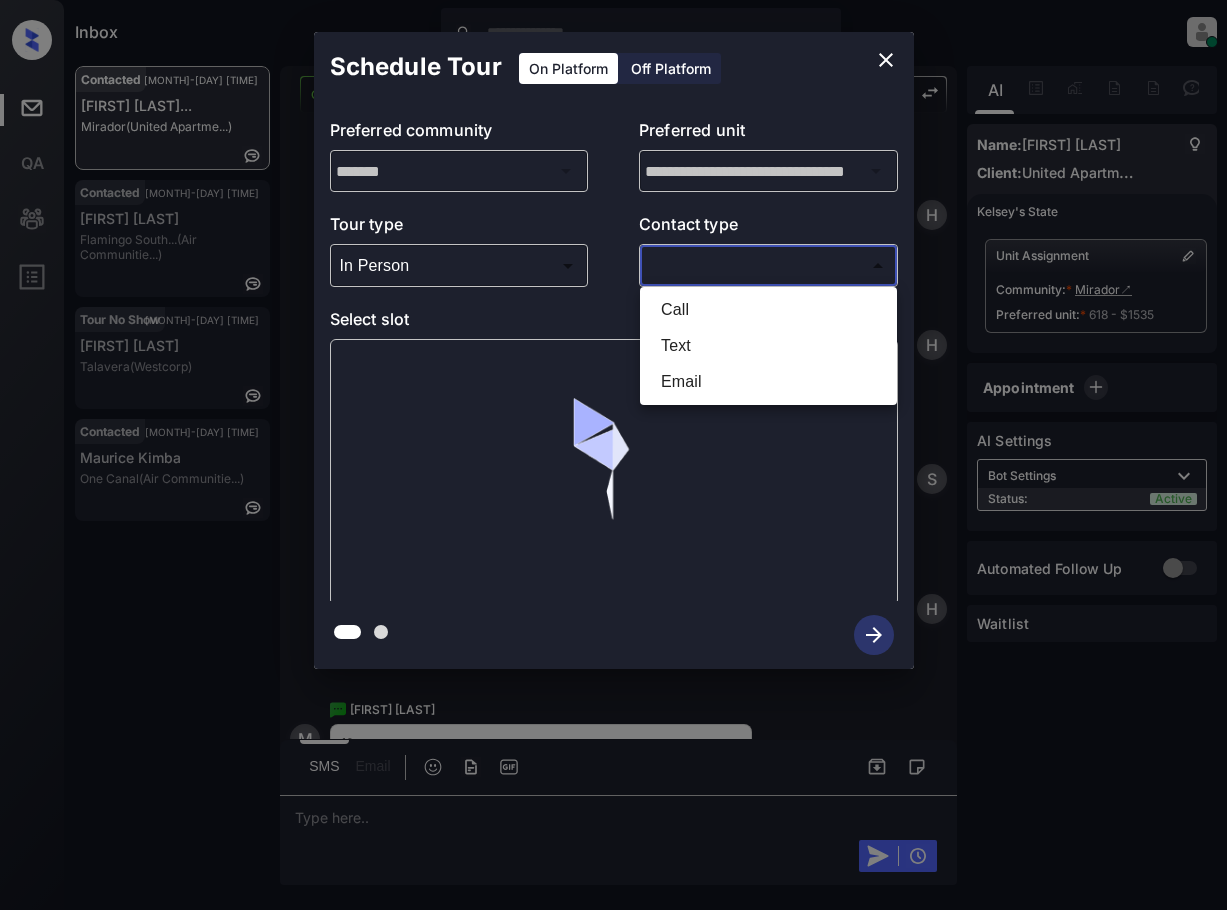 type on "****" 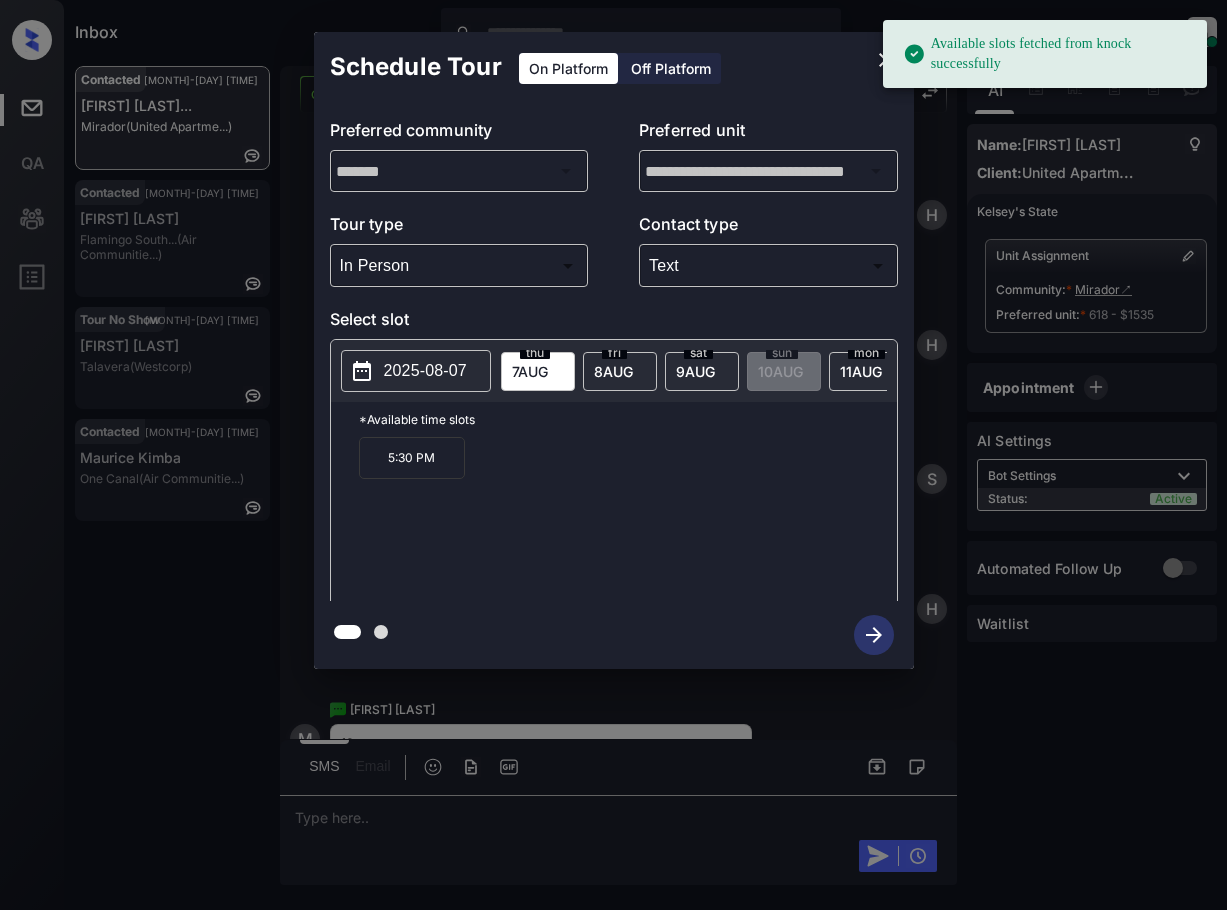 click on "2025-08-07" at bounding box center [425, 371] 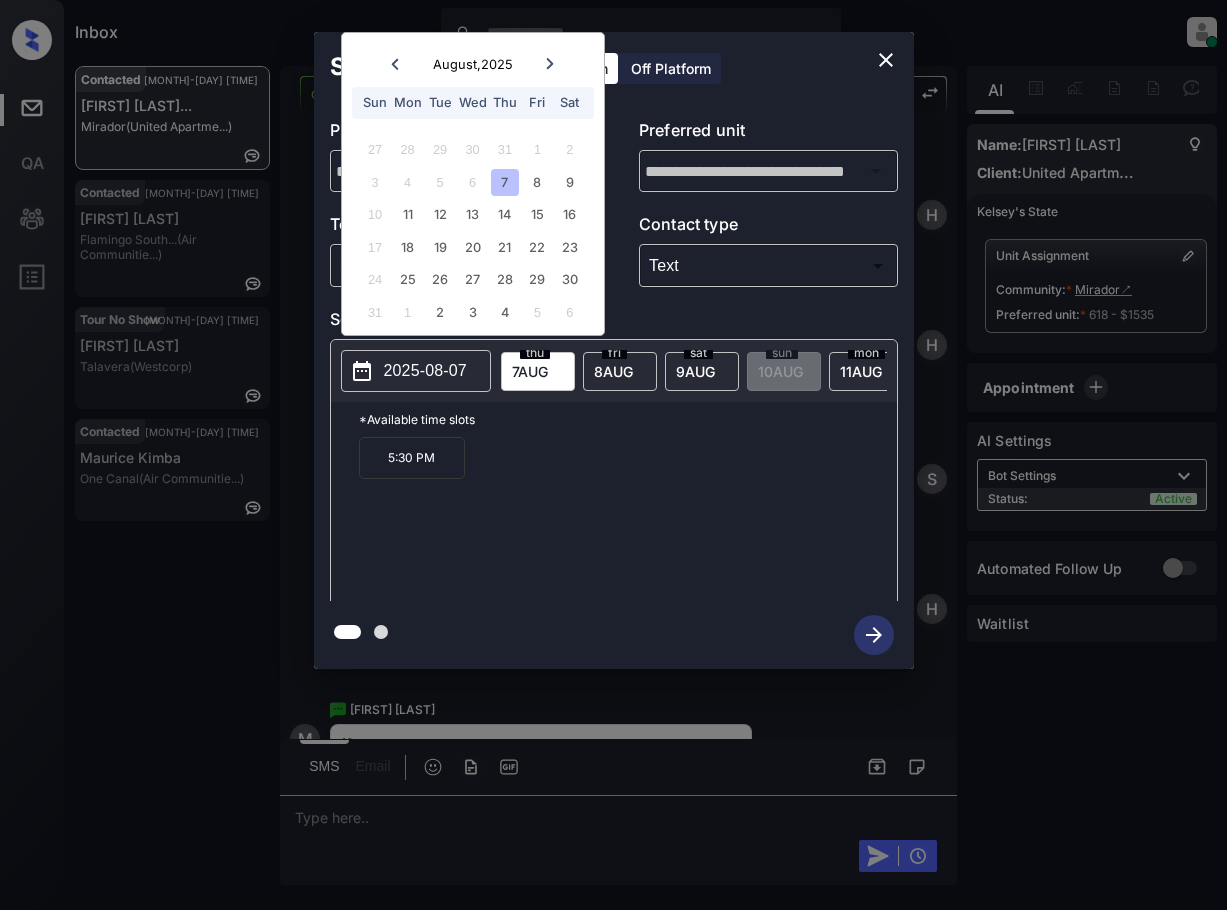 click 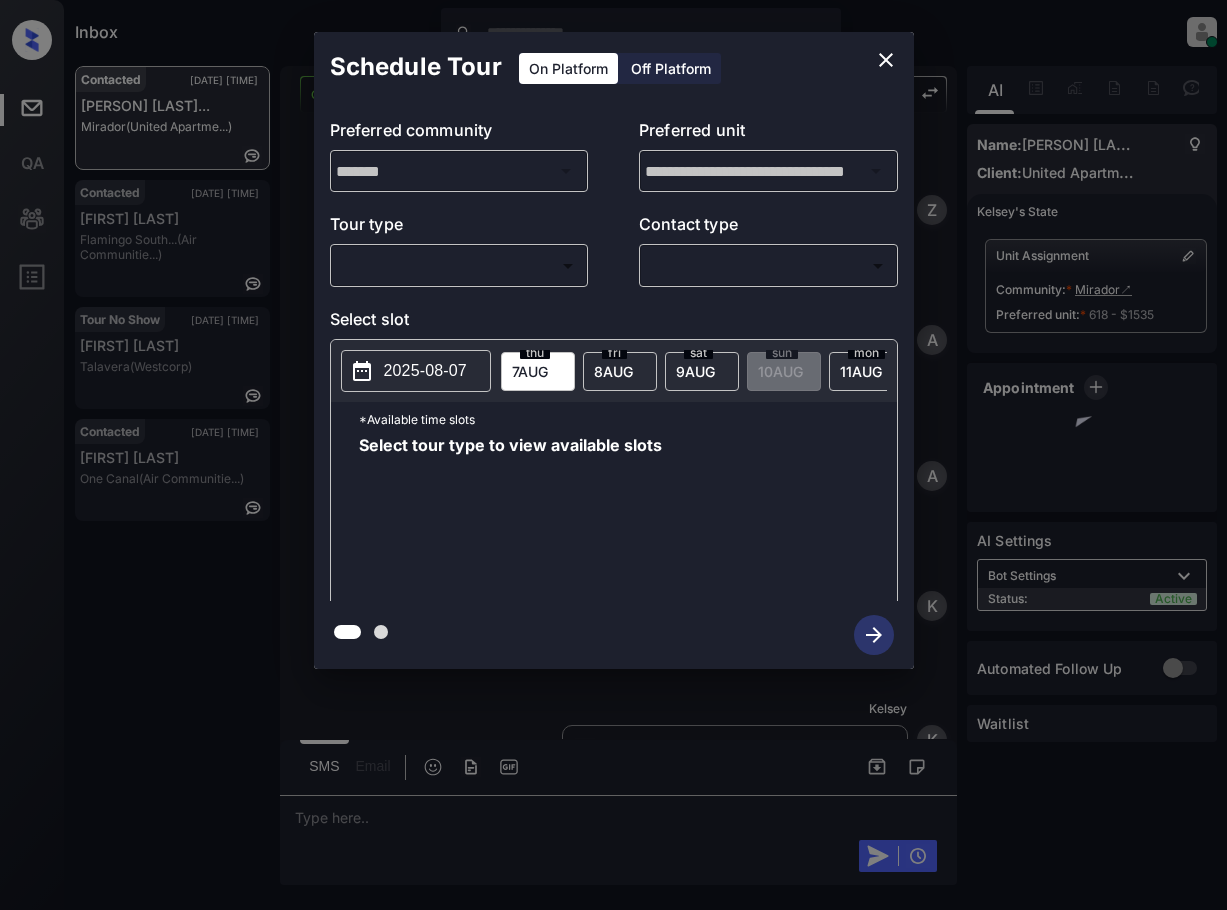 scroll, scrollTop: 0, scrollLeft: 0, axis: both 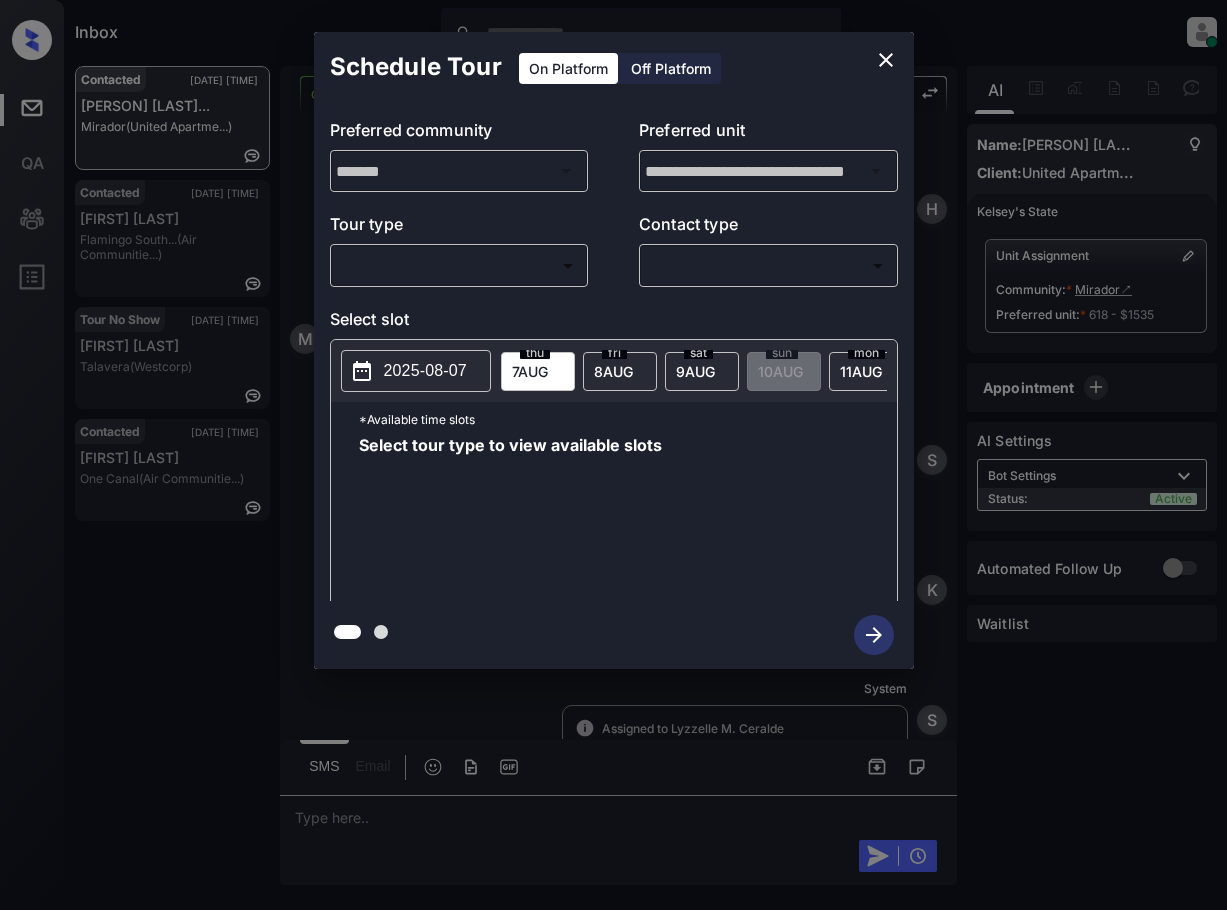 click on "Inbox Lyzzelle M. Ceralde Online Set yourself   offline Set yourself   on break Profile Switch to  light  mode Sign out Contacted Aug-07 03:22 pm   Mercedees Jame... Mirador  (United Apartme...) Contacted Aug-07 03:24 pm   April King Flamingo South...  (Air Communitie...) Tour No Show Aug-07 03:25 pm   Amanda Ramos Talavera  (Westcorp) Contacted Aug-07 03:25 pm   Maurice Kimba One Canal  (Air Communitie...) Contacted Lost Lead Sentiment: Angry Upon sliding the acknowledgement:  Lead will move to lost stage. * ​ SMS and call option will be set to opt out. AFM will be turned off for the lead. Kelsey New Message Zuma Lead transferred to leasing agent: kelsey Aug 02, 2025 08:17 am  Sync'd w  knock Z New Message Agent Lead created because they indicated they are interested in leasing via Zuma IVR. Aug 02, 2025 08:17 am A New Message Agent AFM Request sent to Kelsey. Aug 02, 2025 08:17 am A New Message Kelsey Aug 02, 2025 08:17 am   | TemplateAFMSms  Sync'd w  knock K New Message Kelsey Lead archived by Kelsey! K" at bounding box center [613, 455] 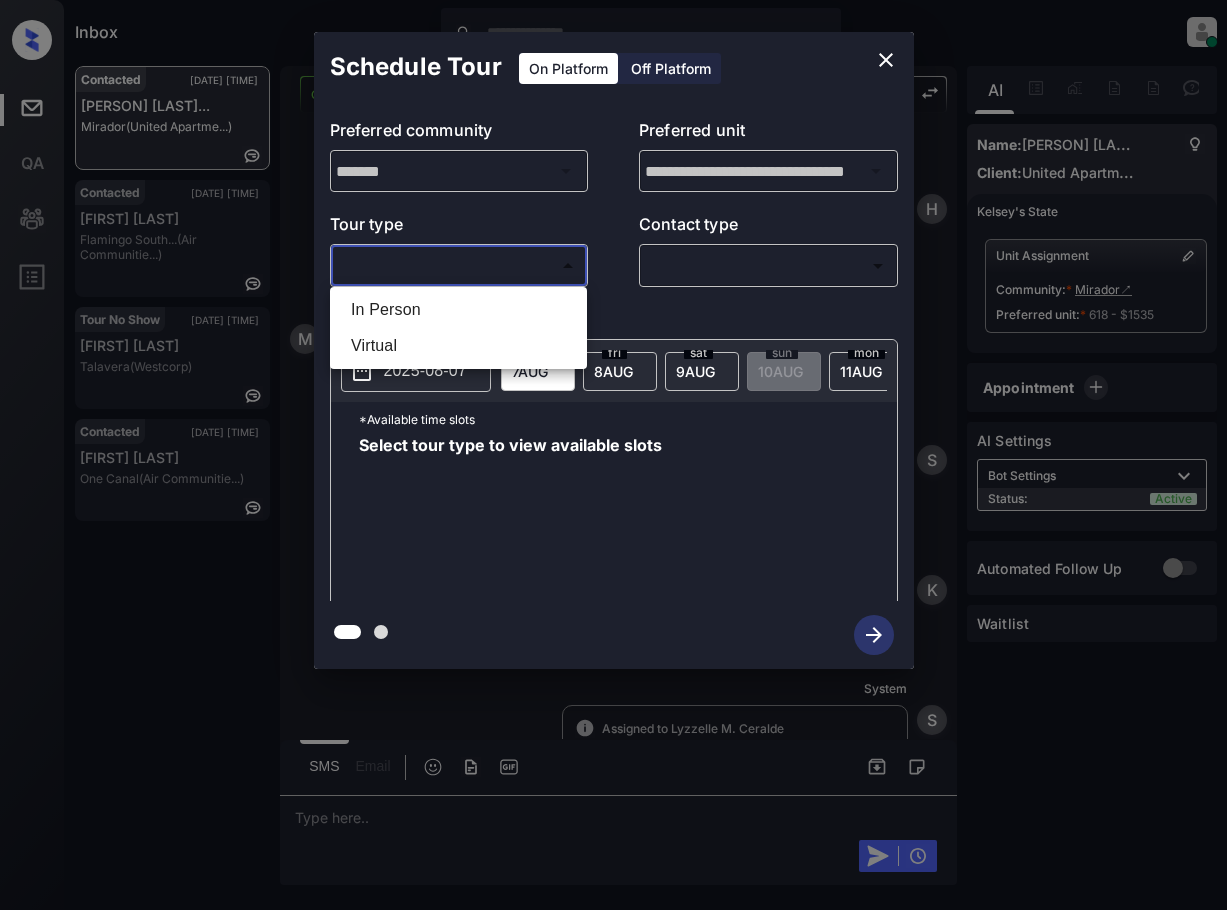 click on "In Person" at bounding box center [458, 310] 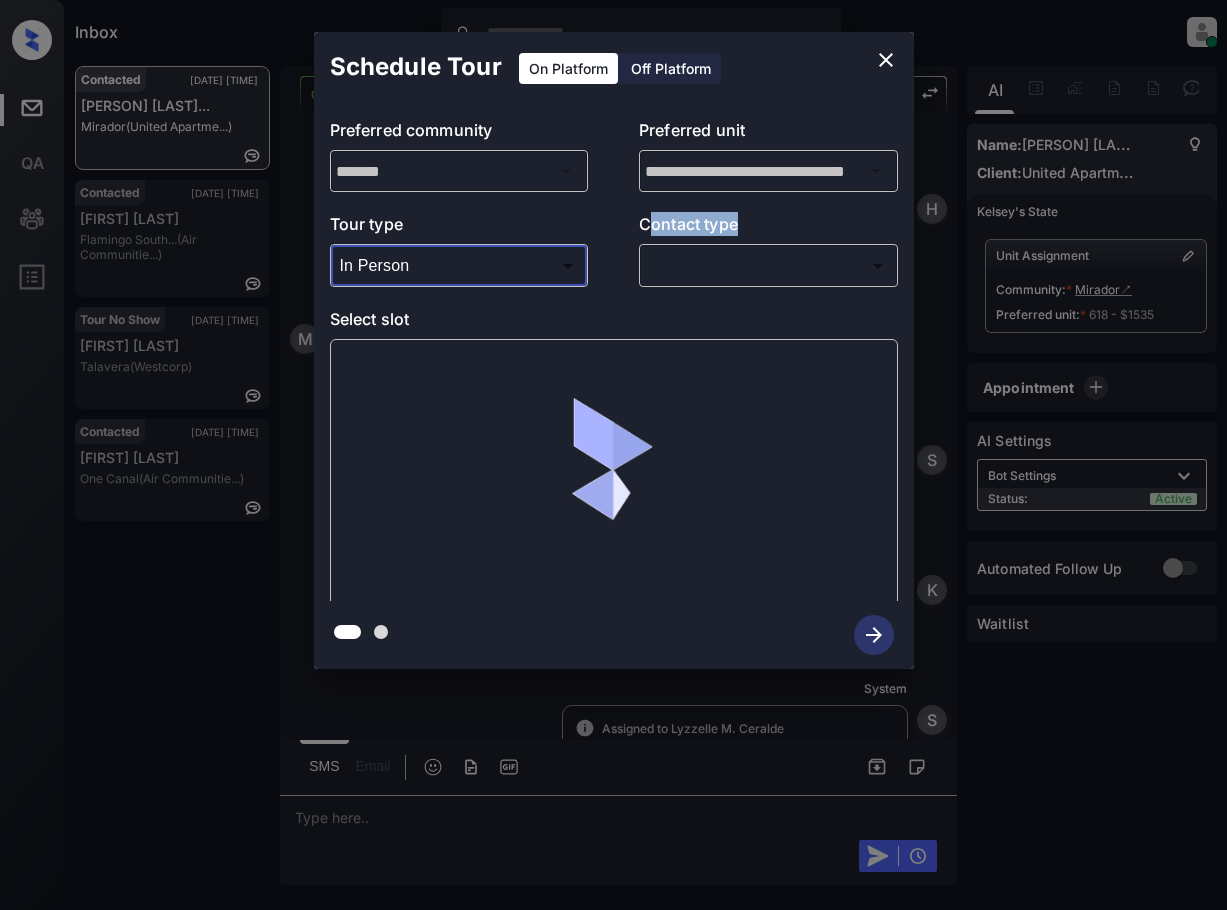 drag, startPoint x: 652, startPoint y: 246, endPoint x: 701, endPoint y: 261, distance: 51.24451 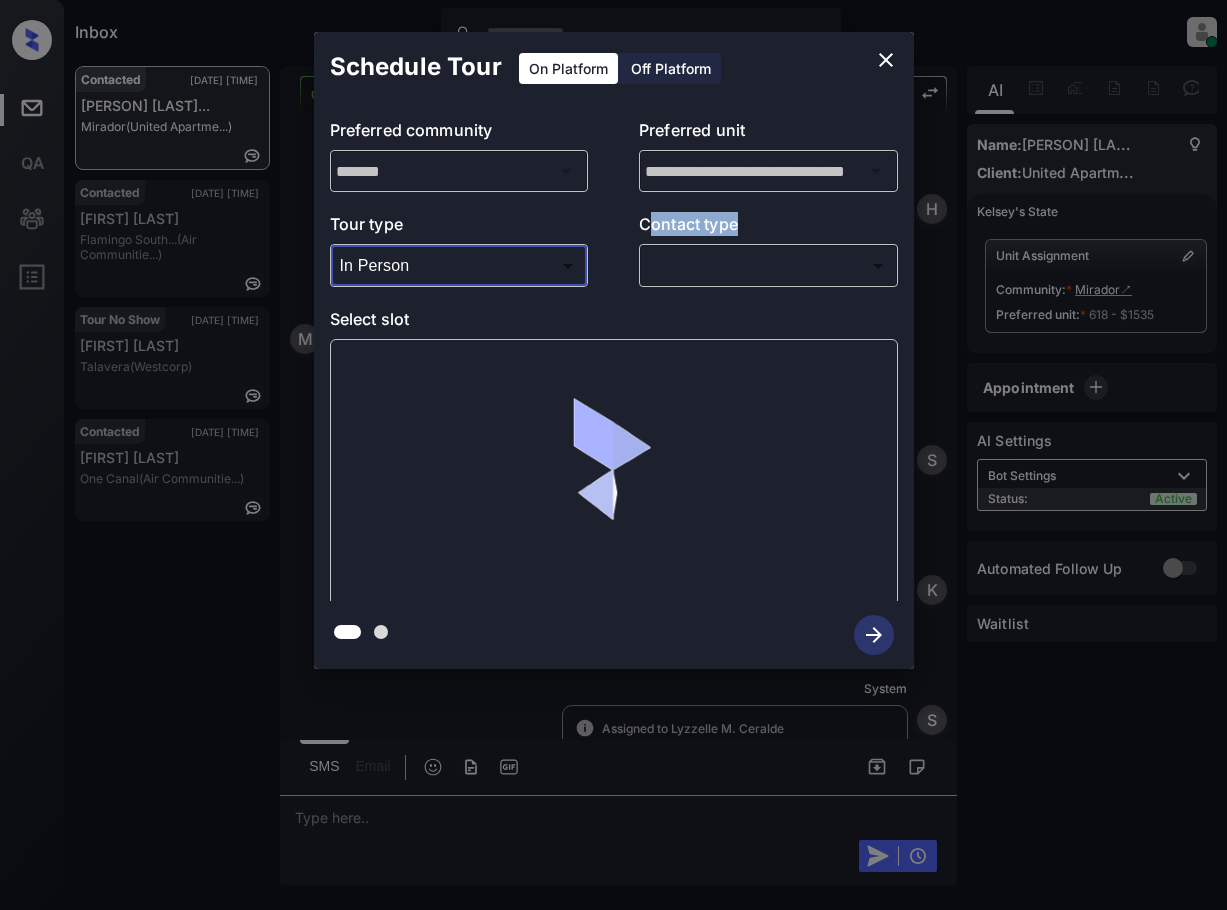 click on "Contact type ​ ​" at bounding box center [768, 249] 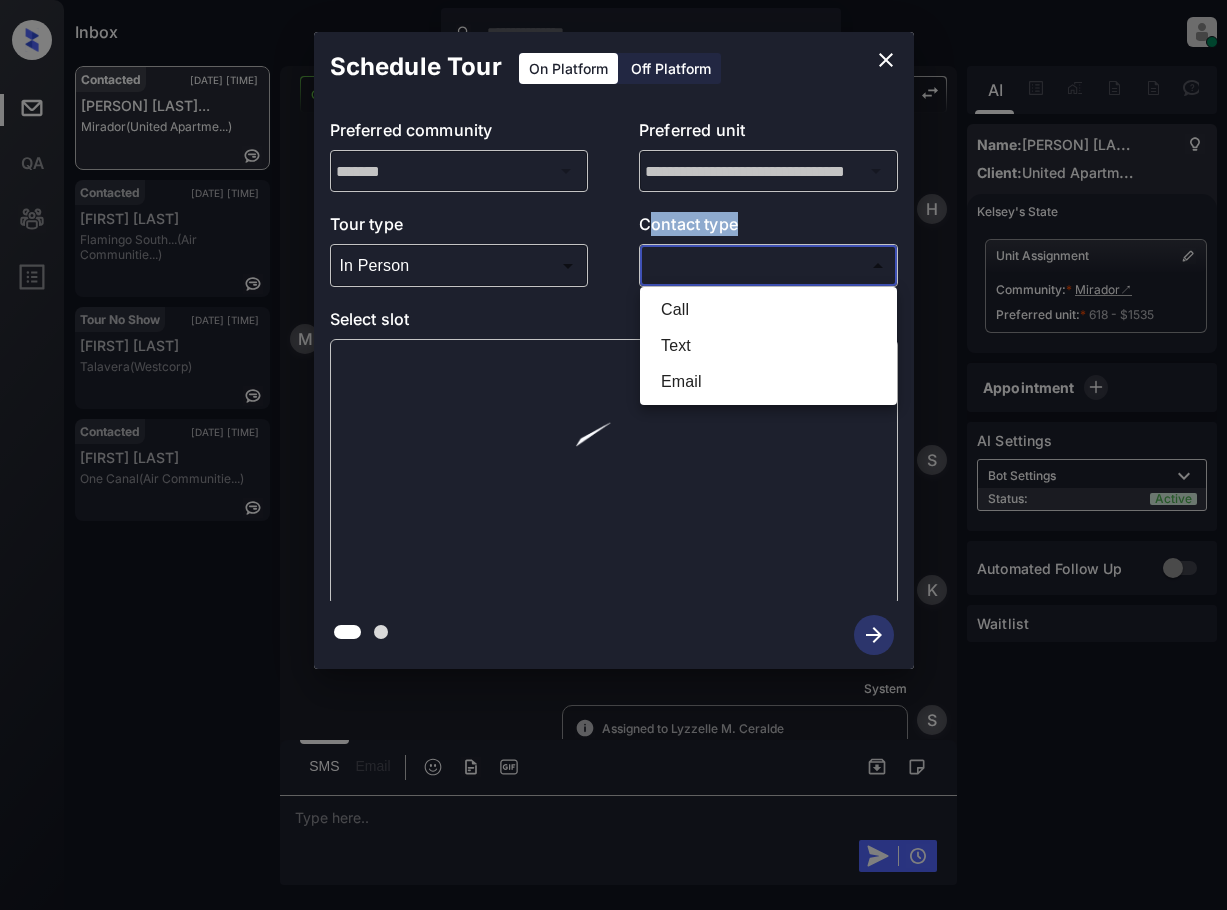 click on "Inbox Lyzzelle M. Ceralde Online Set yourself   offline Set yourself   on break Profile Switch to  light  mode Sign out Contacted Aug-07 03:22 pm   Mercedees Jame... Mirador  (United Apartme...) Contacted Aug-07 03:24 pm   April King Flamingo South...  (Air Communitie...) Tour No Show Aug-07 03:25 pm   Amanda Ramos Talavera  (Westcorp) Contacted Aug-07 03:25 pm   Maurice Kimba One Canal  (Air Communitie...) Contacted Lost Lead Sentiment: Angry Upon sliding the acknowledgement:  Lead will move to lost stage. * ​ SMS and call option will be set to opt out. AFM will be turned off for the lead. Kelsey New Message Zuma Lead transferred to leasing agent: kelsey Aug 02, 2025 08:17 am  Sync'd w  knock Z New Message Agent Lead created because they indicated they are interested in leasing via Zuma IVR. Aug 02, 2025 08:17 am A New Message Agent AFM Request sent to Kelsey. Aug 02, 2025 08:17 am A New Message Kelsey Aug 02, 2025 08:17 am   | TemplateAFMSms  Sync'd w  knock K New Message Kelsey Lead archived by Kelsey! K" at bounding box center [613, 455] 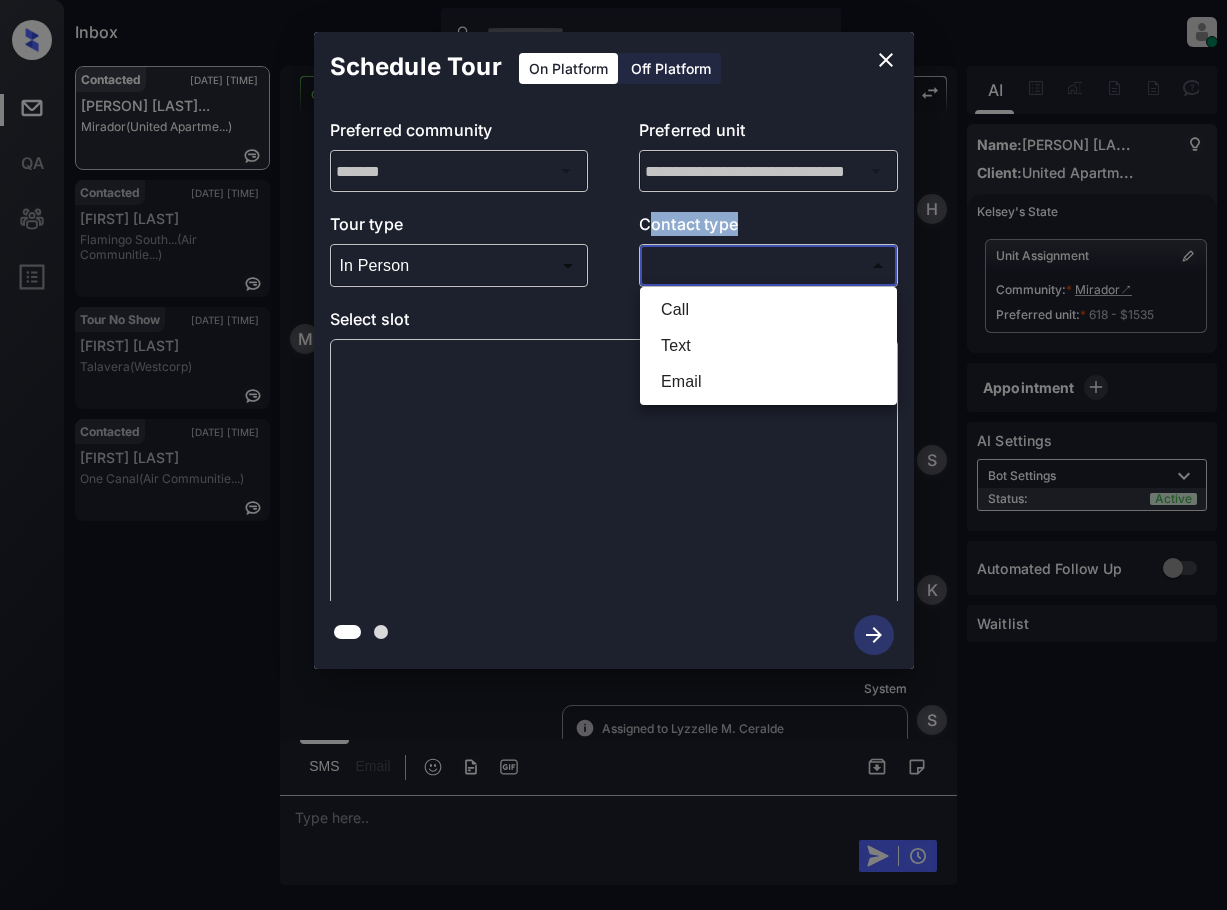 click on "Text" at bounding box center [768, 346] 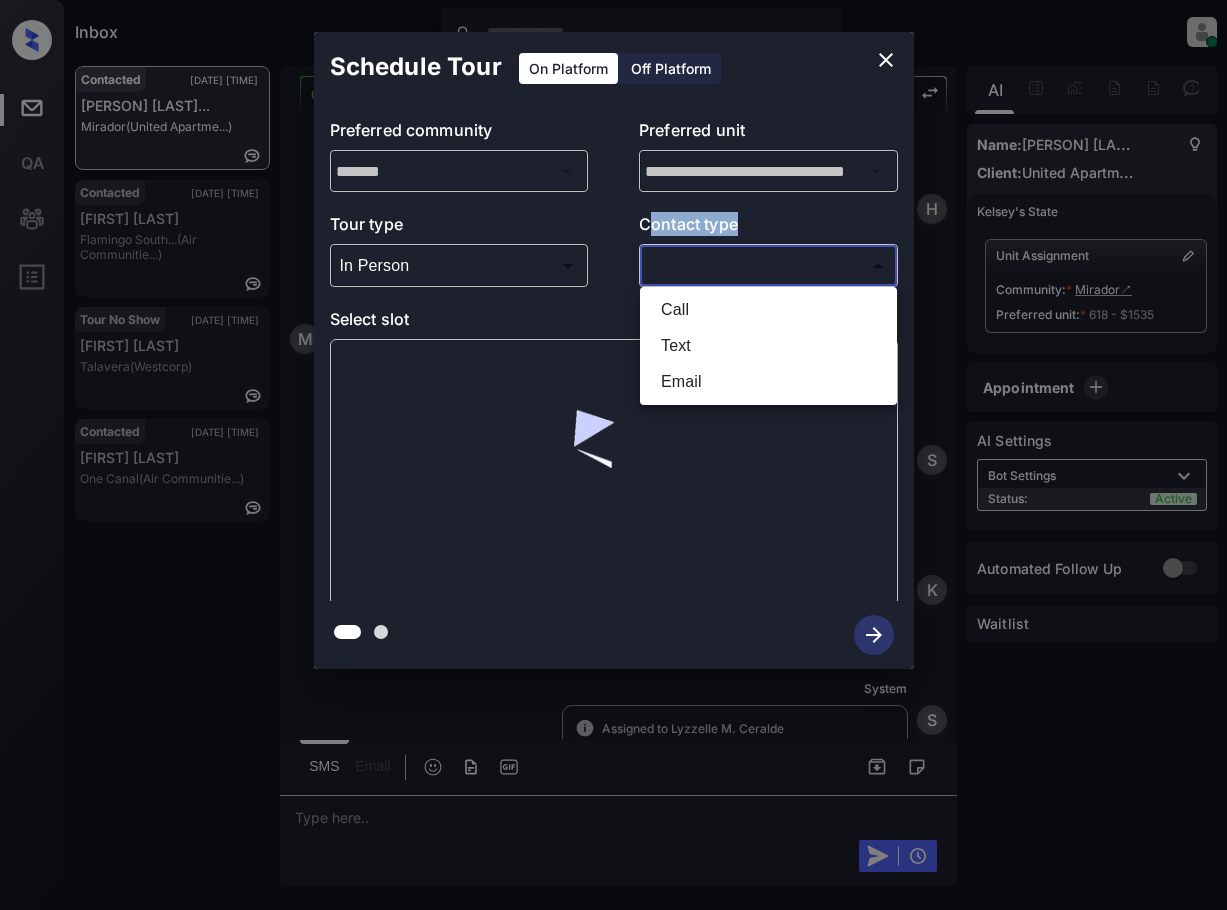 type on "****" 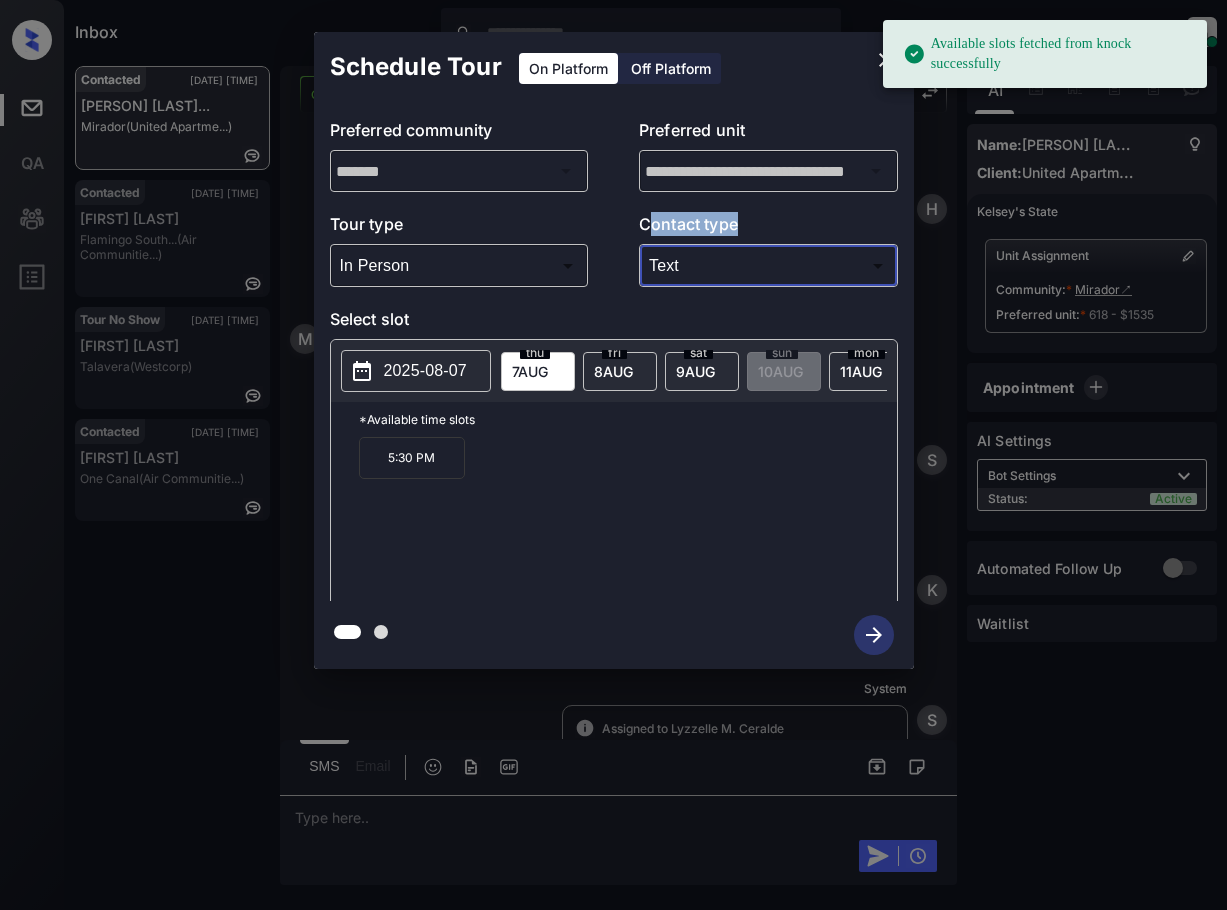 click on "2025-08-07" at bounding box center (425, 371) 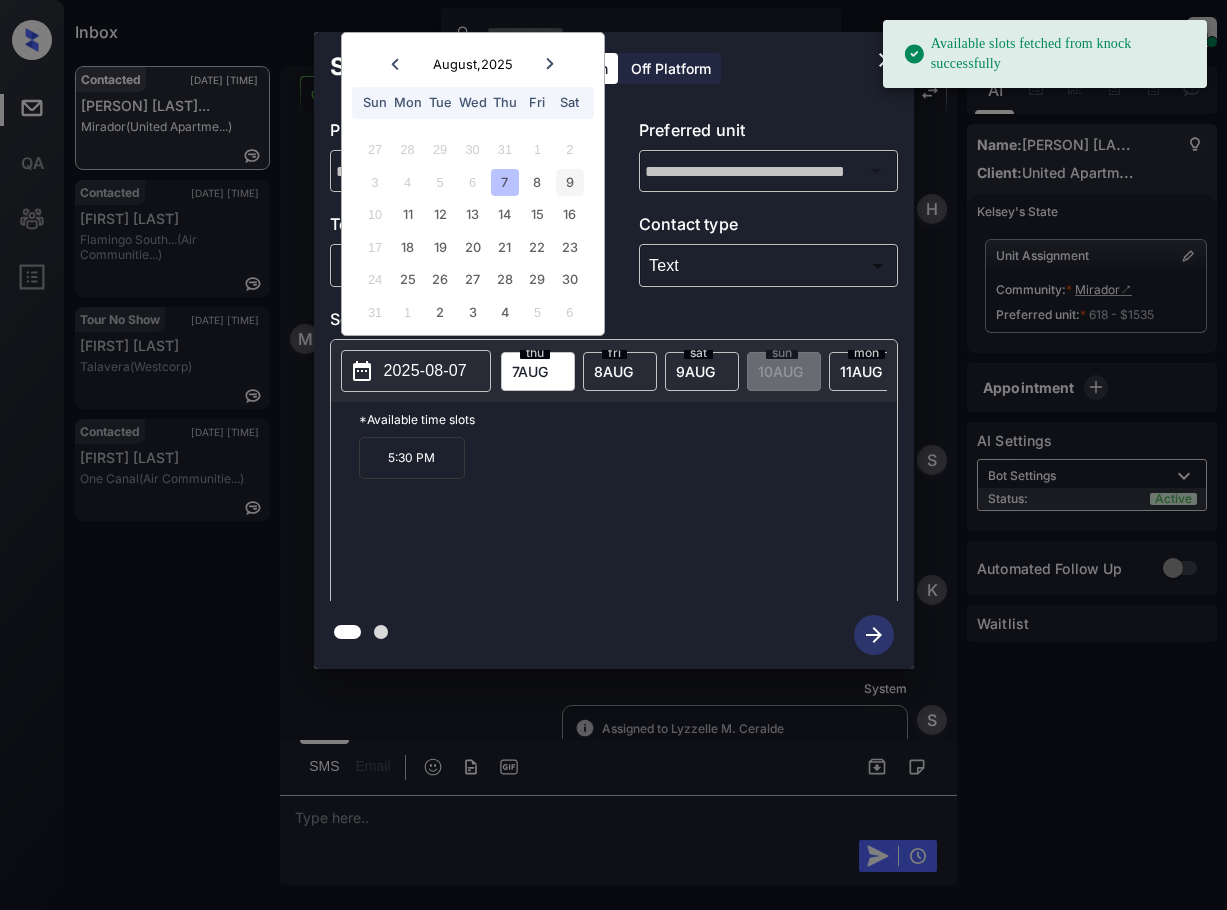 click on "9" at bounding box center [569, 182] 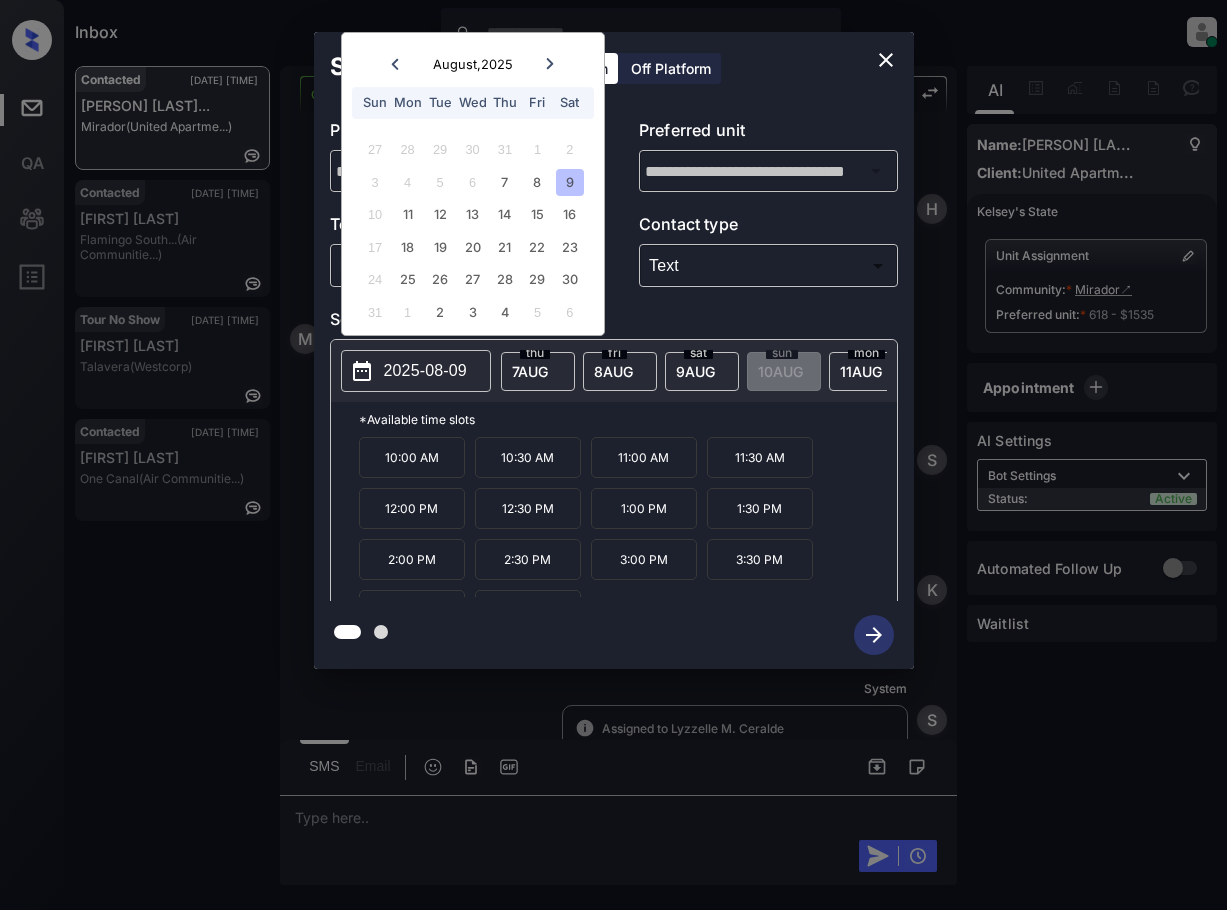 click on "10:00 AM" at bounding box center (412, 457) 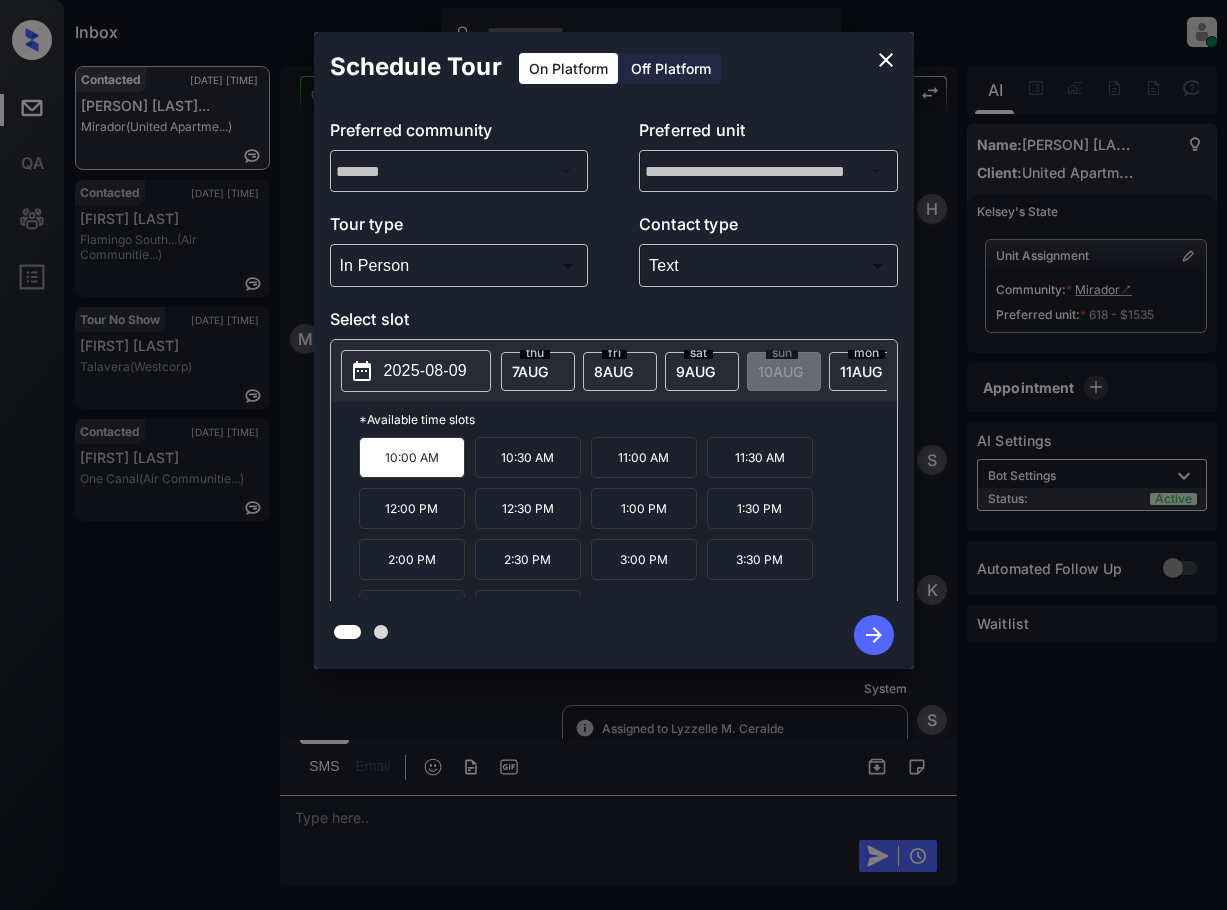 click 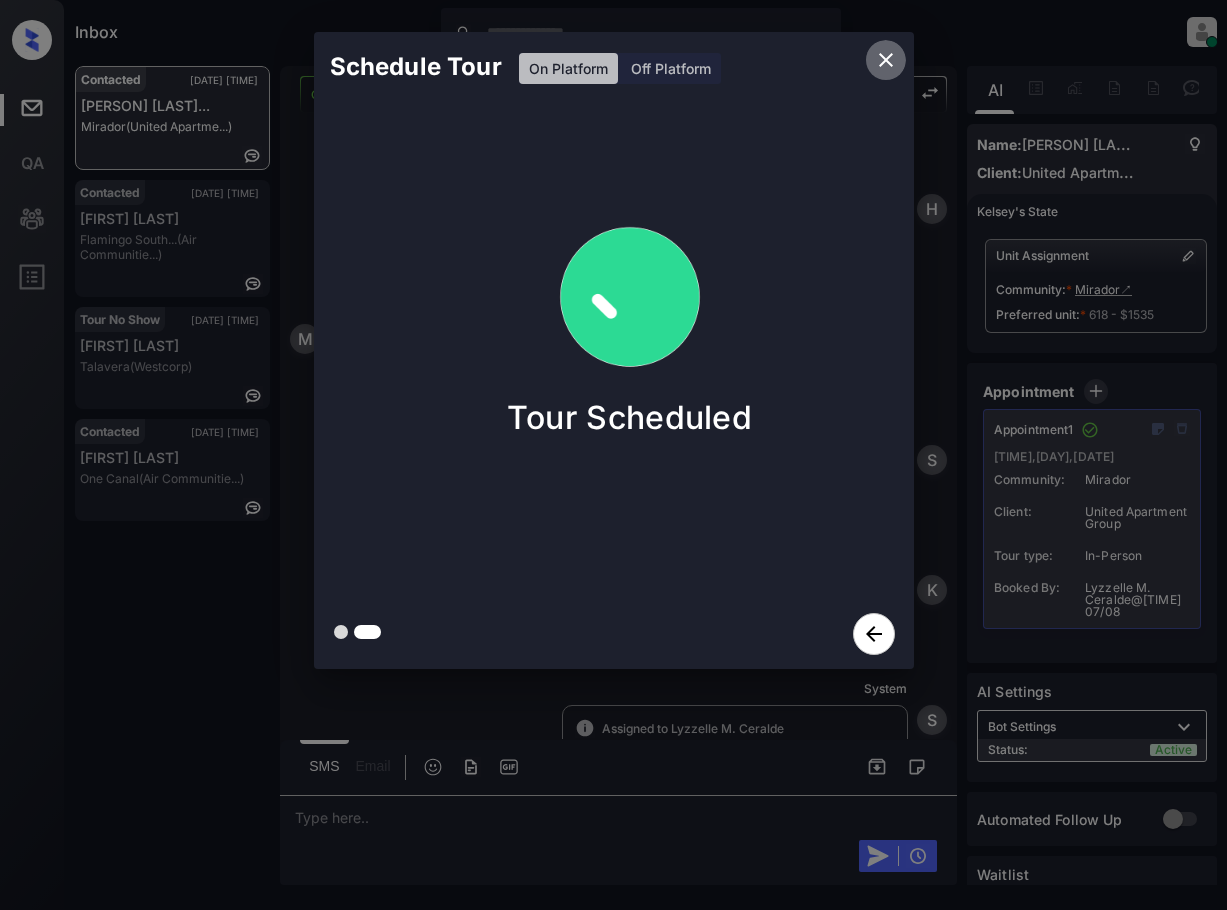 click 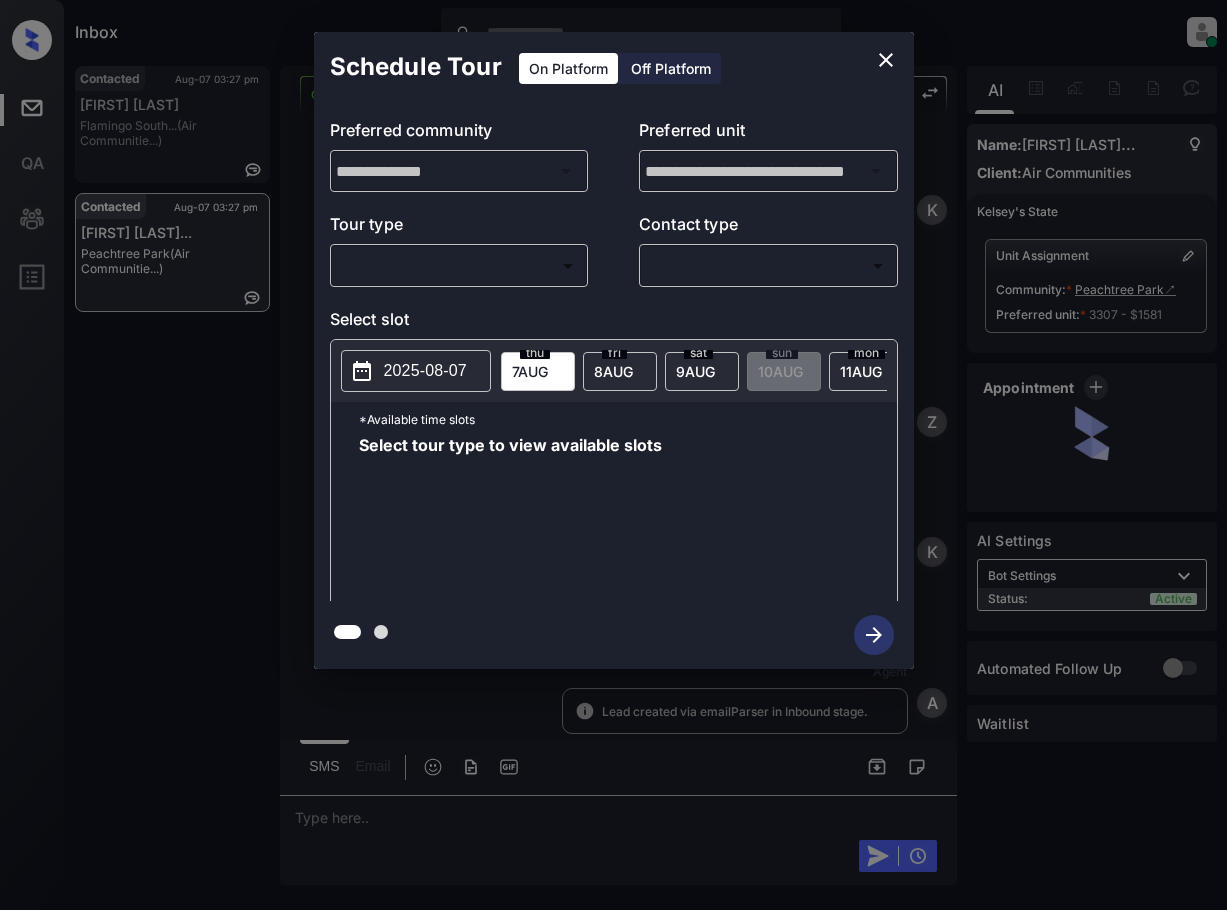 scroll, scrollTop: 0, scrollLeft: 0, axis: both 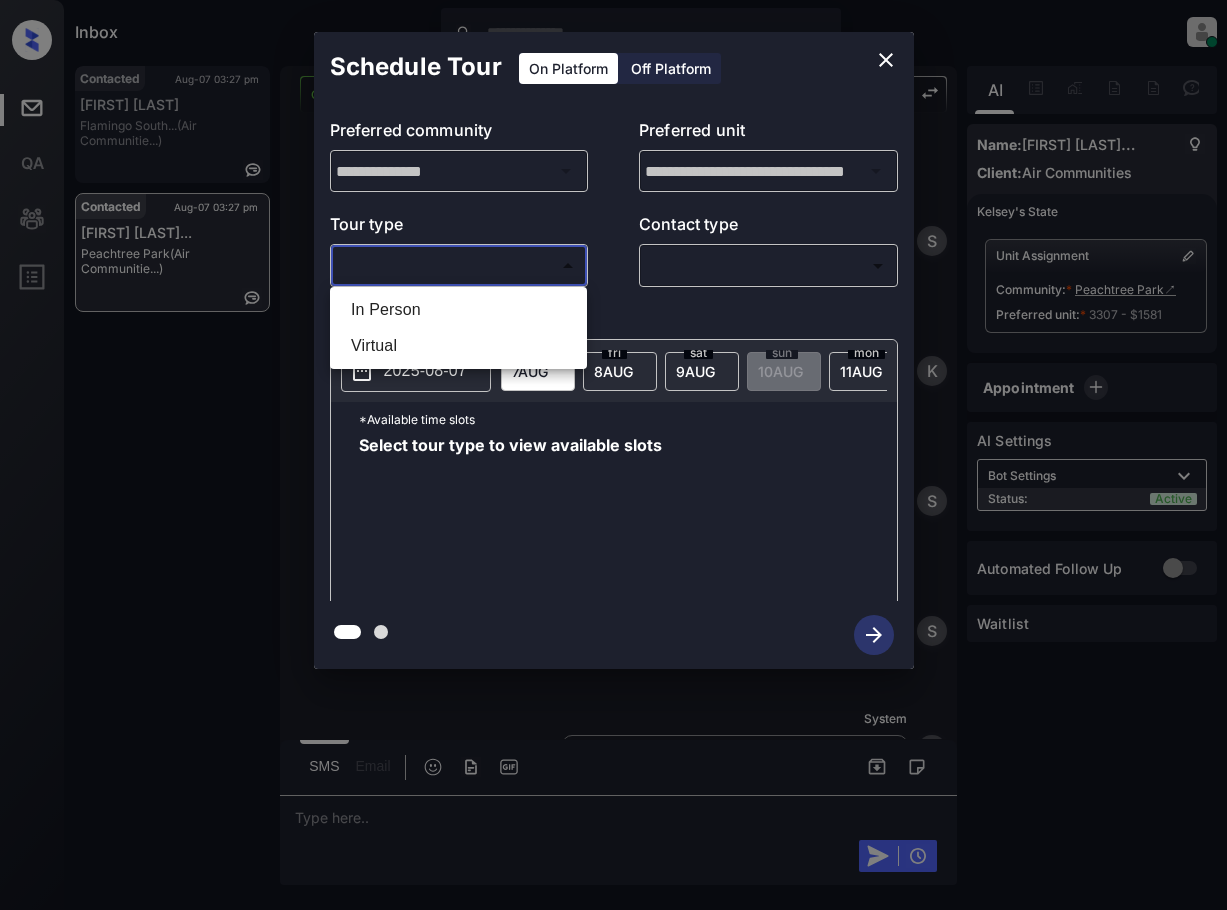 click on "Inbox [FIRST] [LAST] [LAST] Online Set yourself   offline Set yourself   on break Profile Switch to  light  mode Sign out Contacted Aug-07 03:27 pm   [FIRST] [LAST] Flamingo South...  (Air Communitie...) Contacted Aug-07 03:27 pm   [FIRST] [LAST] G... [COMPANY]  (Air Communitie...) Contacted Lost Lead Sentiment: Angry Upon sliding the acknowledgement:  Lead will move to lost stage. * ​ SMS and call option will be set to opt out. AFM will be turned off for the lead. [FIRST] New Message [FIRST] Notes Note: https://conversation.getzuma.com/68951ebed8a310da119aa864 - Paste this link into your browser to view [FIRST]’s conversation with the prospect Aug 07, 2025 02:46 pm  Sync'd w  entrata K New Message Zuma Lead transferred to leasing agent: [FIRST] Aug 07, 2025 02:46 pm Z New Message [FIRST] Due to the activation of disableLeadTransfer feature flag, [FIRST] will no longer transfer ownership of this CRM guest card Aug 07, 2025 02:46 pm K Agent A A" at bounding box center [613, 455] 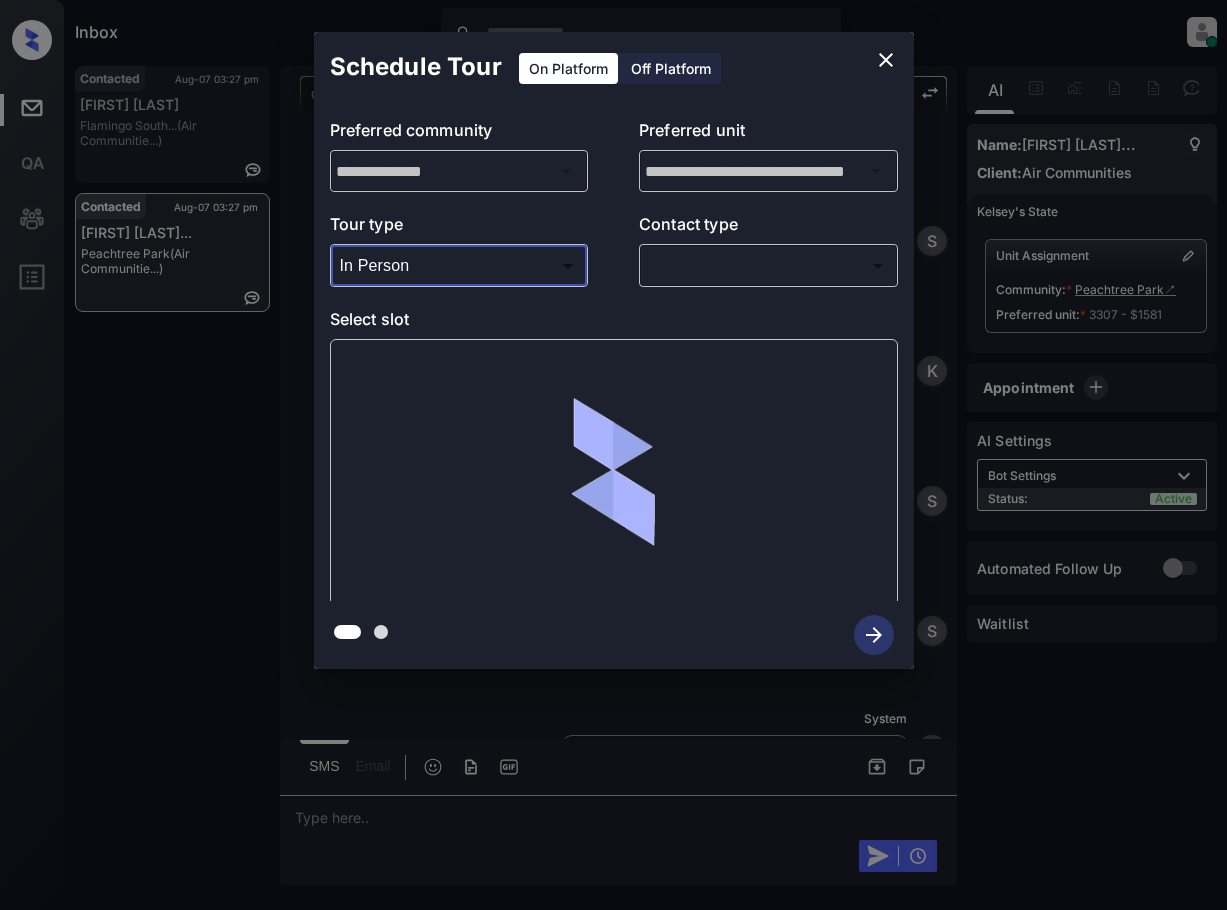 click on "Inbox [FIRST] [LAST] [LAST] Online Set yourself   offline Set yourself   on break Profile Switch to  light  mode Sign out Contacted Aug-07 03:27 pm   [FIRST] [LAST] Flamingo South...  (Air Communitie...) Contacted Aug-07 03:27 pm   [FIRST] [LAST] G... [COMPANY]  (Air Communitie...) Contacted Lost Lead Sentiment: Angry Upon sliding the acknowledgement:  Lead will move to lost stage. * ​ SMS and call option will be set to opt out. AFM will be turned off for the lead. [FIRST] New Message [FIRST] Notes Note: https://conversation.getzuma.com/68951ebed8a310da119aa864 - Paste this link into your browser to view [FIRST]’s conversation with the prospect Aug 07, 2025 02:46 pm  Sync'd w  entrata K New Message Zuma Lead transferred to leasing agent: [FIRST] Aug 07, 2025 02:46 pm Z New Message [FIRST] Due to the activation of disableLeadTransfer feature flag, [FIRST] will no longer transfer ownership of this CRM guest card Aug 07, 2025 02:46 pm K Agent A A" at bounding box center (613, 455) 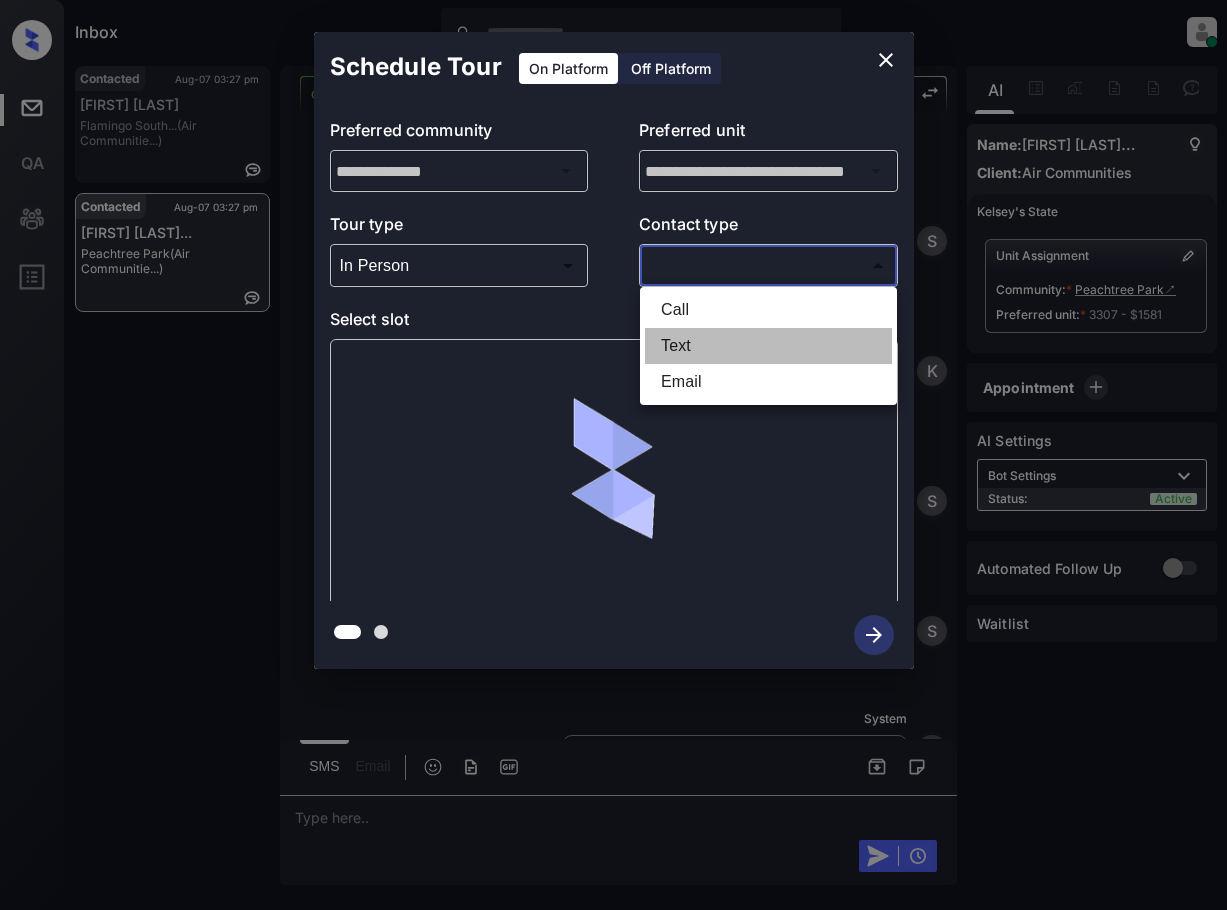 click on "Text" at bounding box center [768, 346] 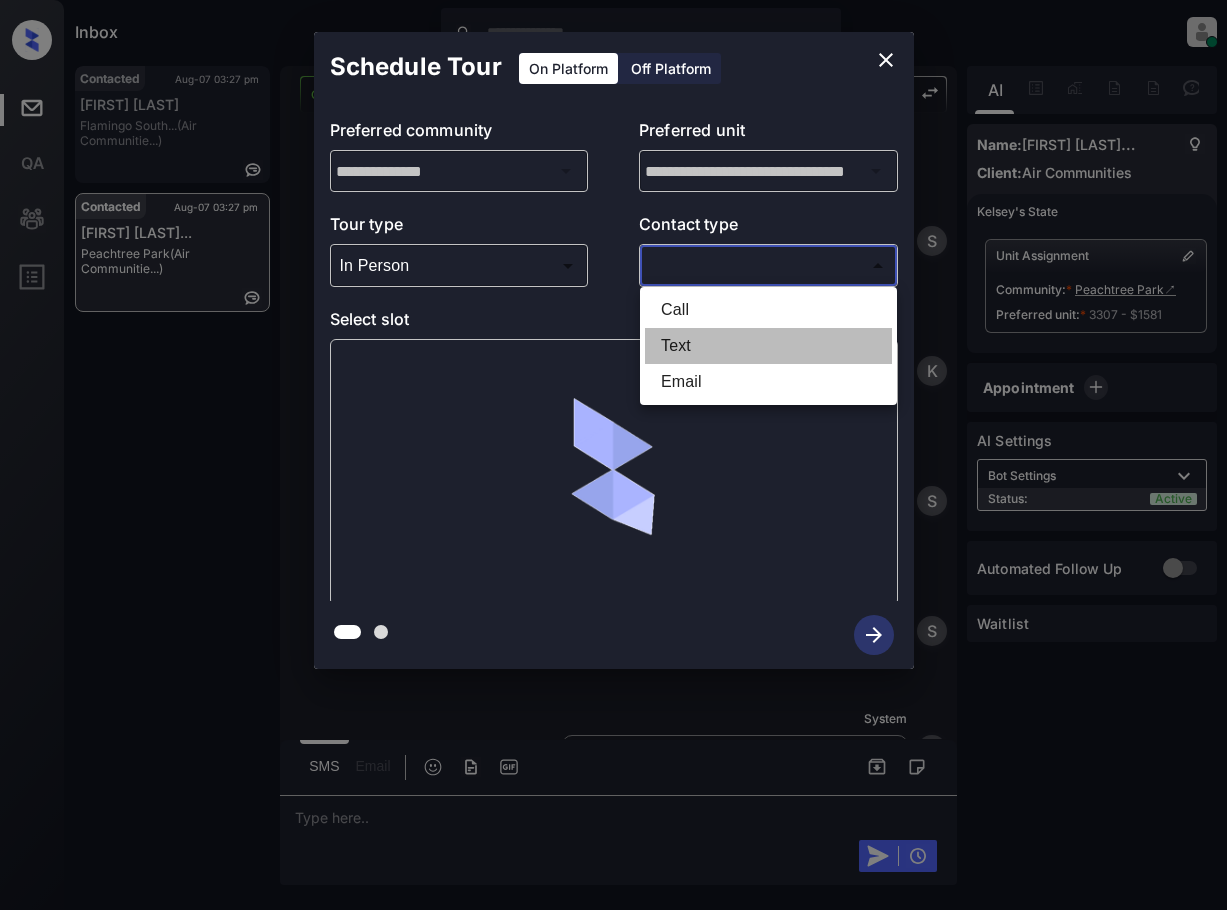 type on "****" 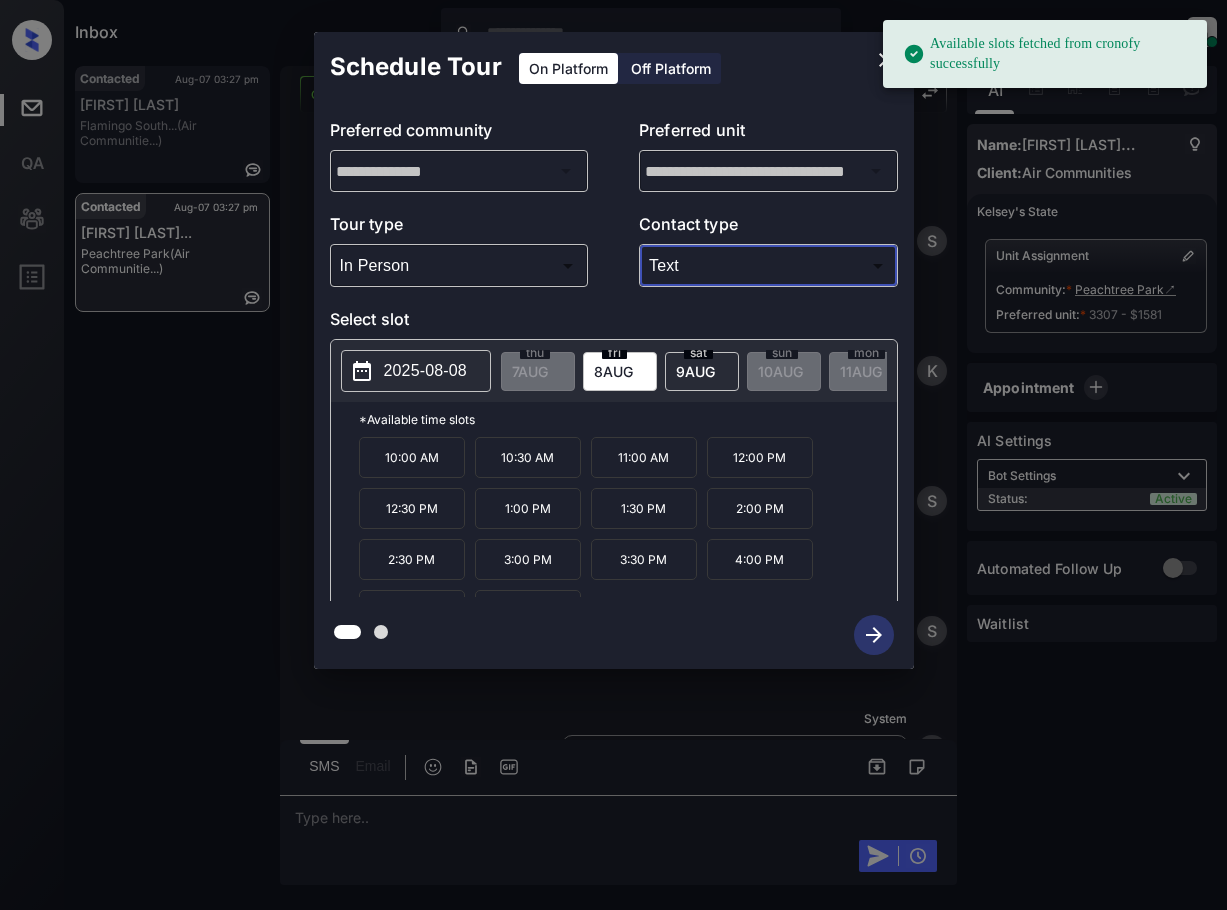 click on "2025-08-08" at bounding box center (425, 371) 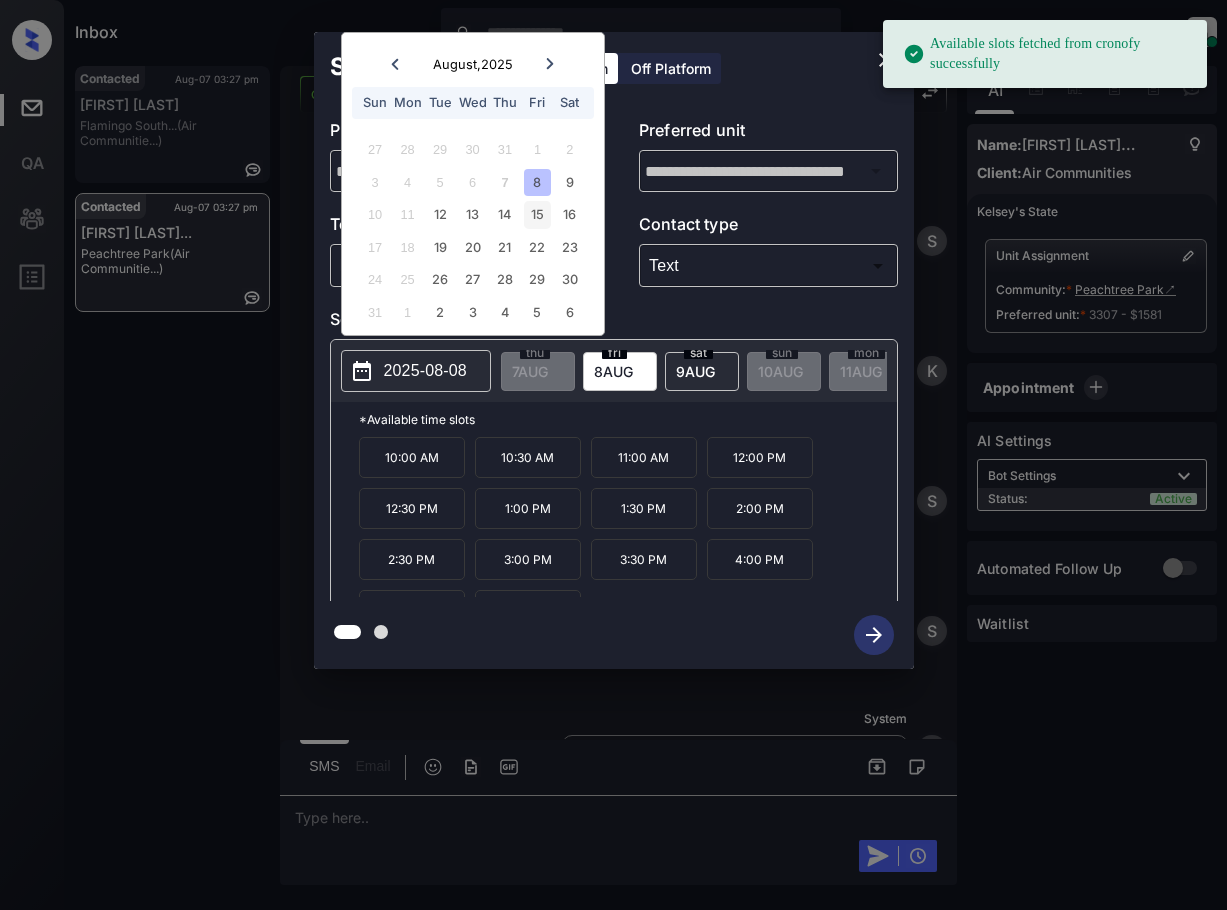 click on "15" at bounding box center (537, 214) 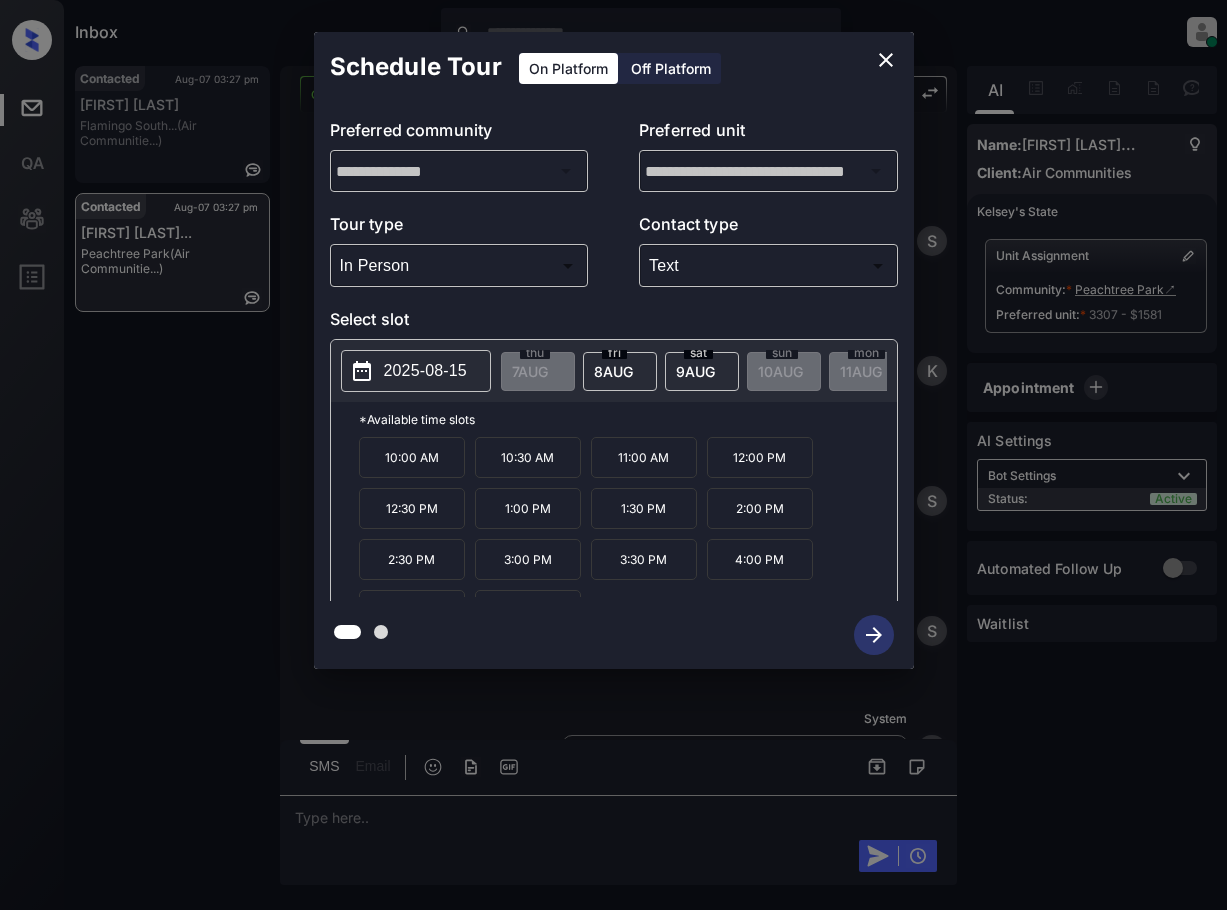 click on "12:00 PM" at bounding box center [760, 457] 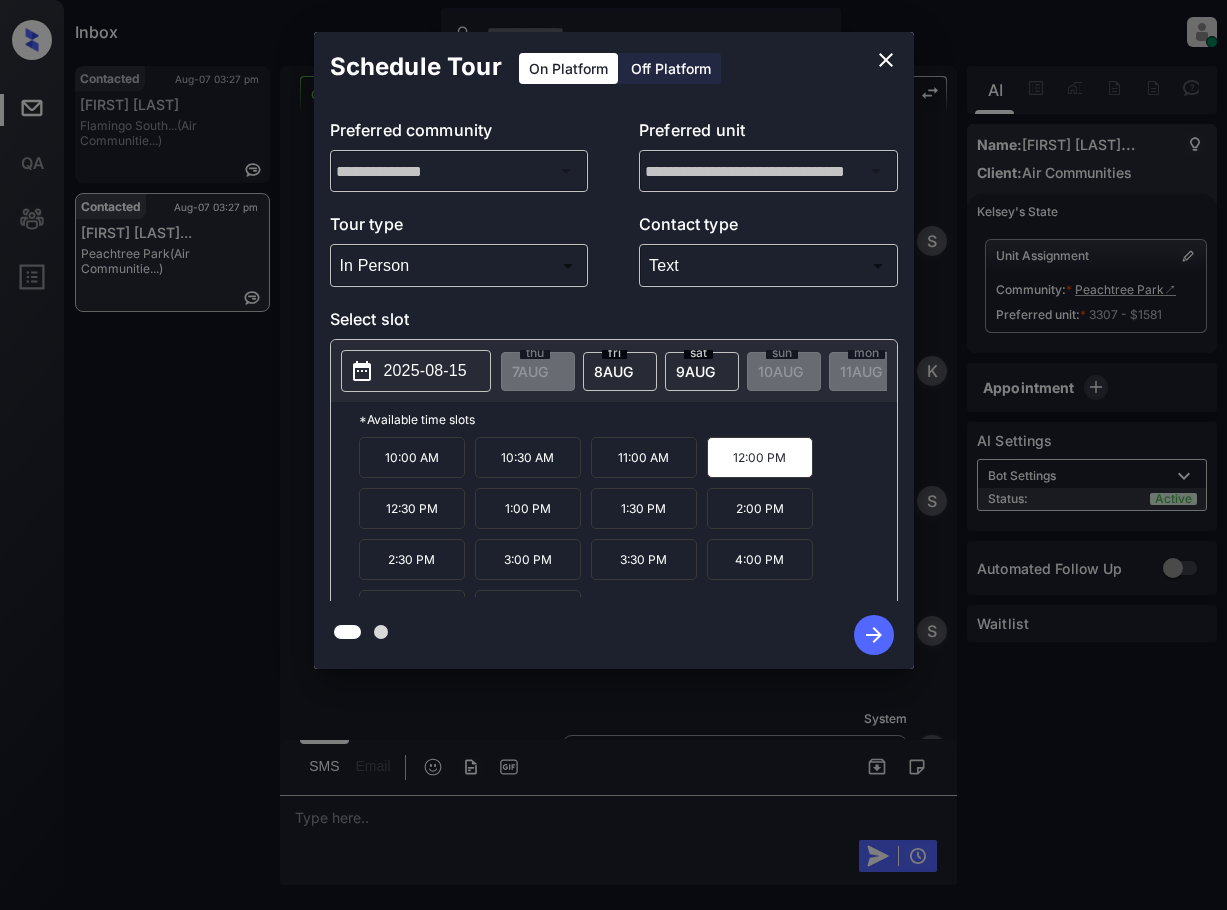 click 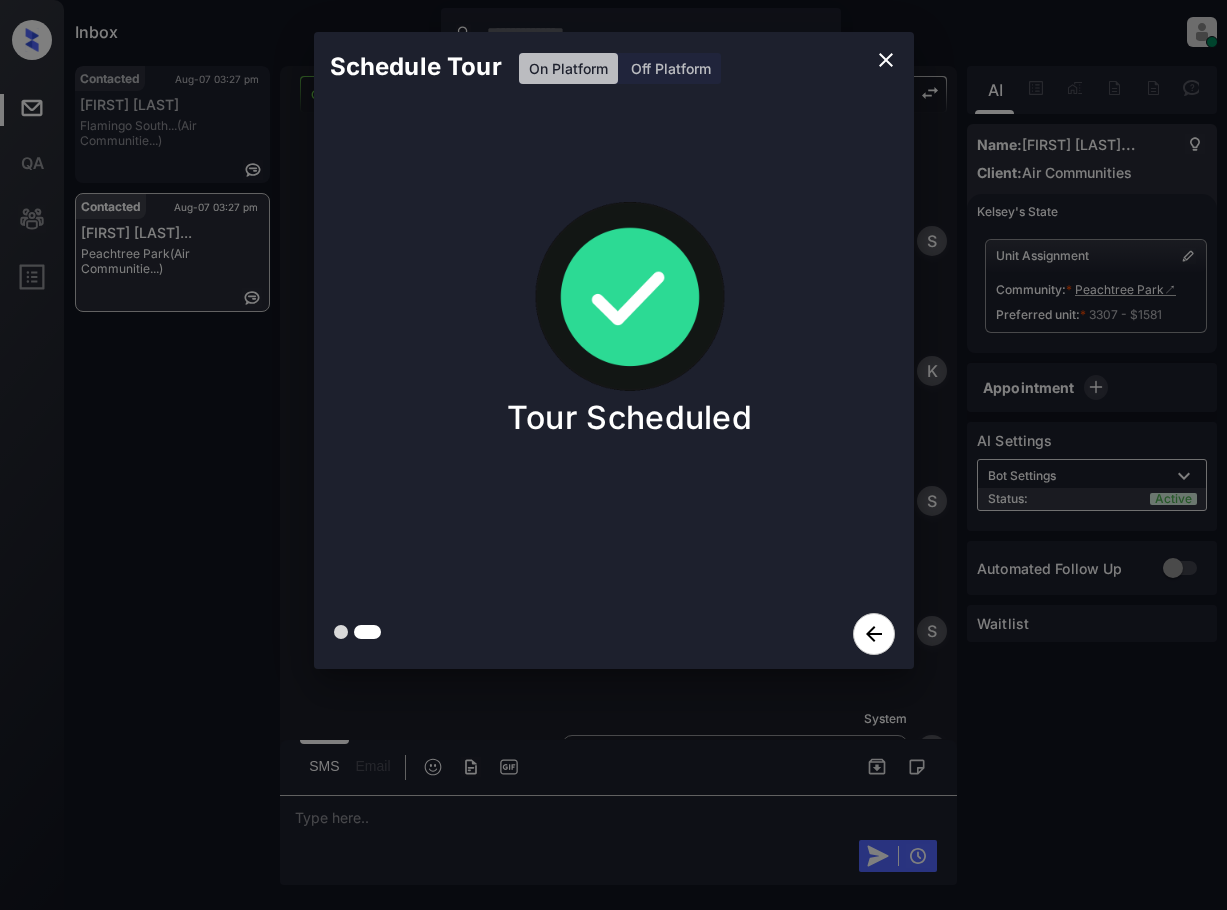 click 